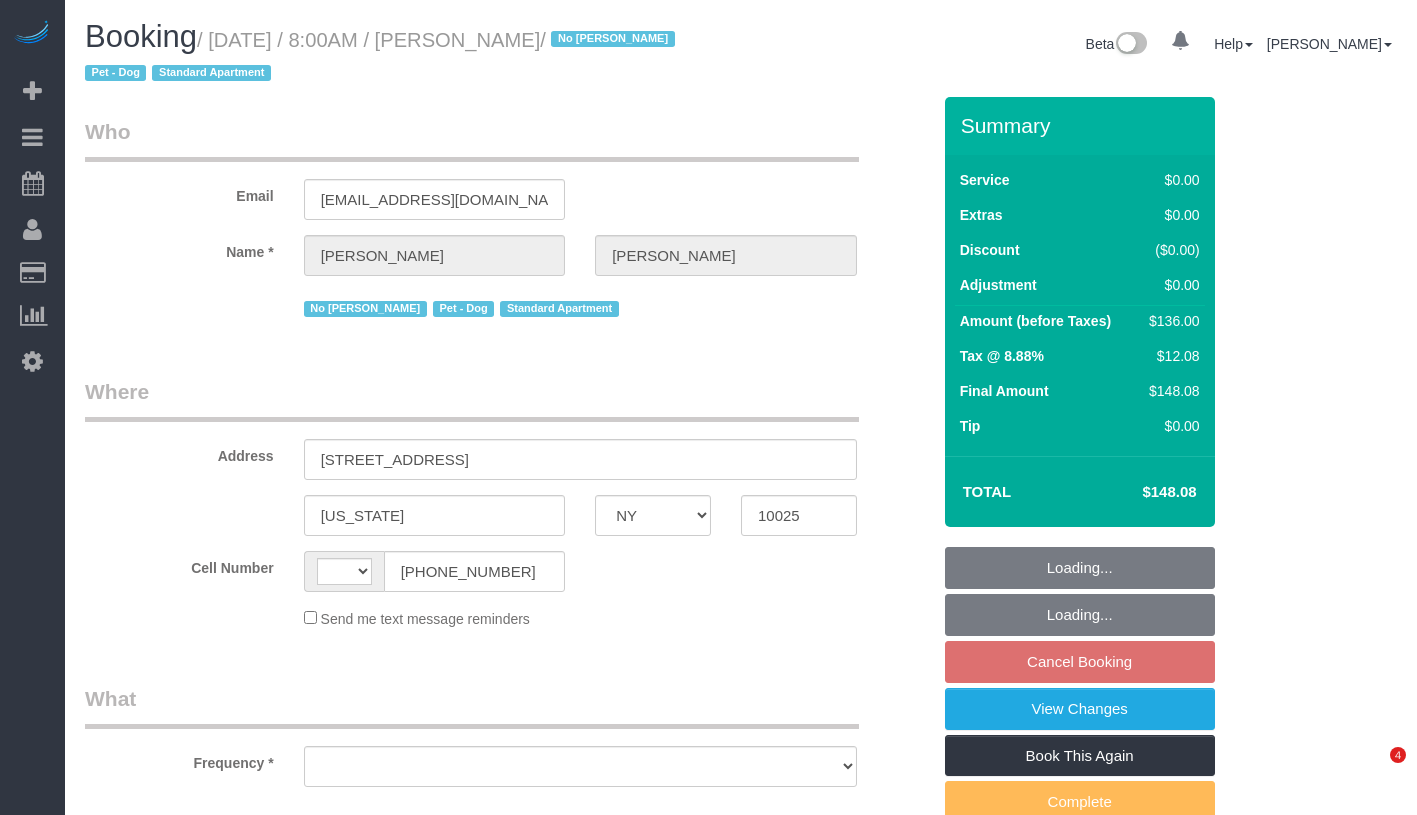 select on "NY" 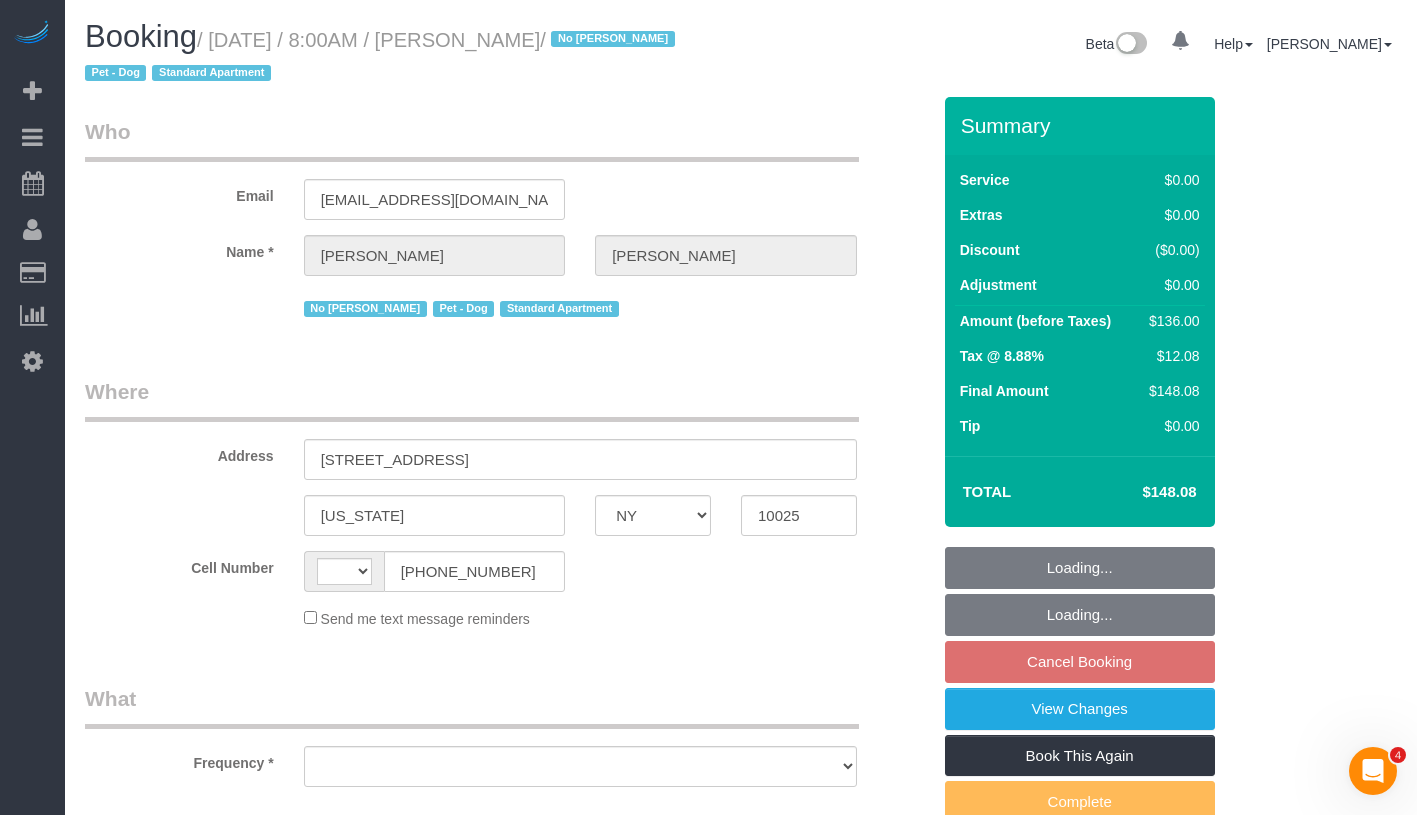 scroll, scrollTop: 0, scrollLeft: 0, axis: both 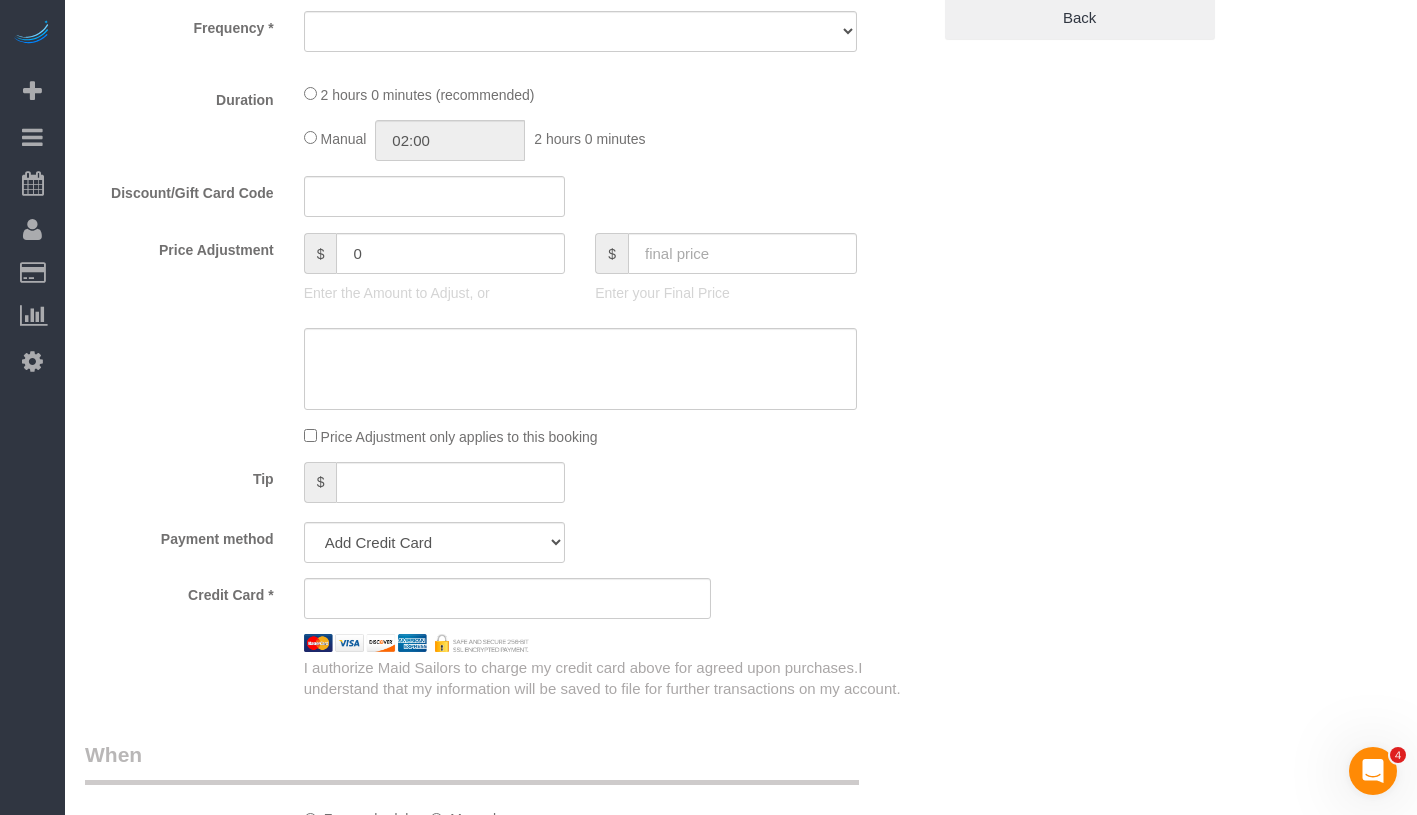 select on "string:[GEOGRAPHIC_DATA]" 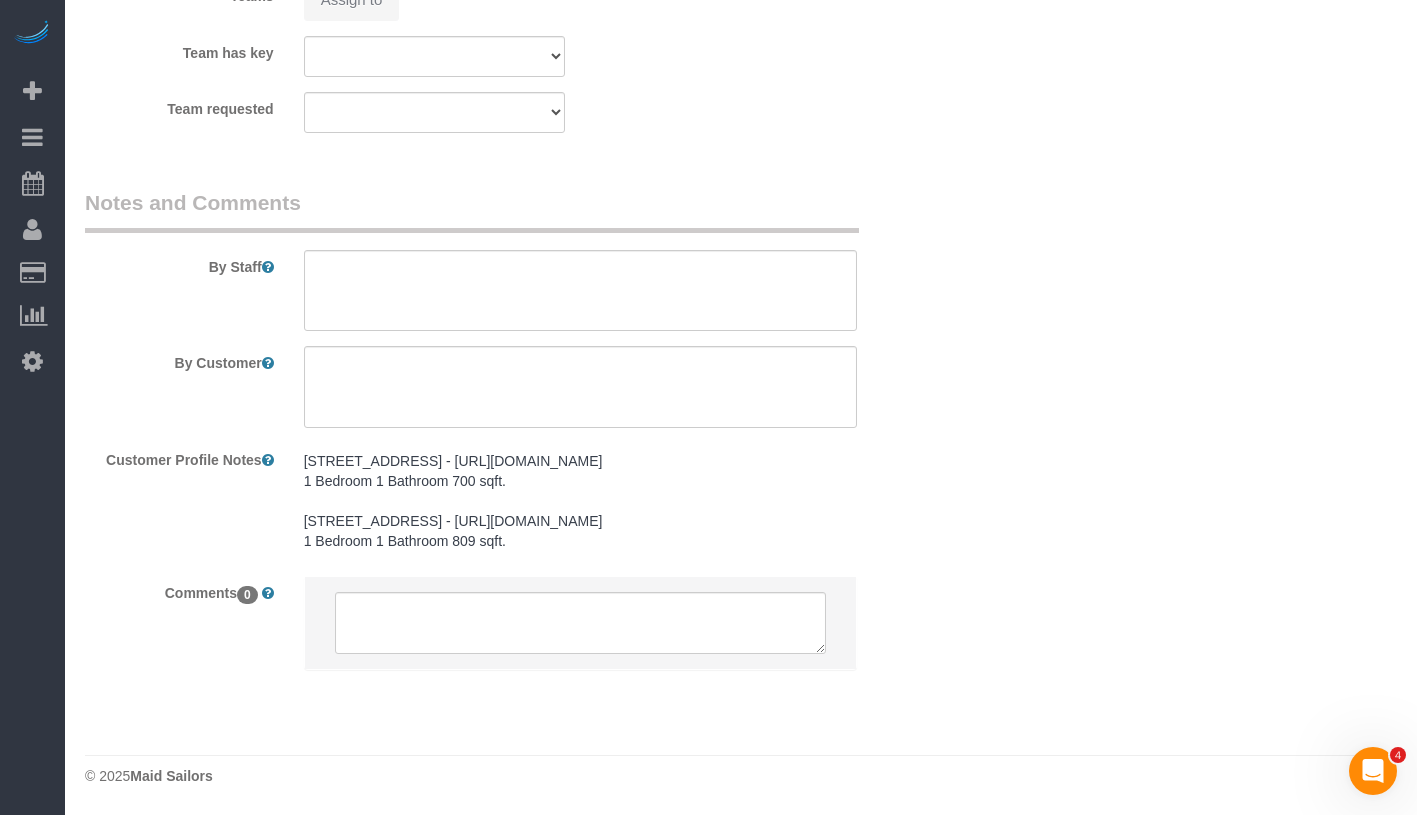 select on "object:926" 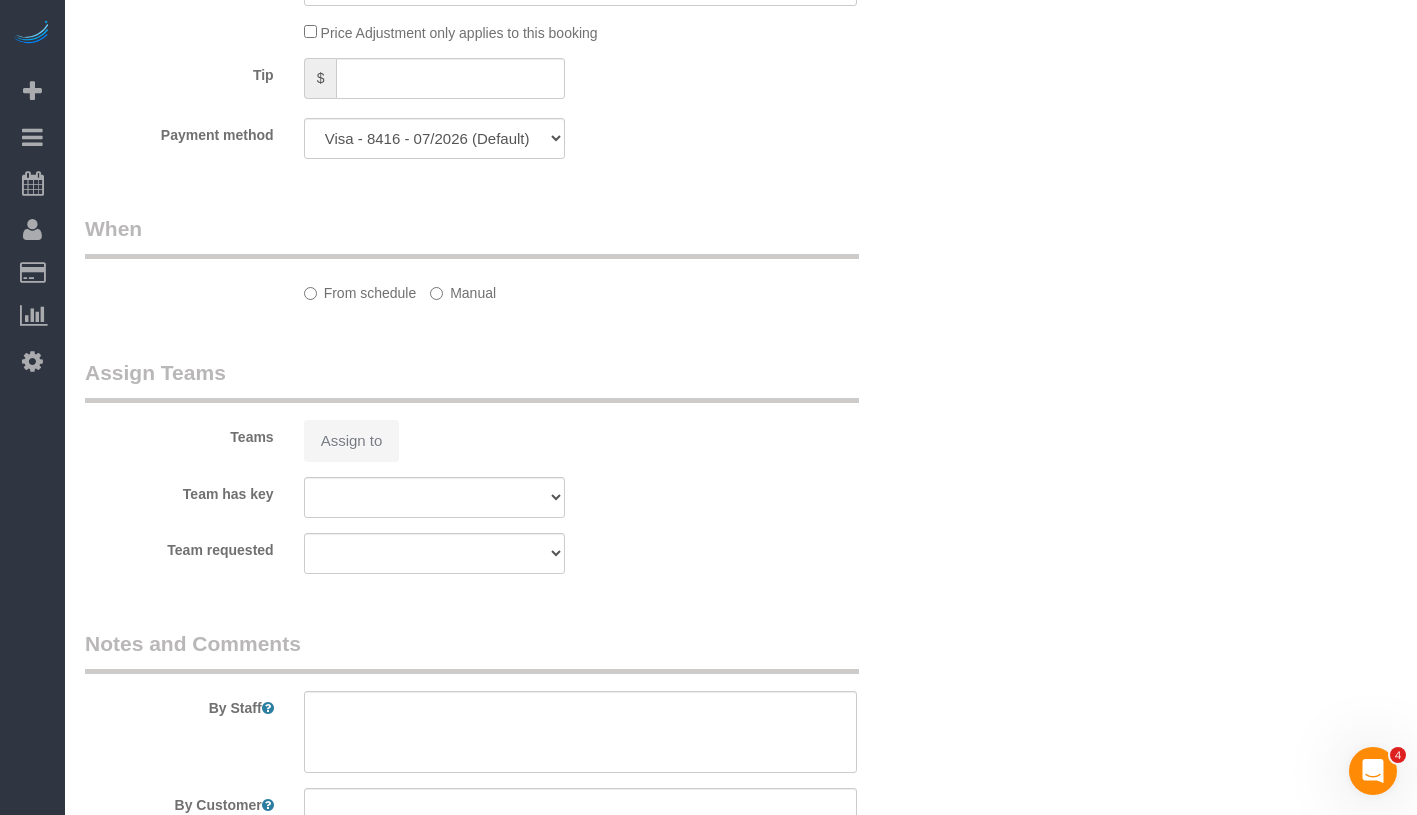 scroll, scrollTop: 2705, scrollLeft: 0, axis: vertical 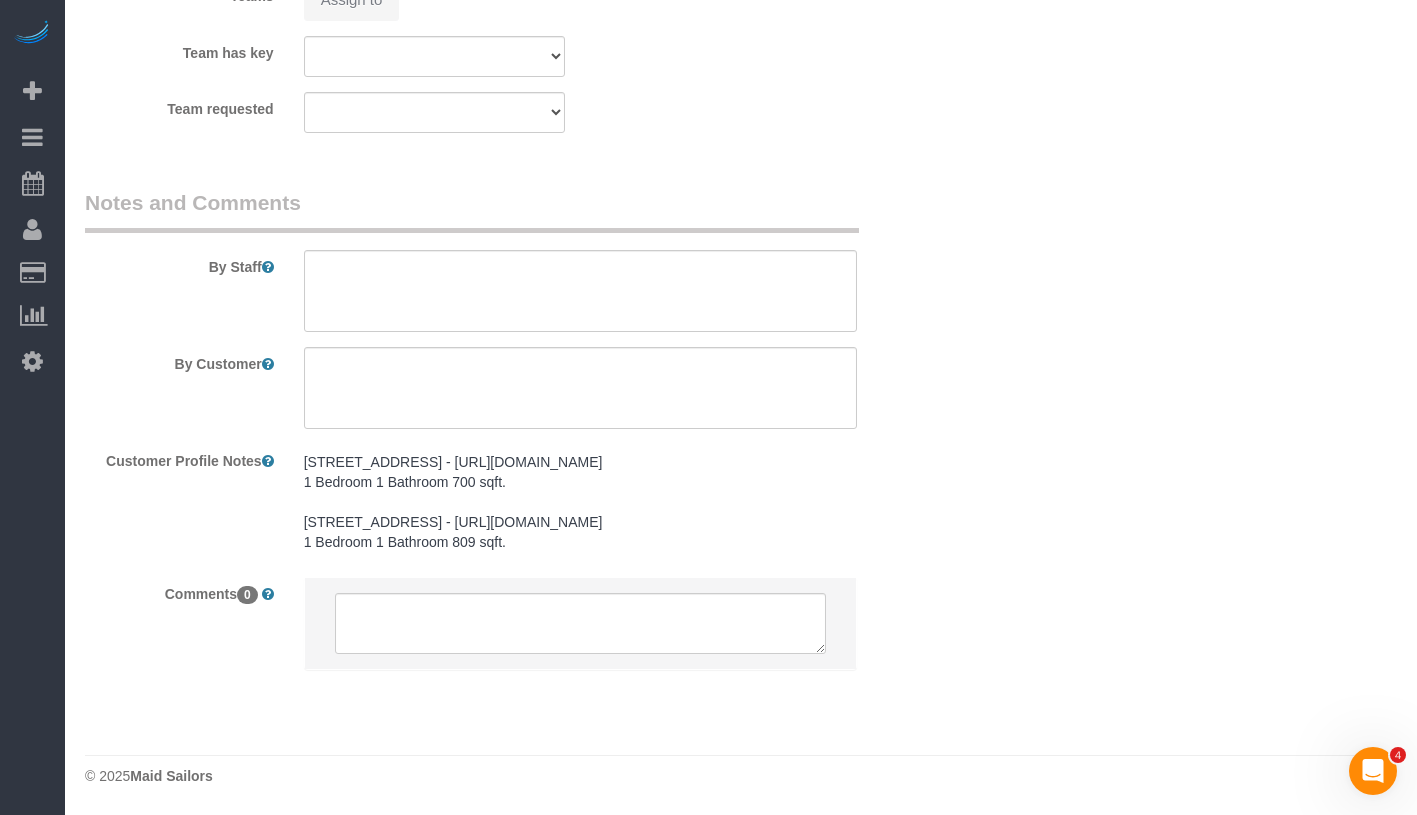 select on "spot1" 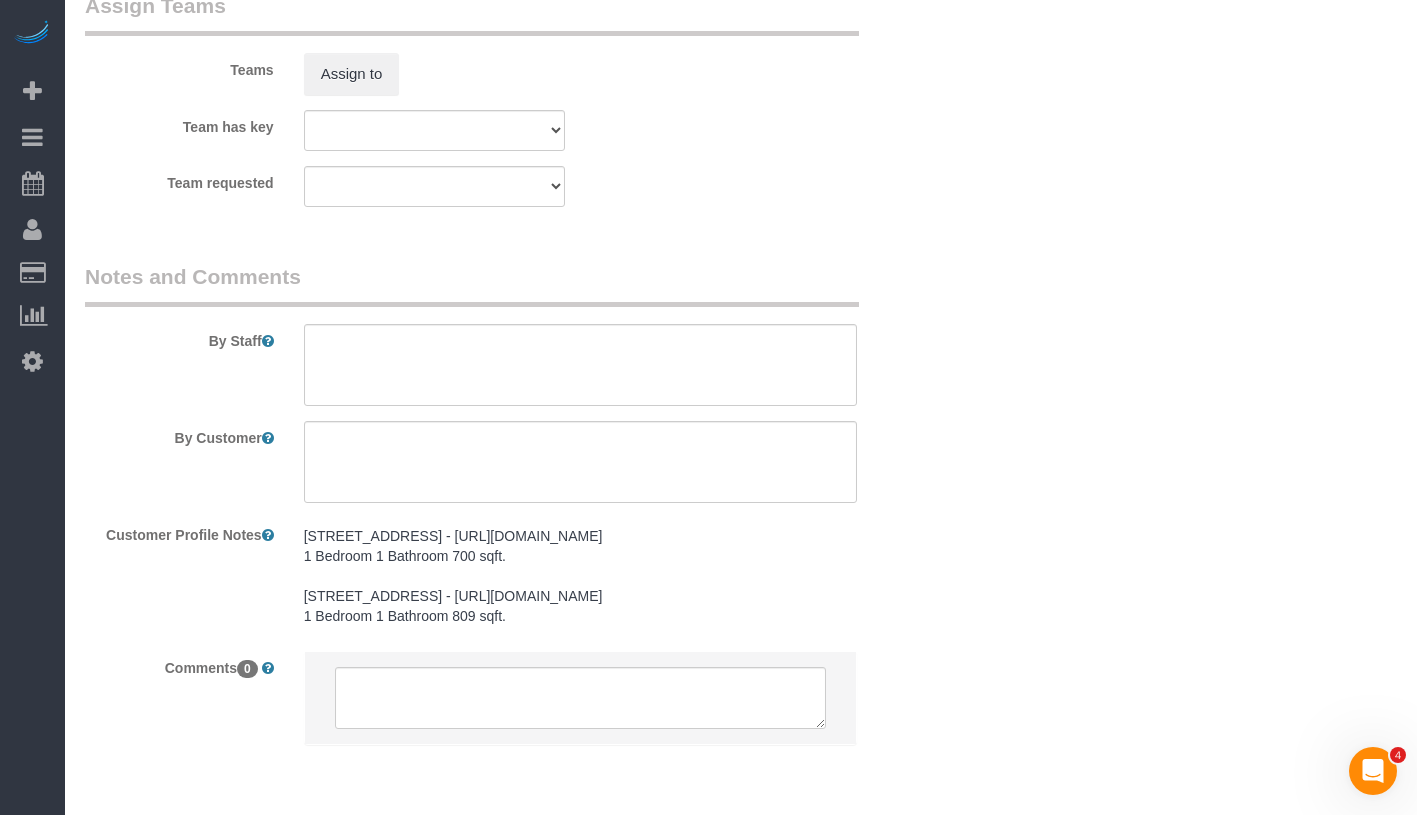 select on "1" 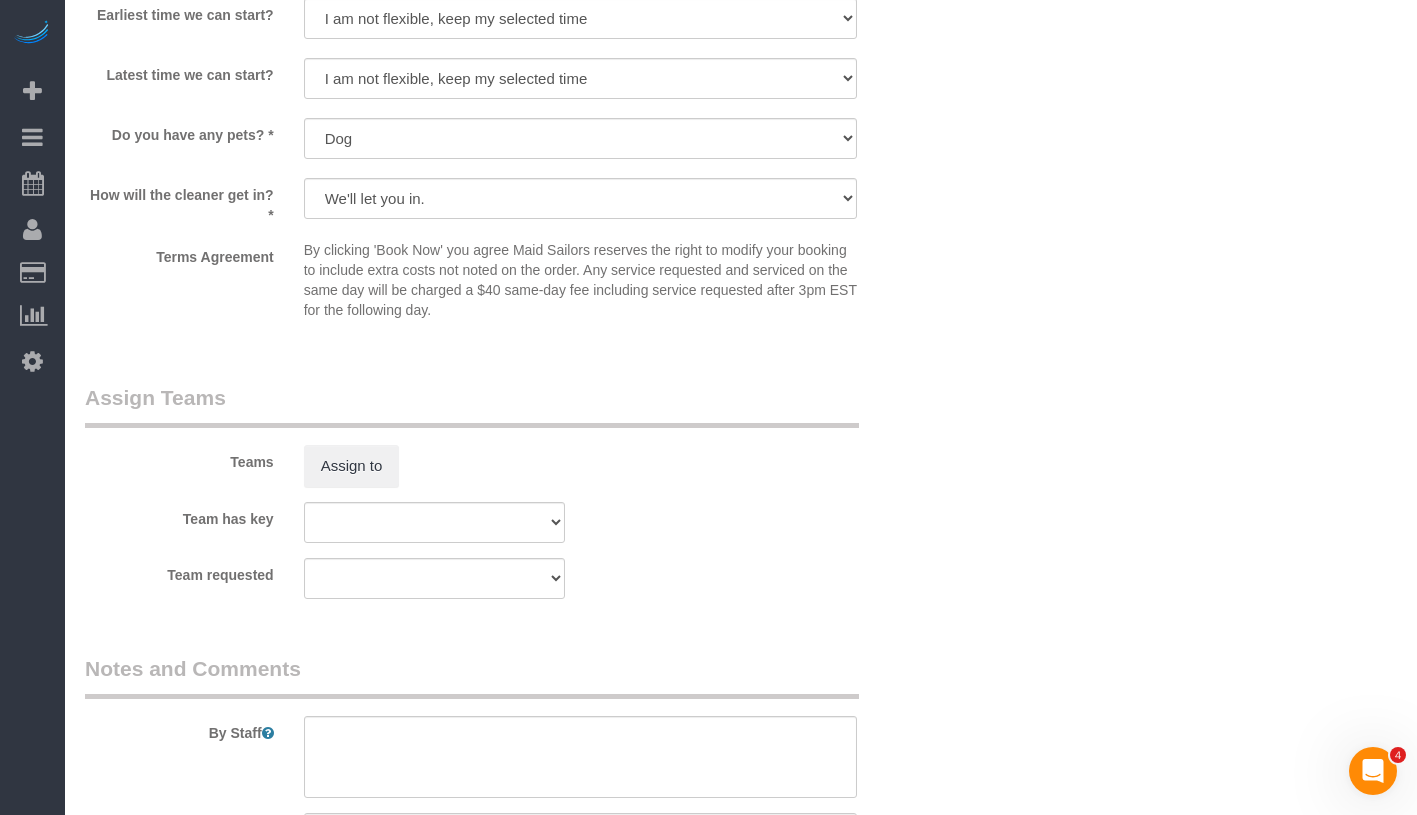 scroll, scrollTop: 2165, scrollLeft: 0, axis: vertical 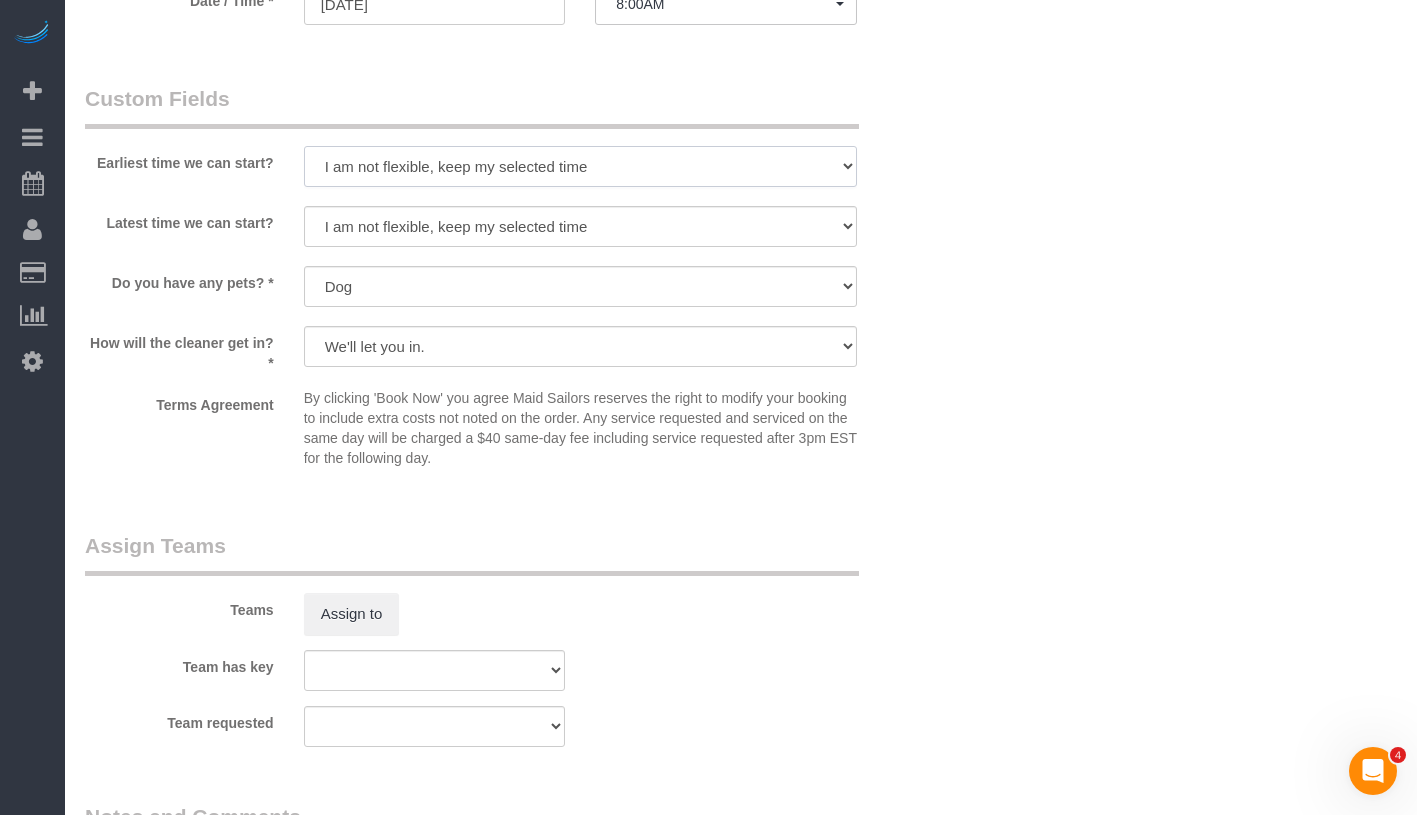 click on "I am not flexible, keep my selected time 8:00 AM 9:00 AM 10:00 AM 11:00 AM 12:00 PM 1:00 PM 2:00 PM 3:00 PM 4:00 PM 5:00 PM 6:00 PM 7:00 PM" at bounding box center [580, 166] 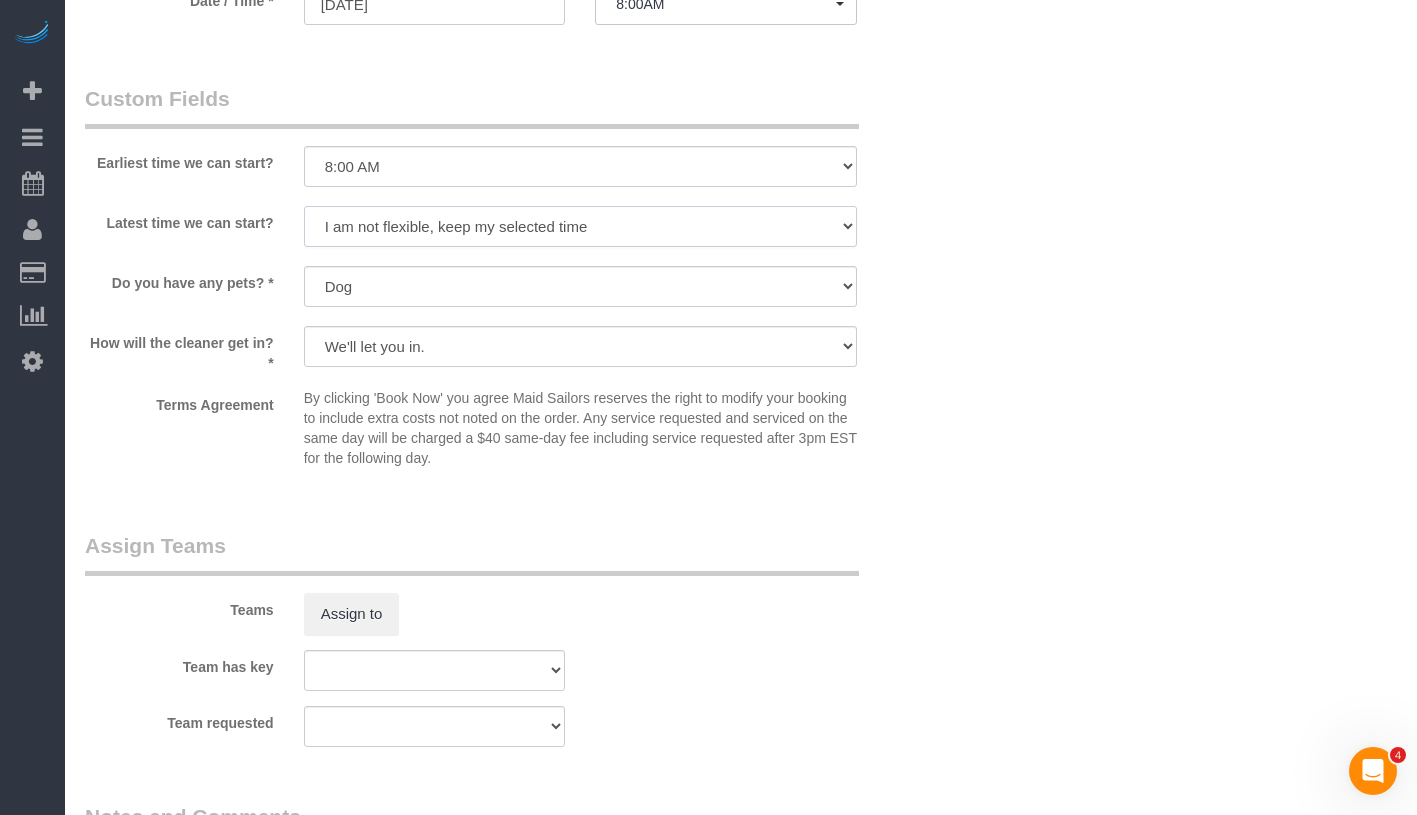 click on "I am not flexible, keep my selected time 8:00 AM 9:00 AM 10:00 AM 11:00 AM 12:00 PM 1:00 PM 2:00 PM 3:00 PM 4:00 PM 5:00 PM 6:00 PM 7:00 PM" at bounding box center [580, 226] 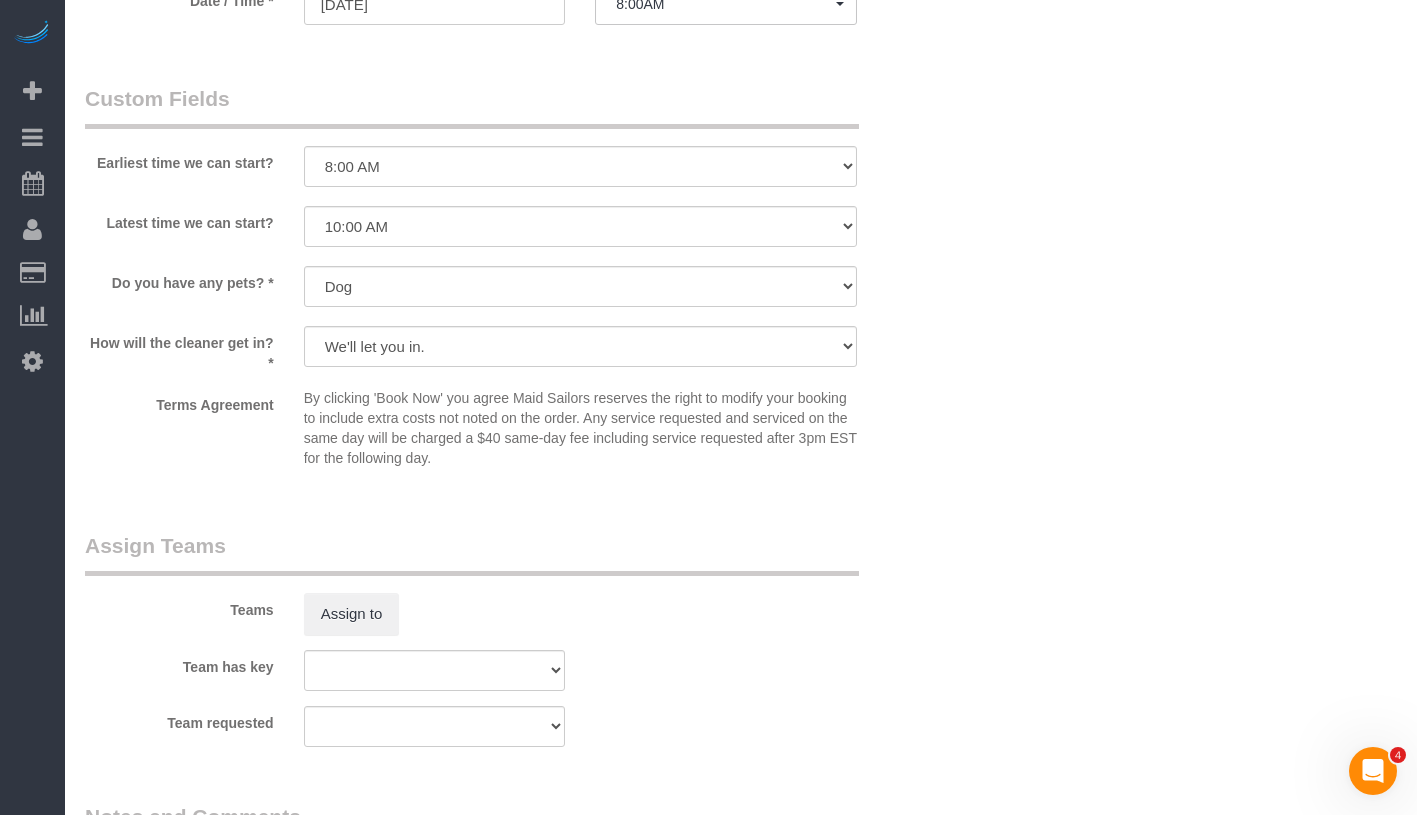 click on "Who
Email
a9goodman@gmail.com
Name *
Andrew
Goodman
No John Harris
Pet - Dog
Standard Apartment
Where
Address
30 Morningside Drive, Apt 620
New York
AK
AL
AR
AZ
CA
CO
CT
DC
DE
FL
GA
HI
IA
ID
IL
IN
KS
KY
LA
MA
MD
ME
MI
MN
MO" at bounding box center [741, -354] 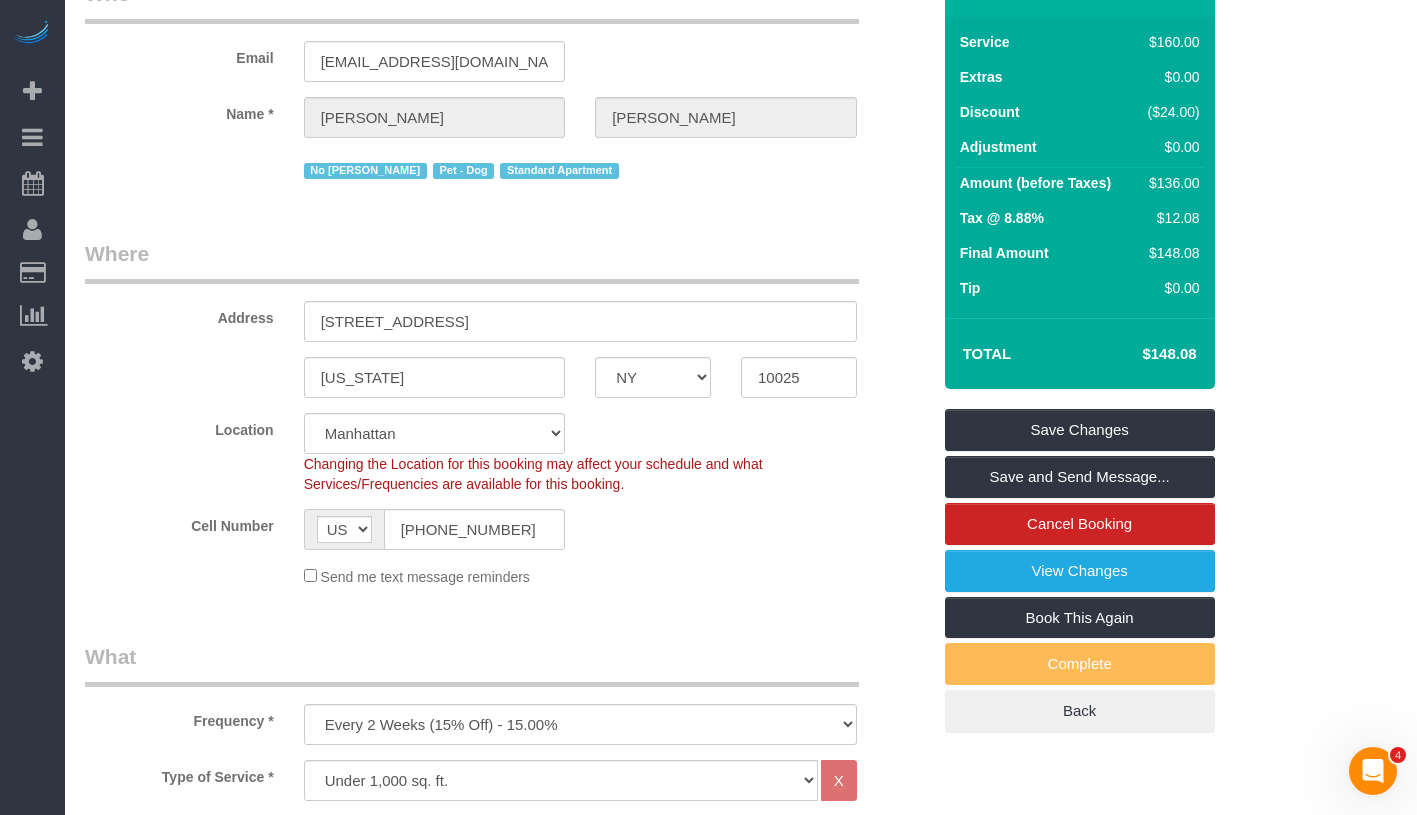 scroll, scrollTop: 0, scrollLeft: 0, axis: both 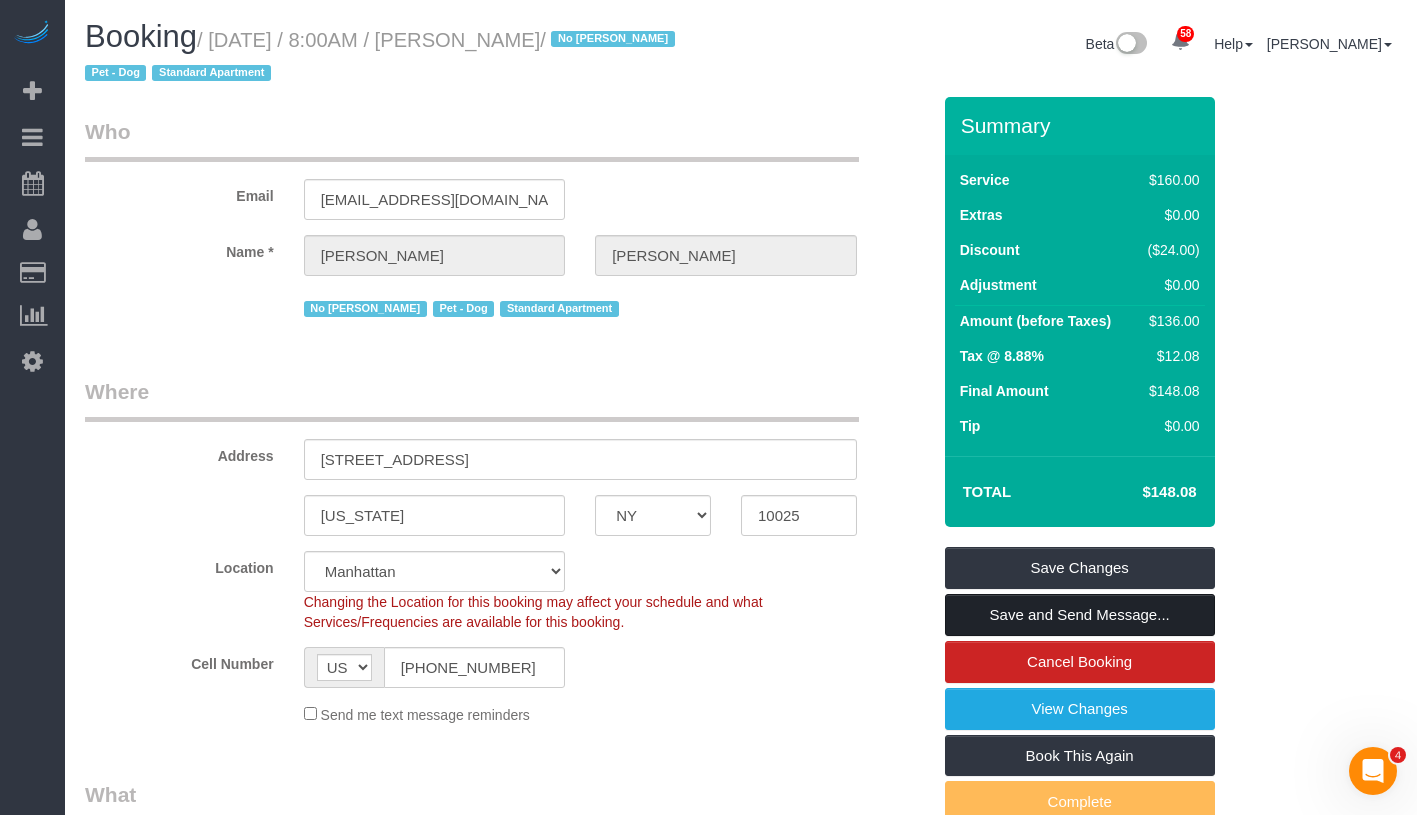 click on "Save and Send Message..." at bounding box center [1080, 615] 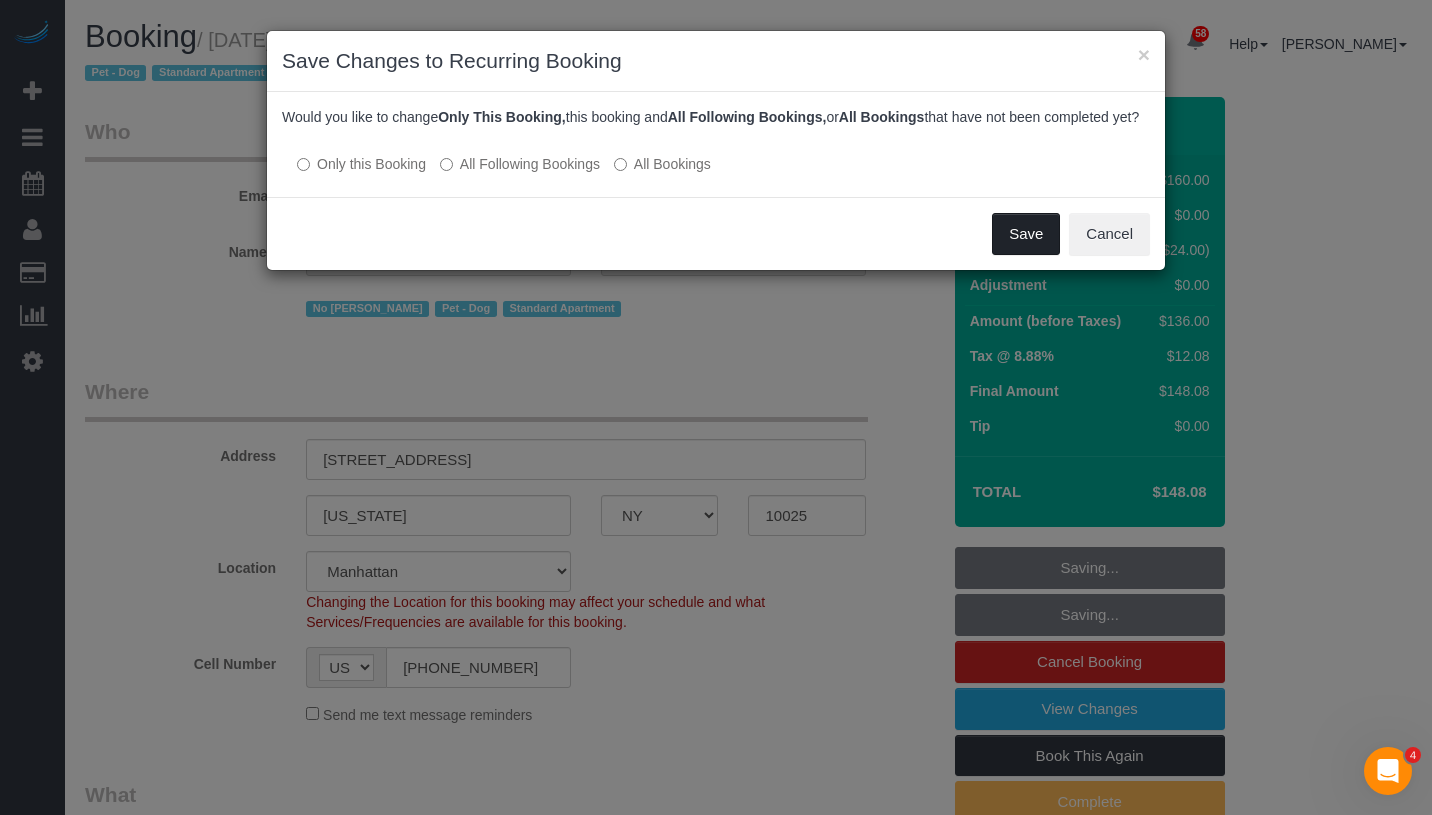 click on "Save" at bounding box center [1026, 234] 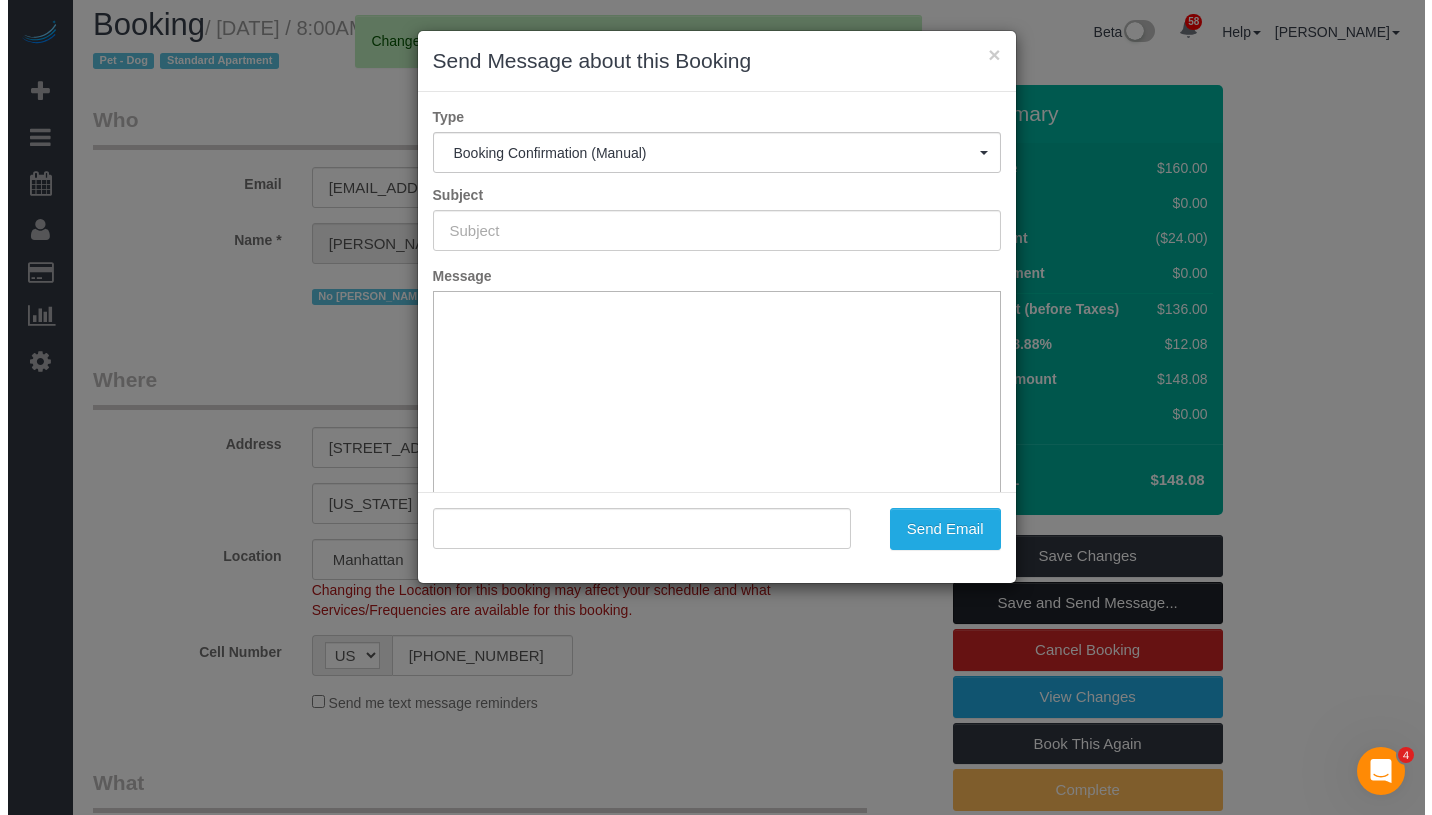 scroll, scrollTop: 0, scrollLeft: 0, axis: both 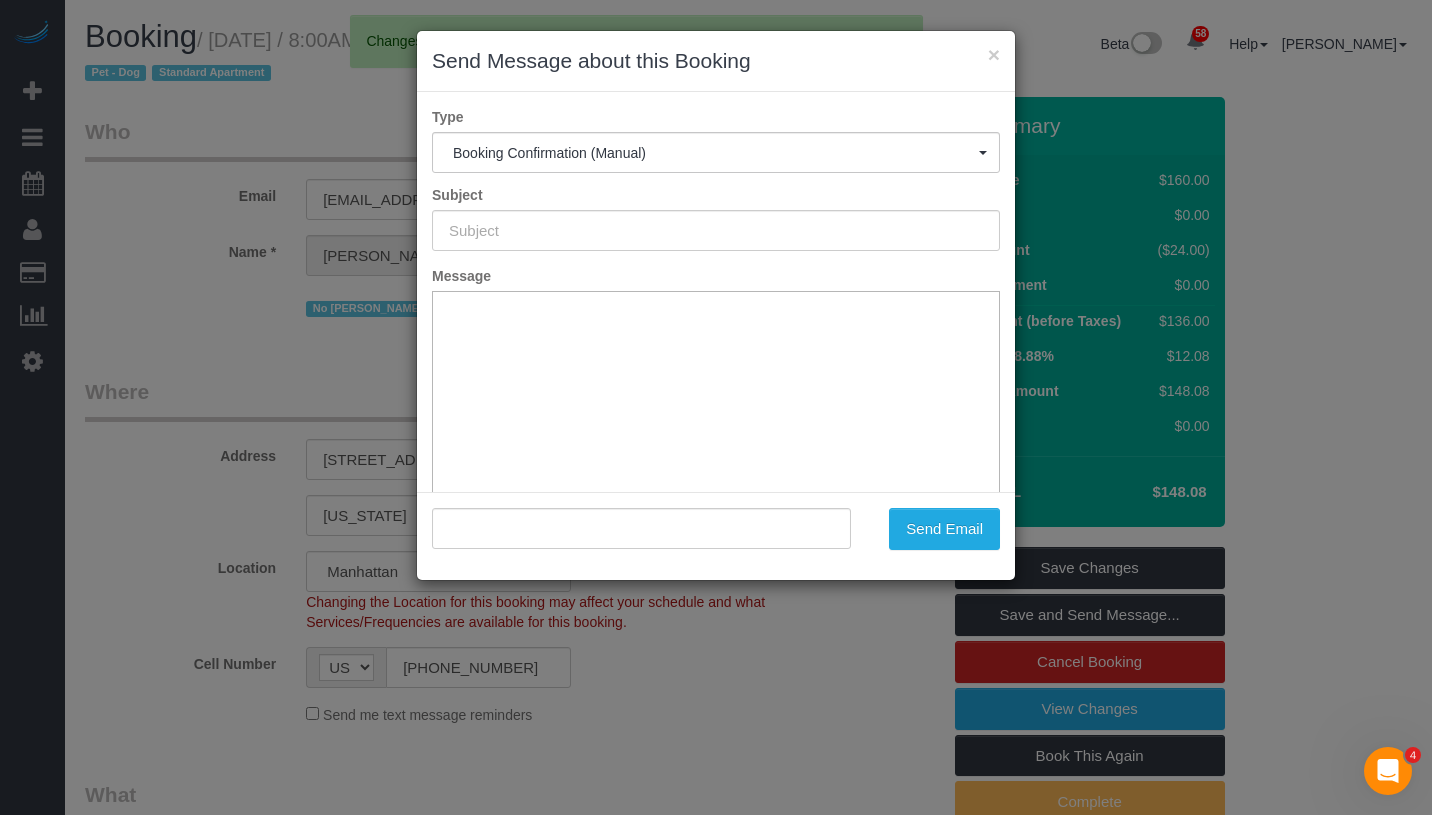 type on "Cleaning Confirmed for 07/16/2025 at 8:00am" 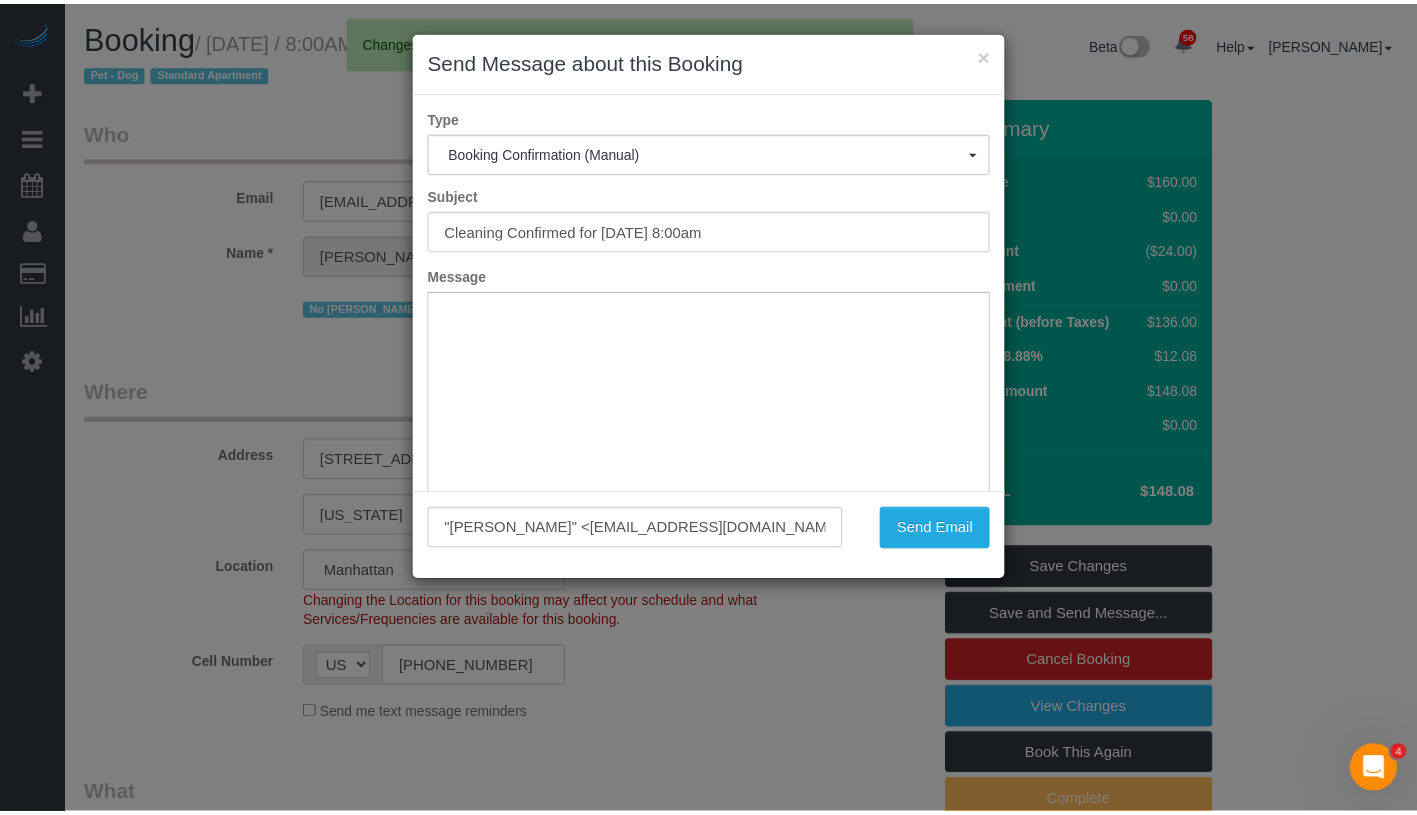 scroll, scrollTop: 0, scrollLeft: 0, axis: both 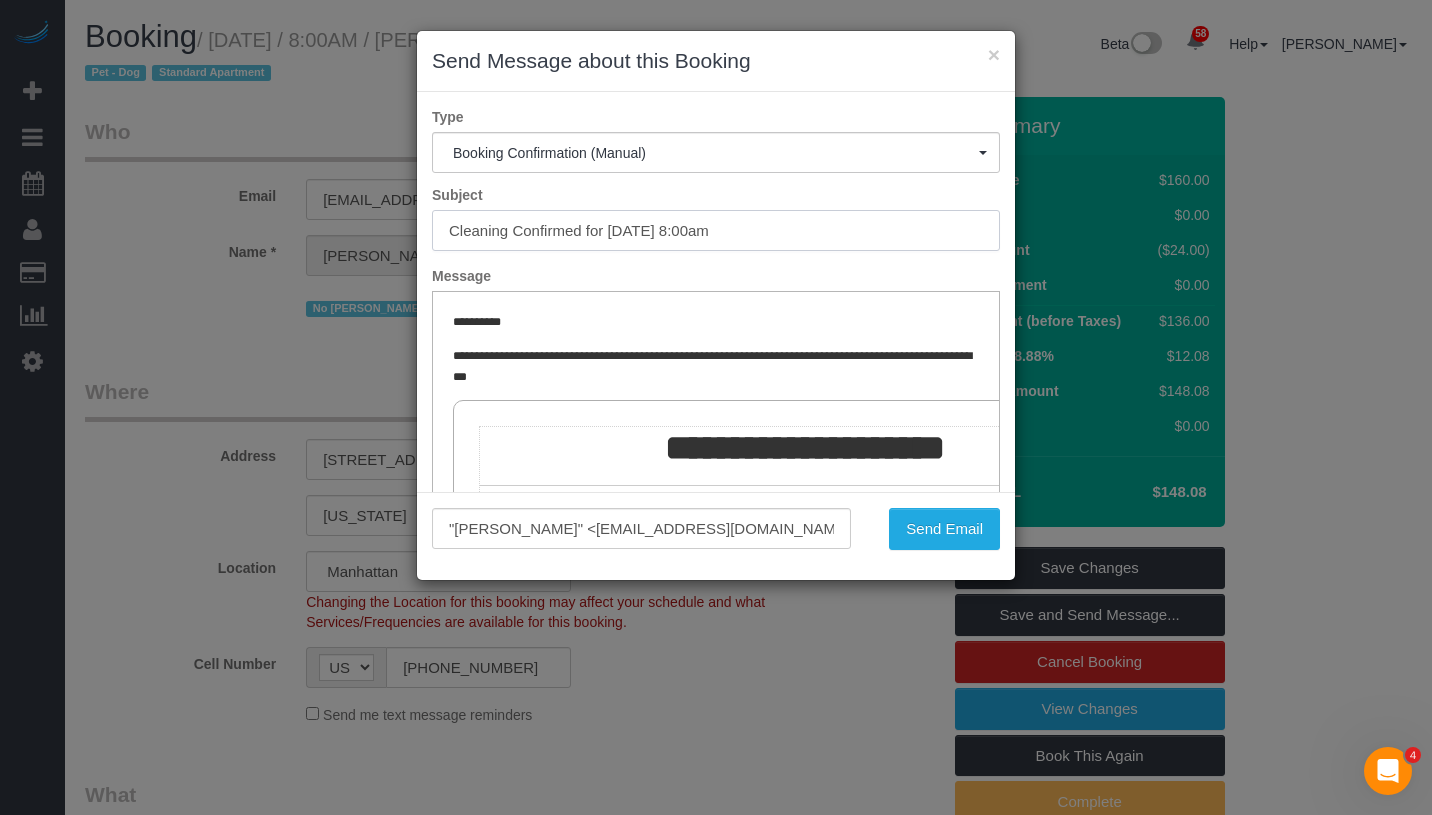 drag, startPoint x: 608, startPoint y: 229, endPoint x: 836, endPoint y: 237, distance: 228.1403 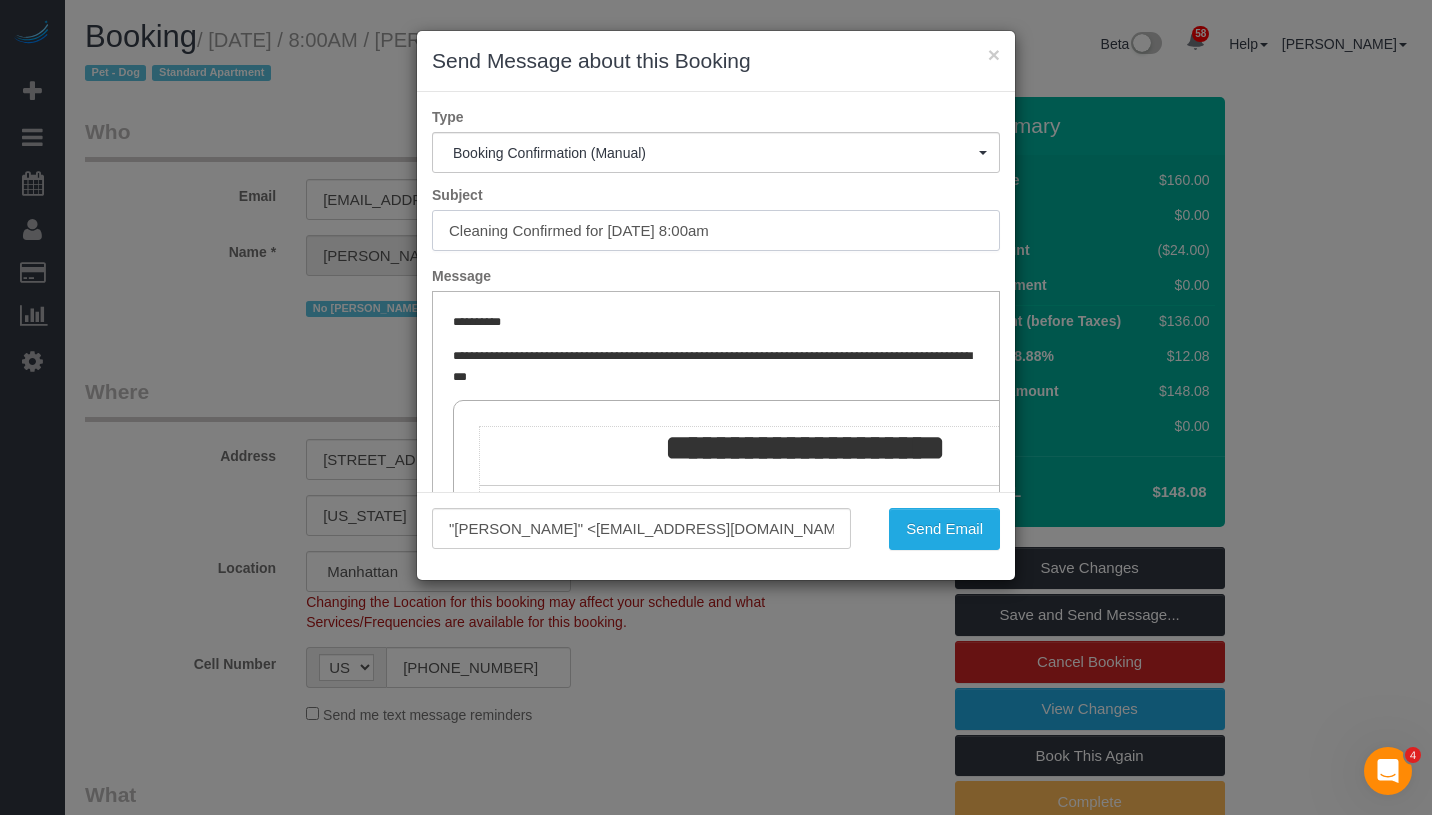 click on "Cleaning Confirmed for 07/16/2025 at 8:00am" at bounding box center [716, 230] 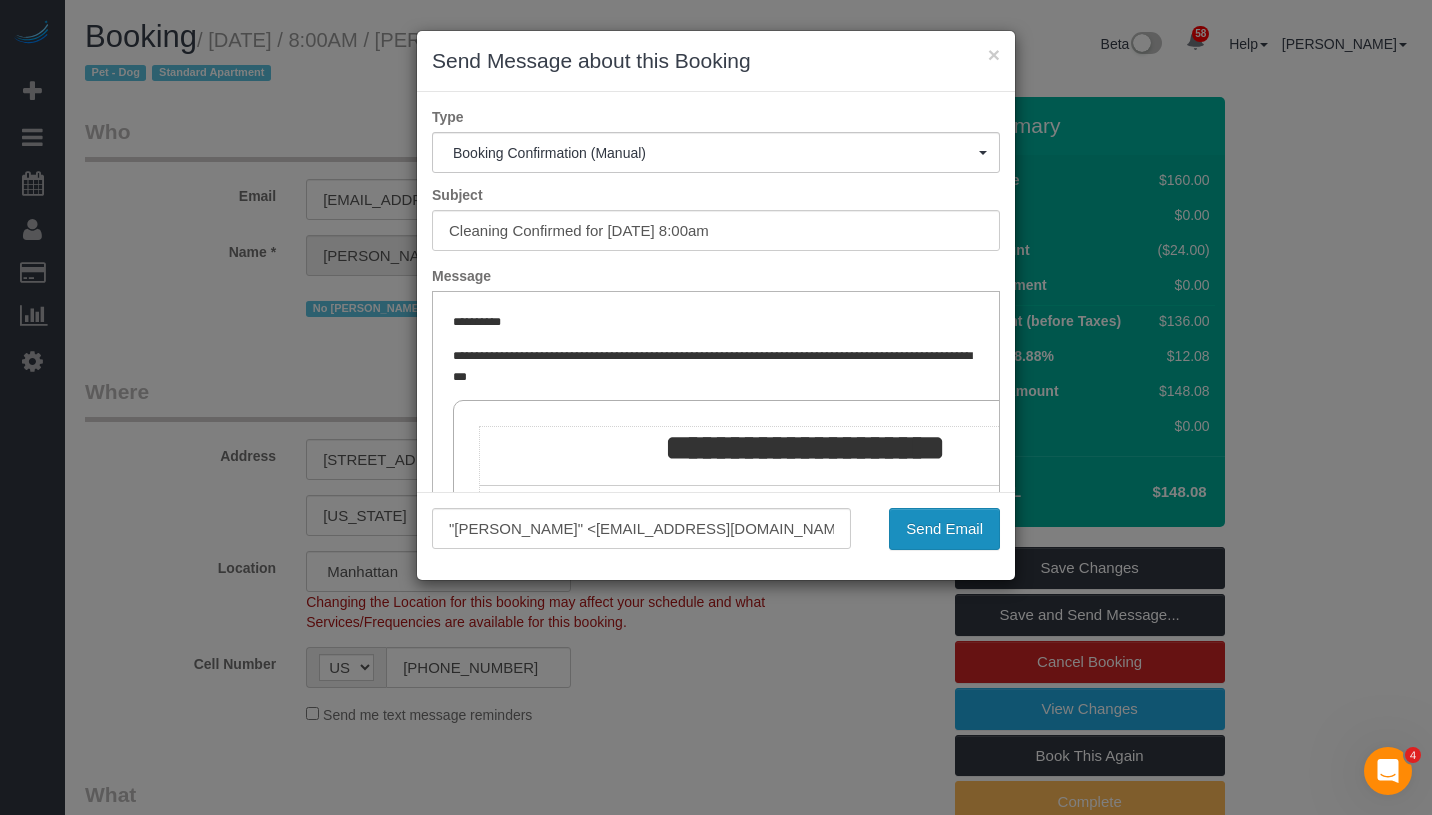 click on "Send Email" at bounding box center [944, 529] 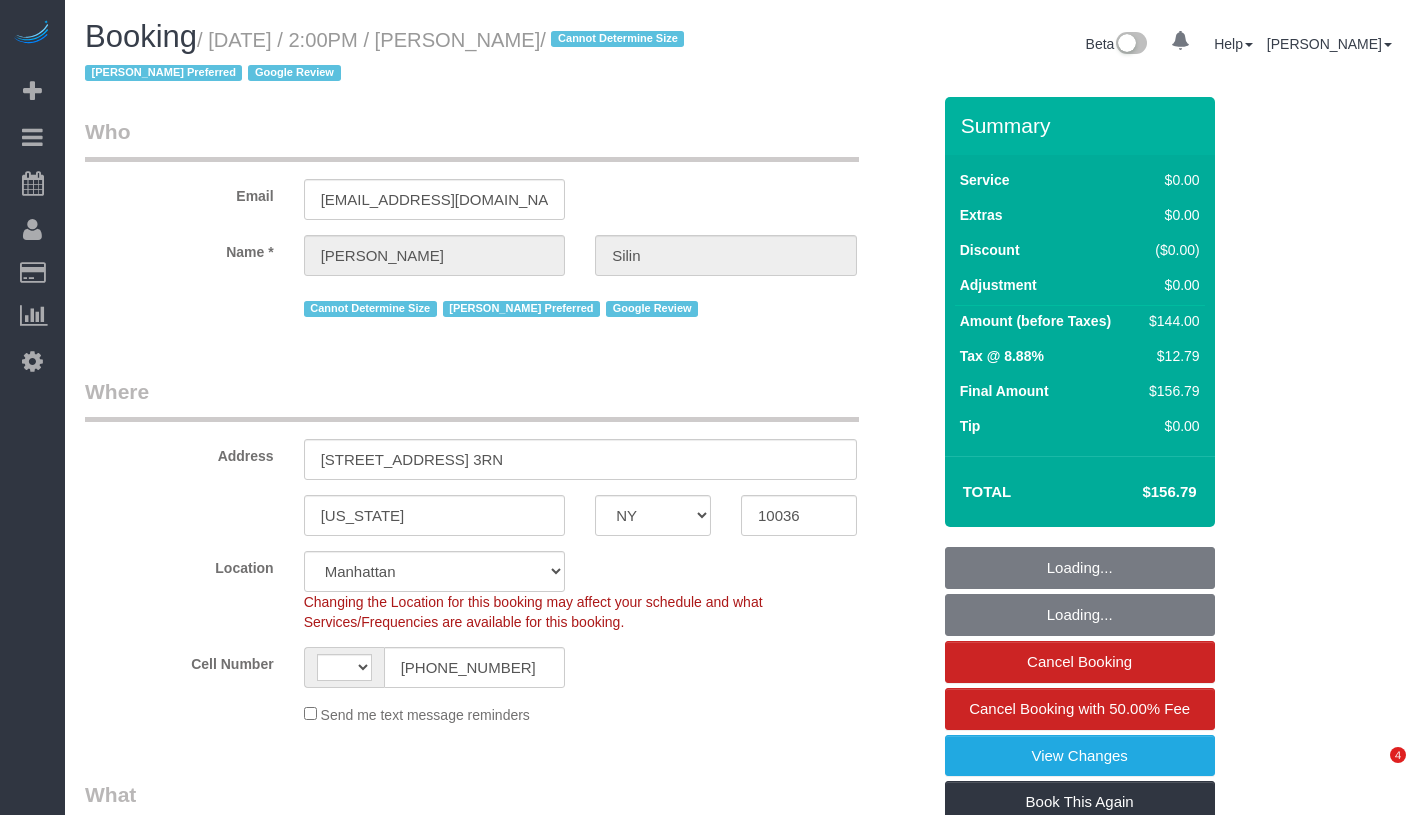 select on "NY" 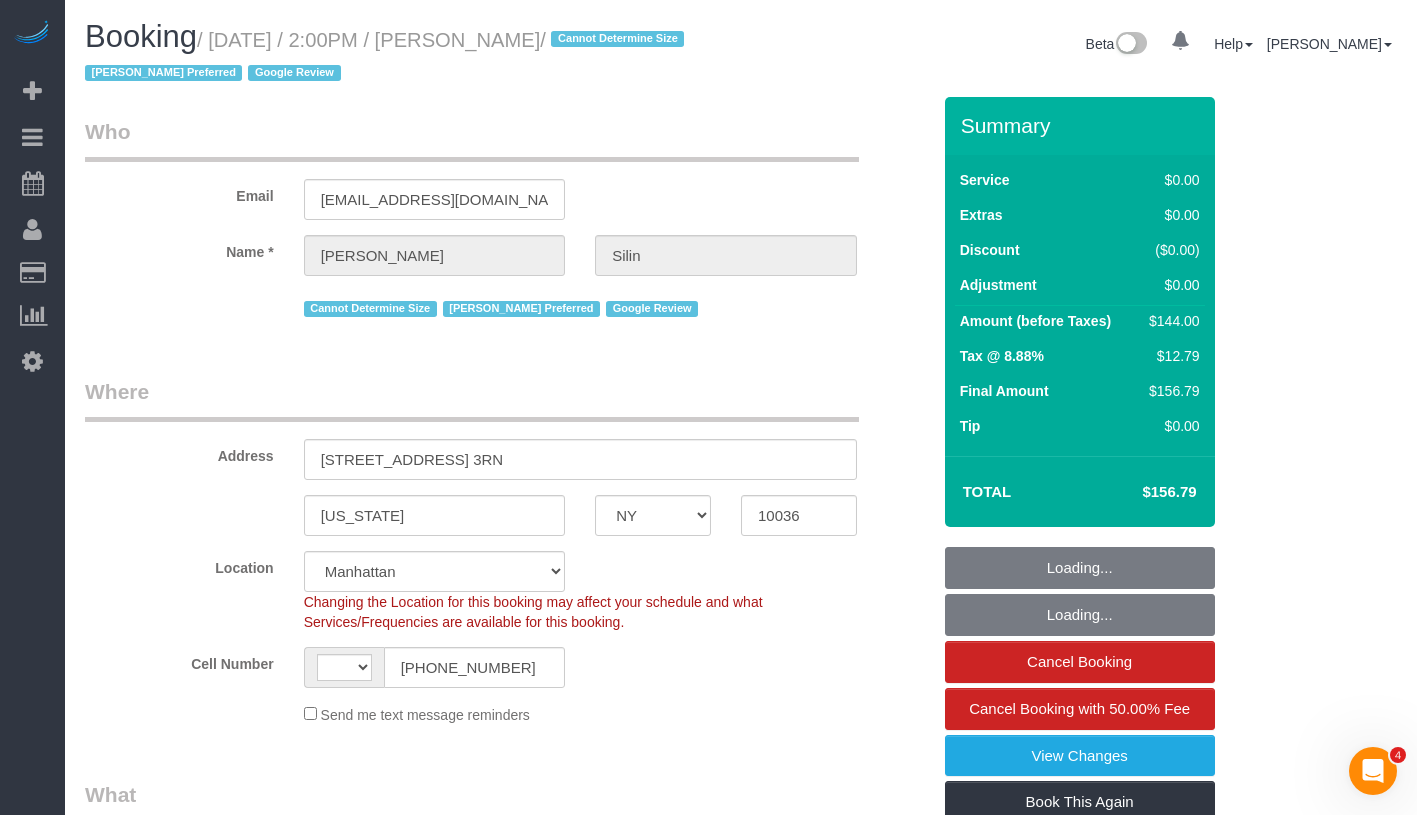 scroll, scrollTop: 0, scrollLeft: 0, axis: both 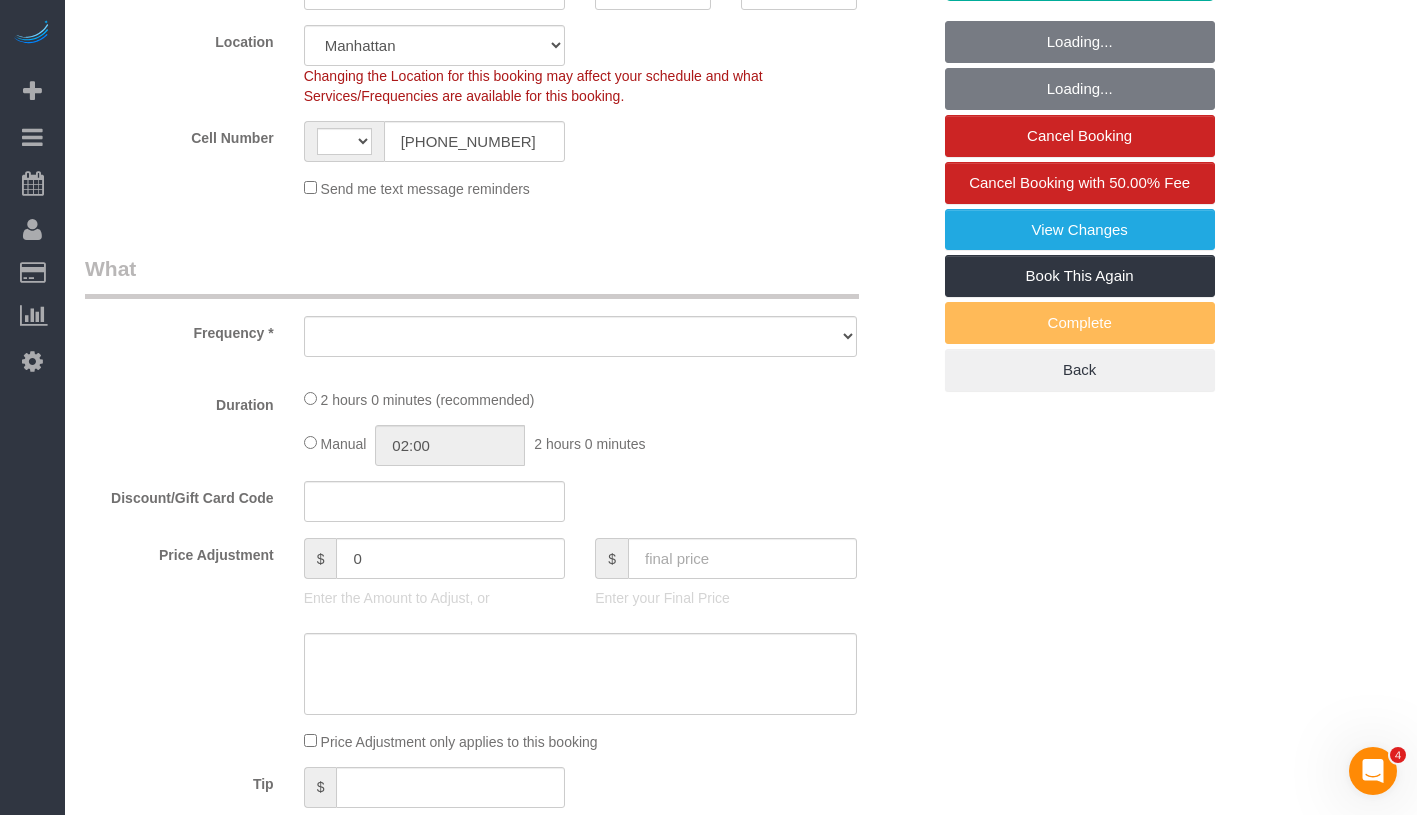 select on "string:stripe-pm_1R07Um4VGloSiKo7wQHwrVf3" 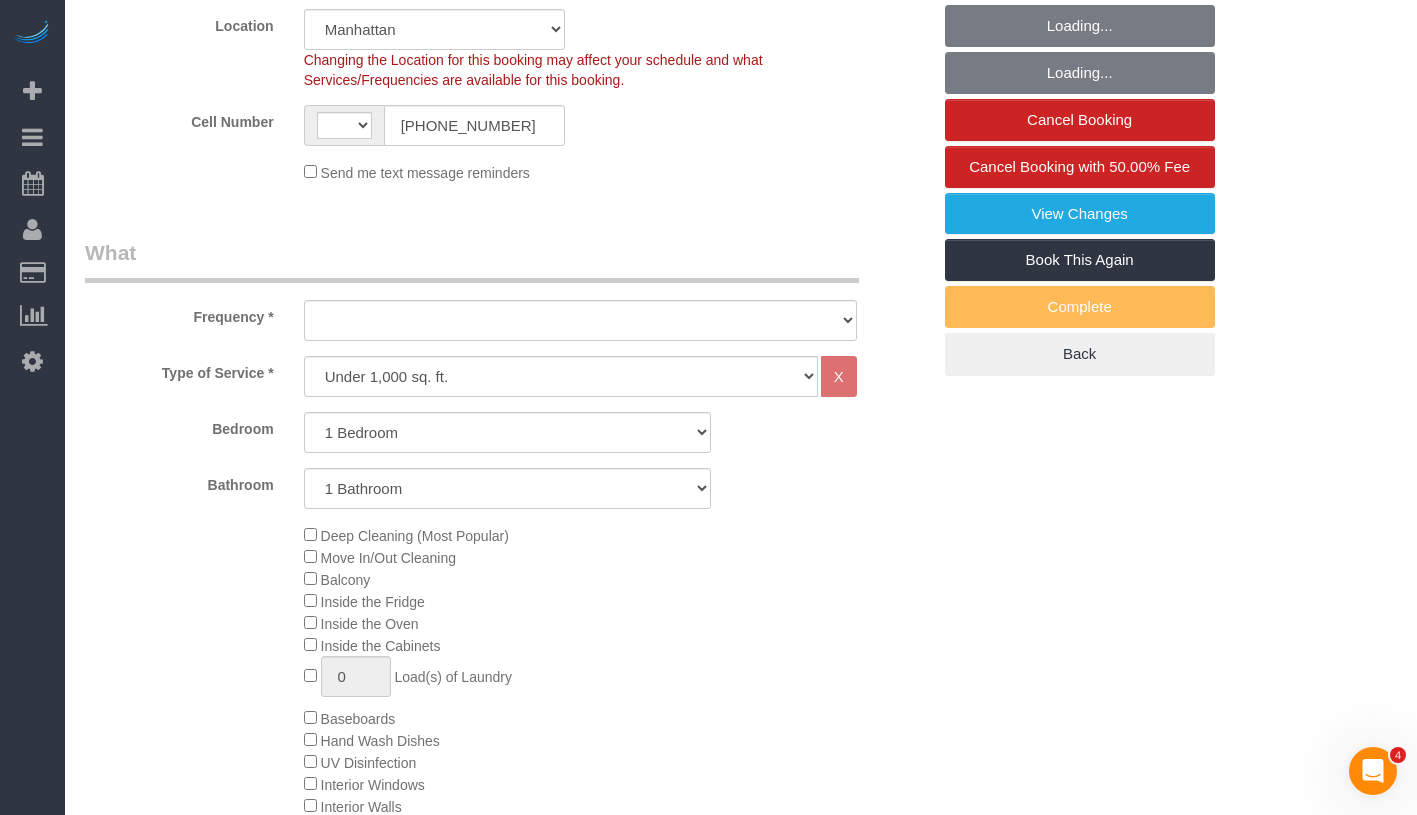 select on "string:[GEOGRAPHIC_DATA]" 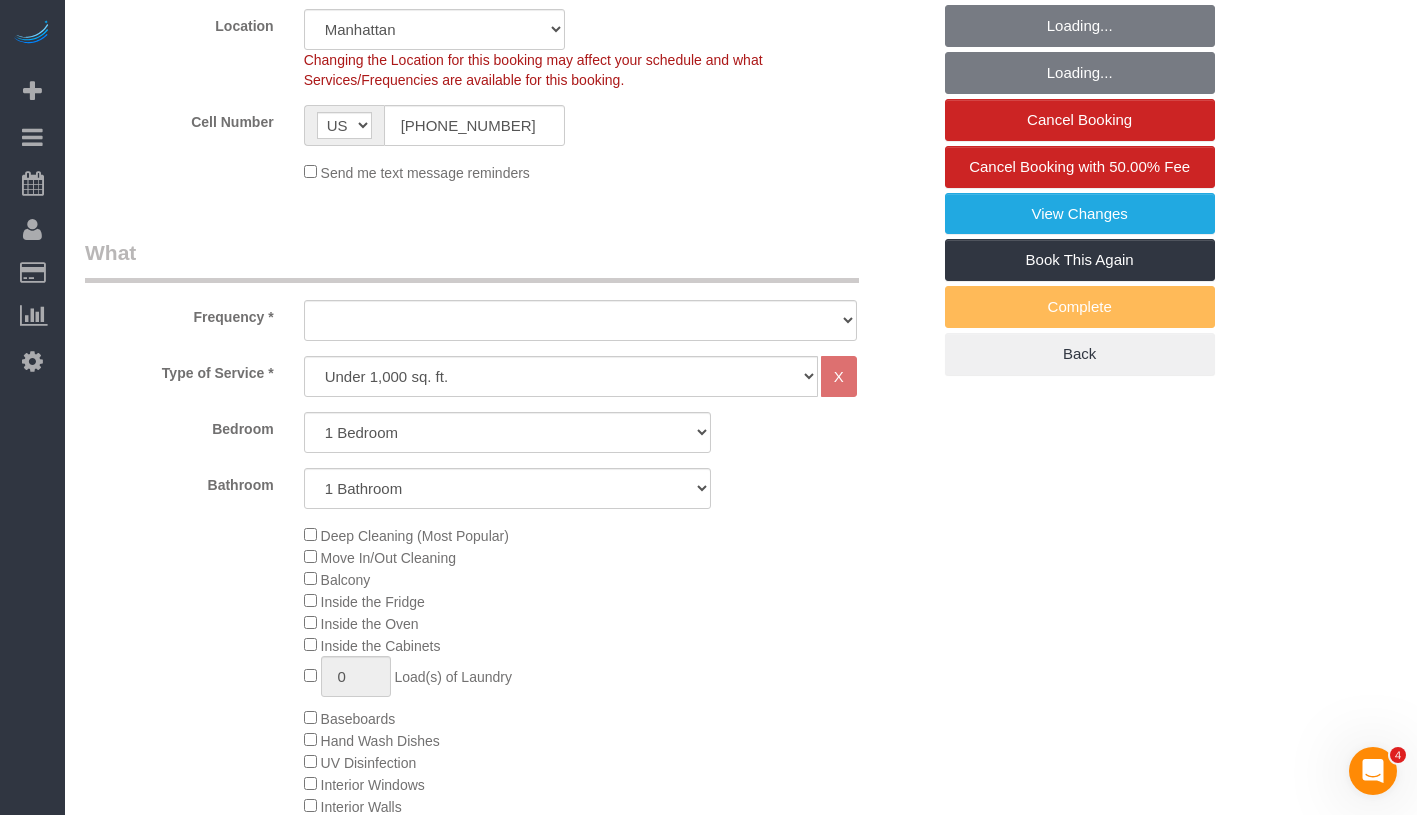 select on "object:1117" 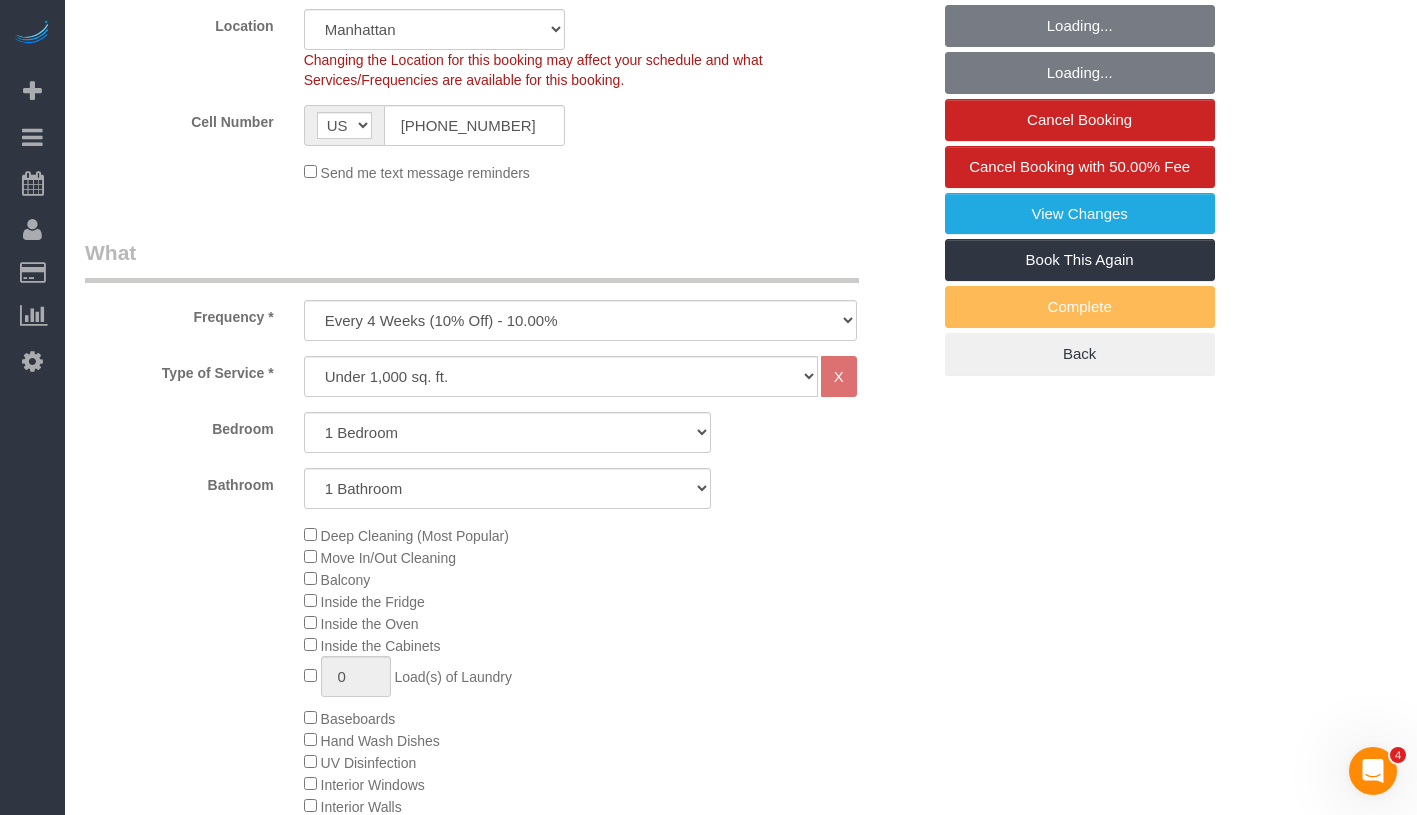 select on "object:1463" 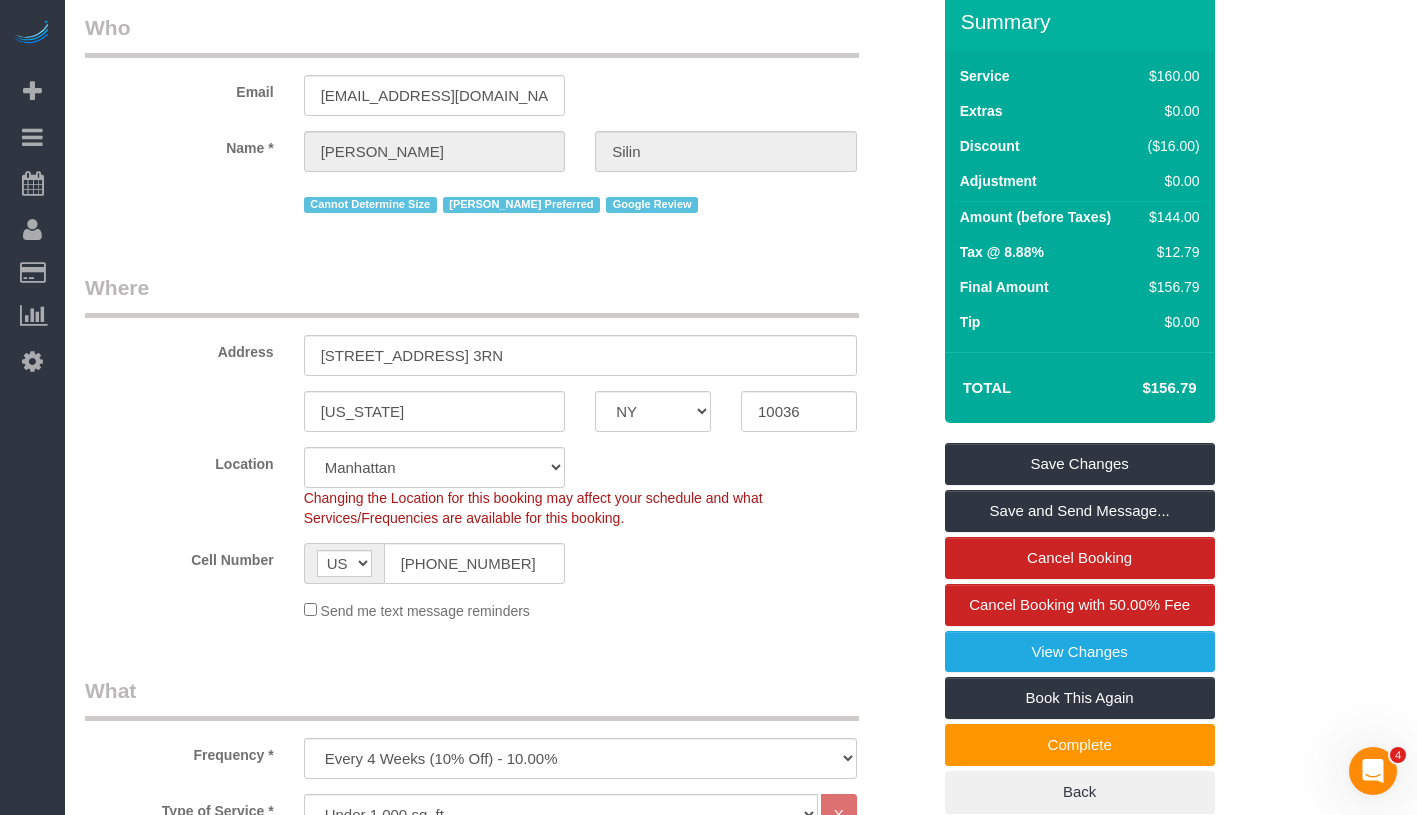 scroll, scrollTop: 0, scrollLeft: 0, axis: both 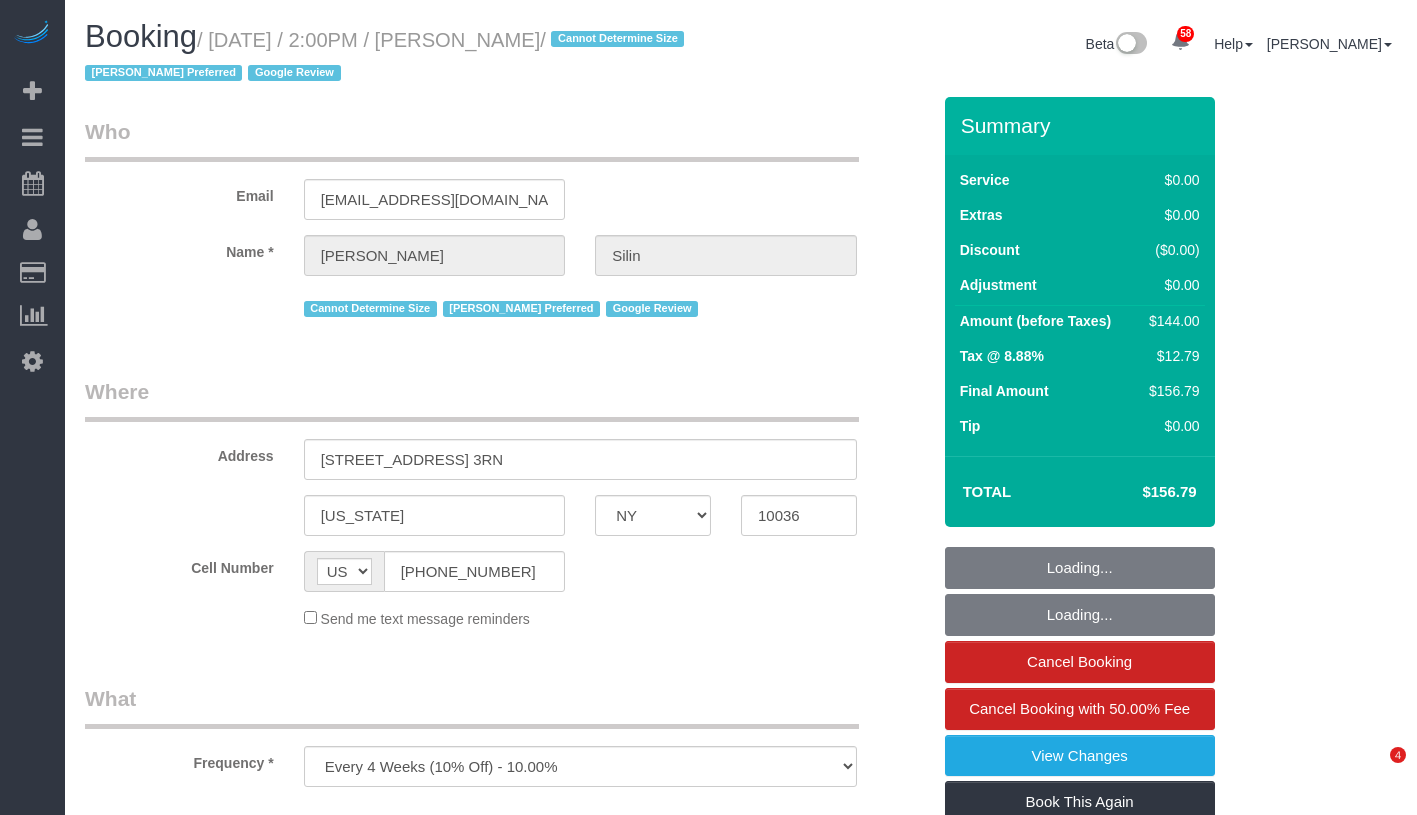 select on "NY" 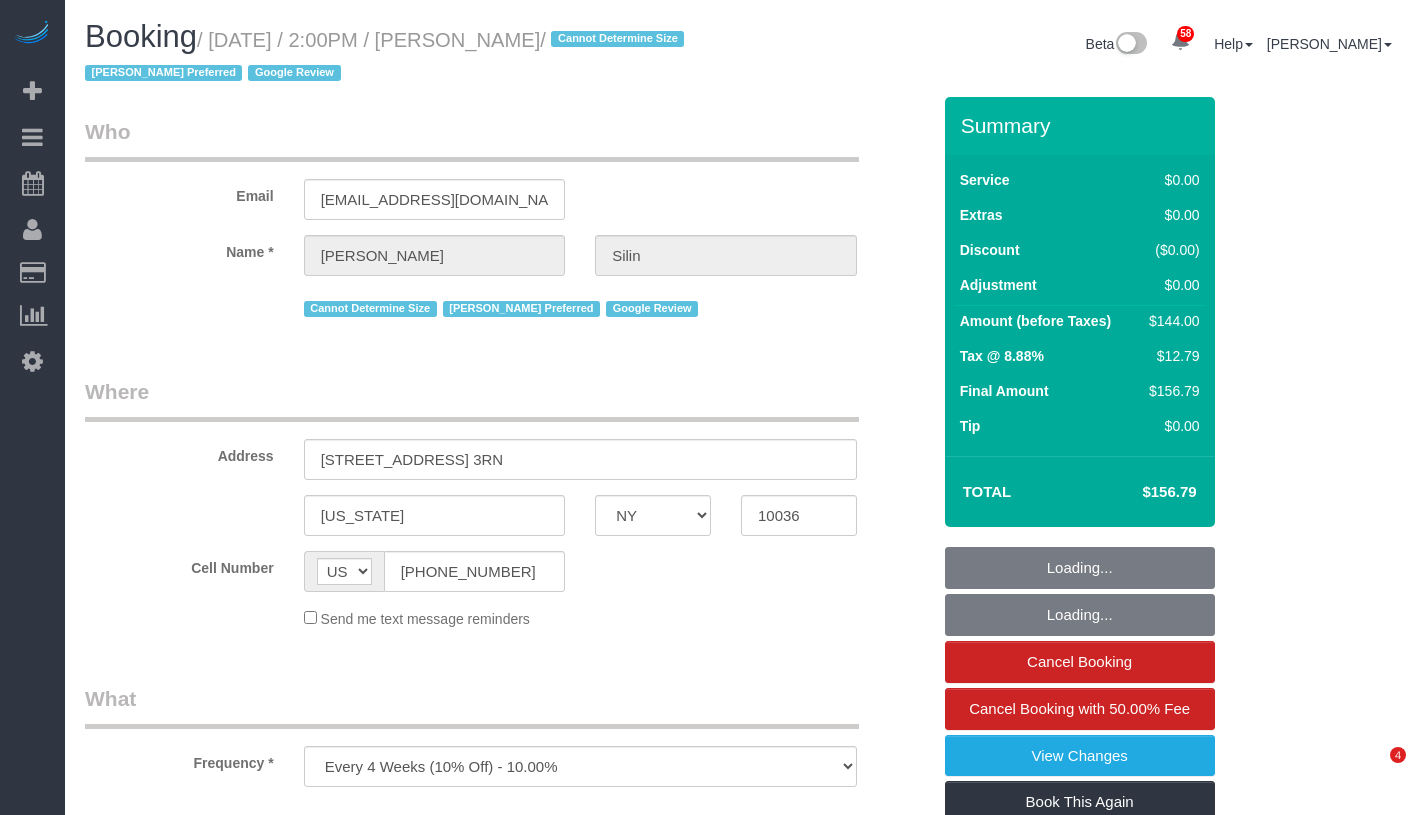 scroll, scrollTop: 0, scrollLeft: 0, axis: both 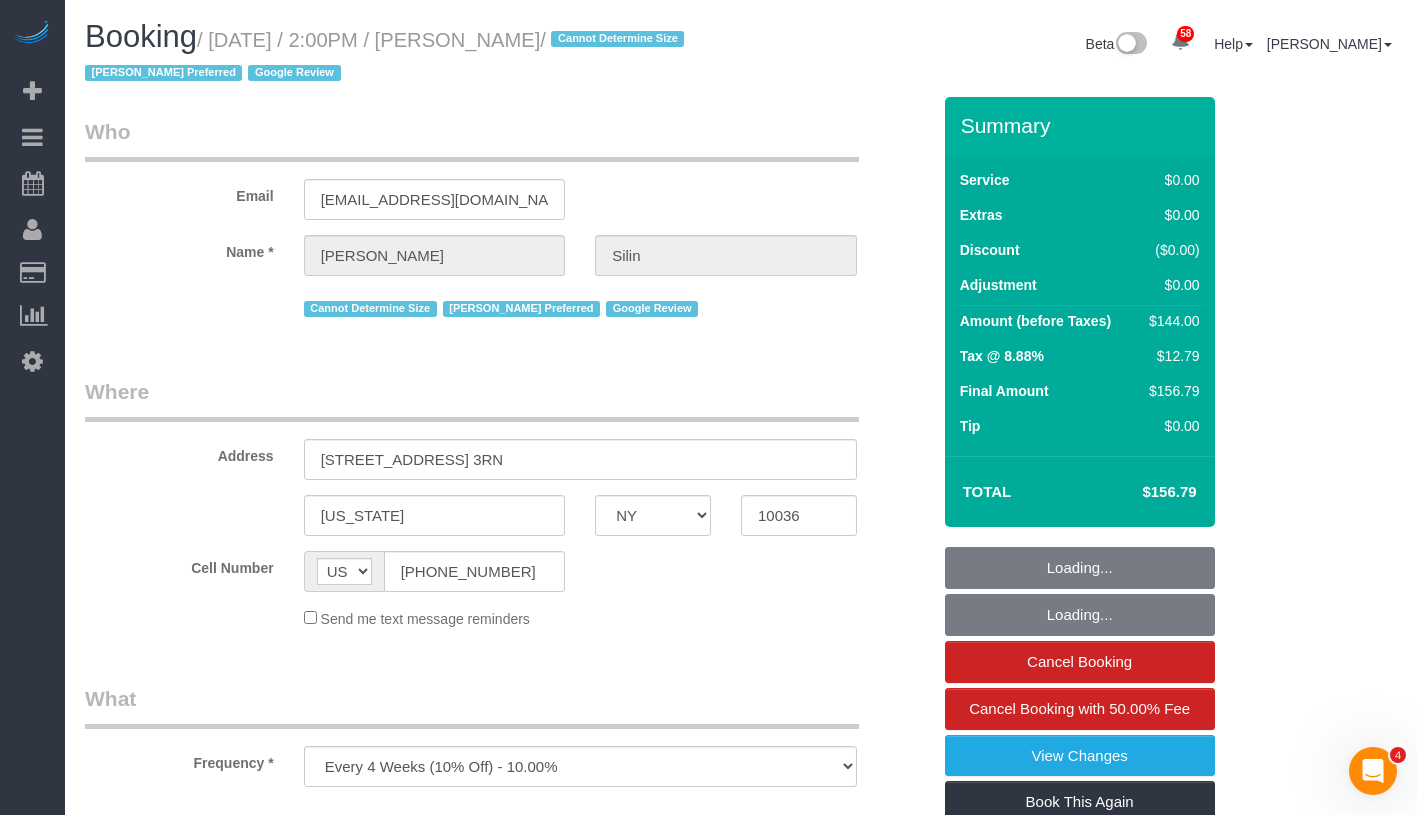 select on "number:89" 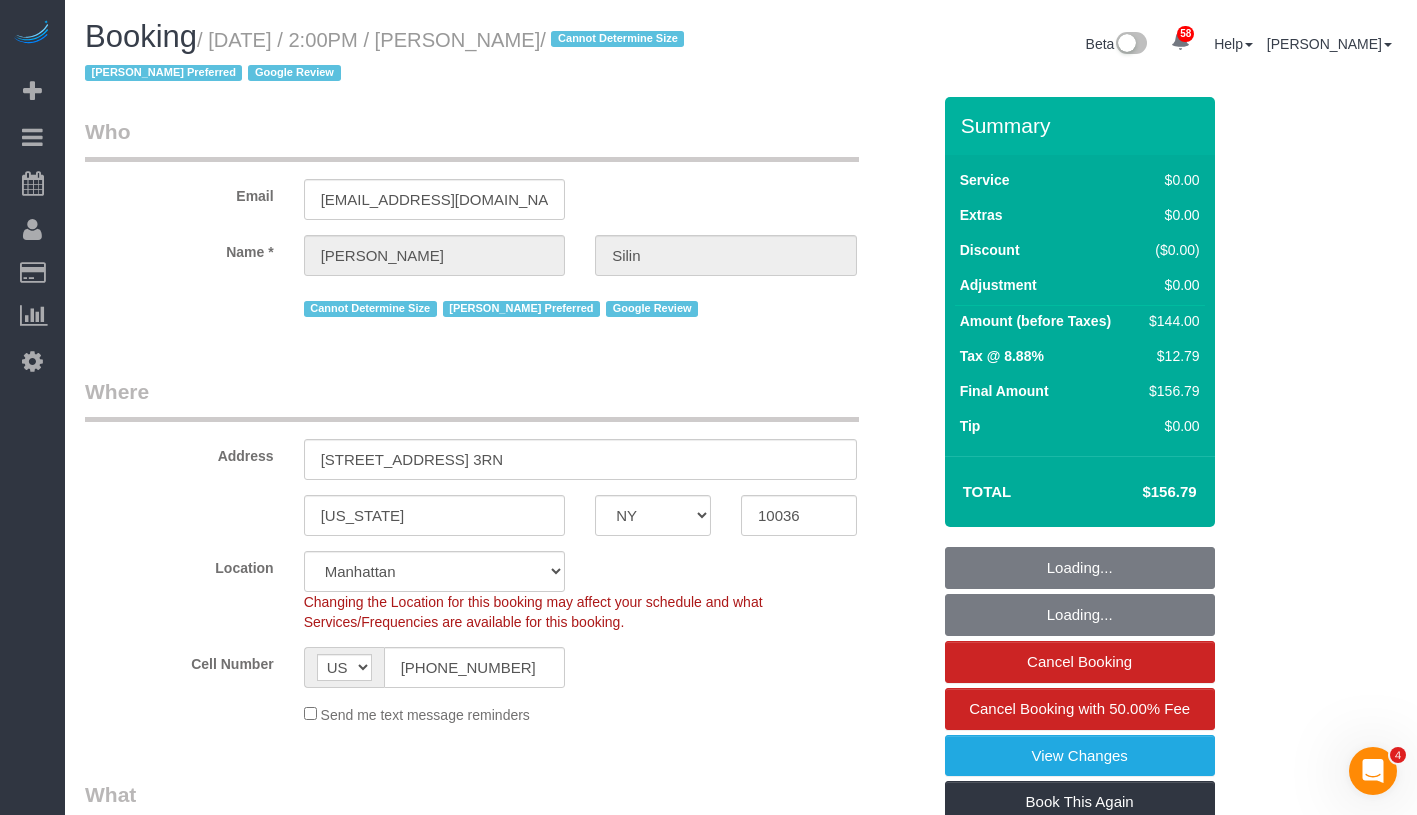 select on "object:982" 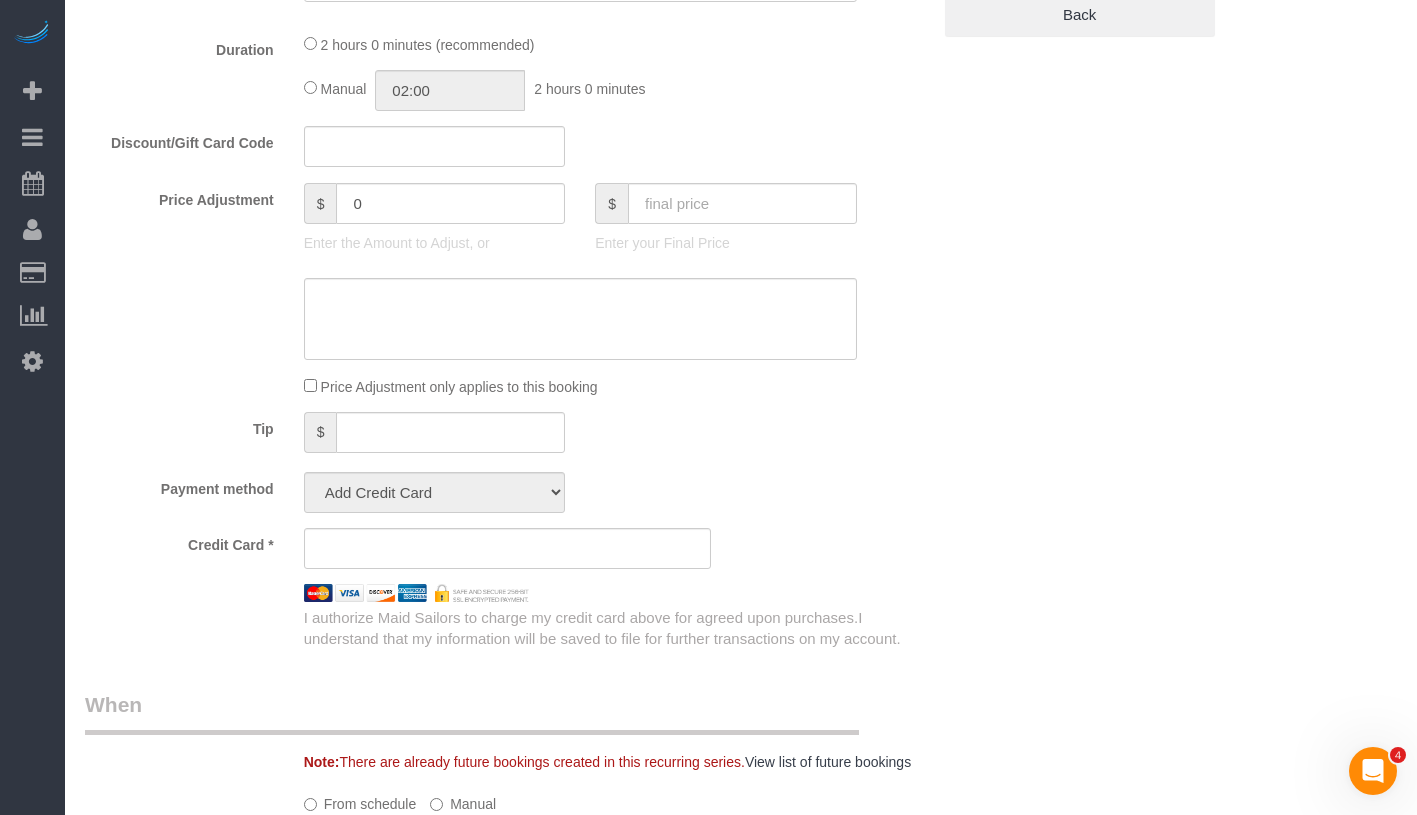 select on "string:stripe-pm_1R07Um4VGloSiKo7wQHwrVf3" 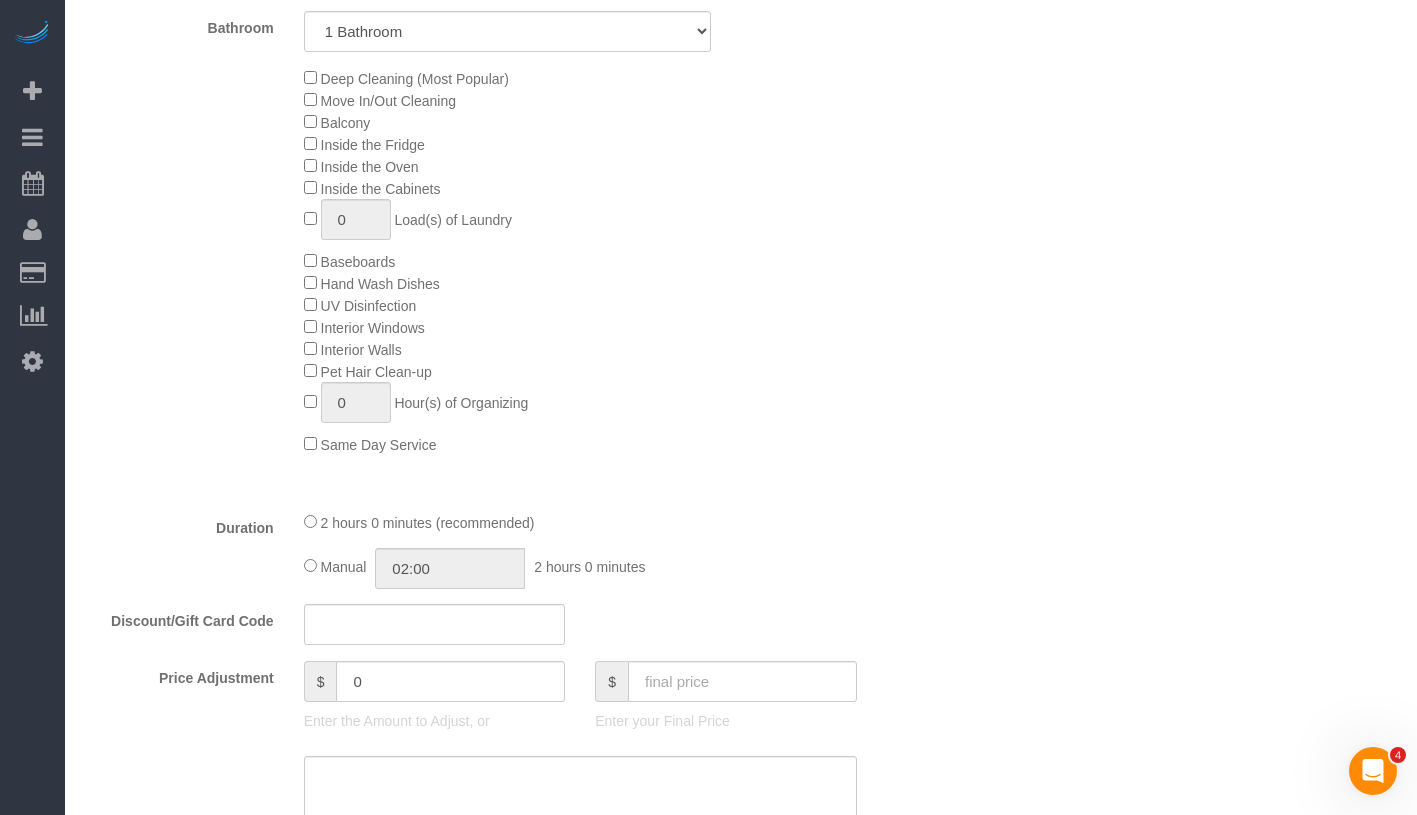 select on "1" 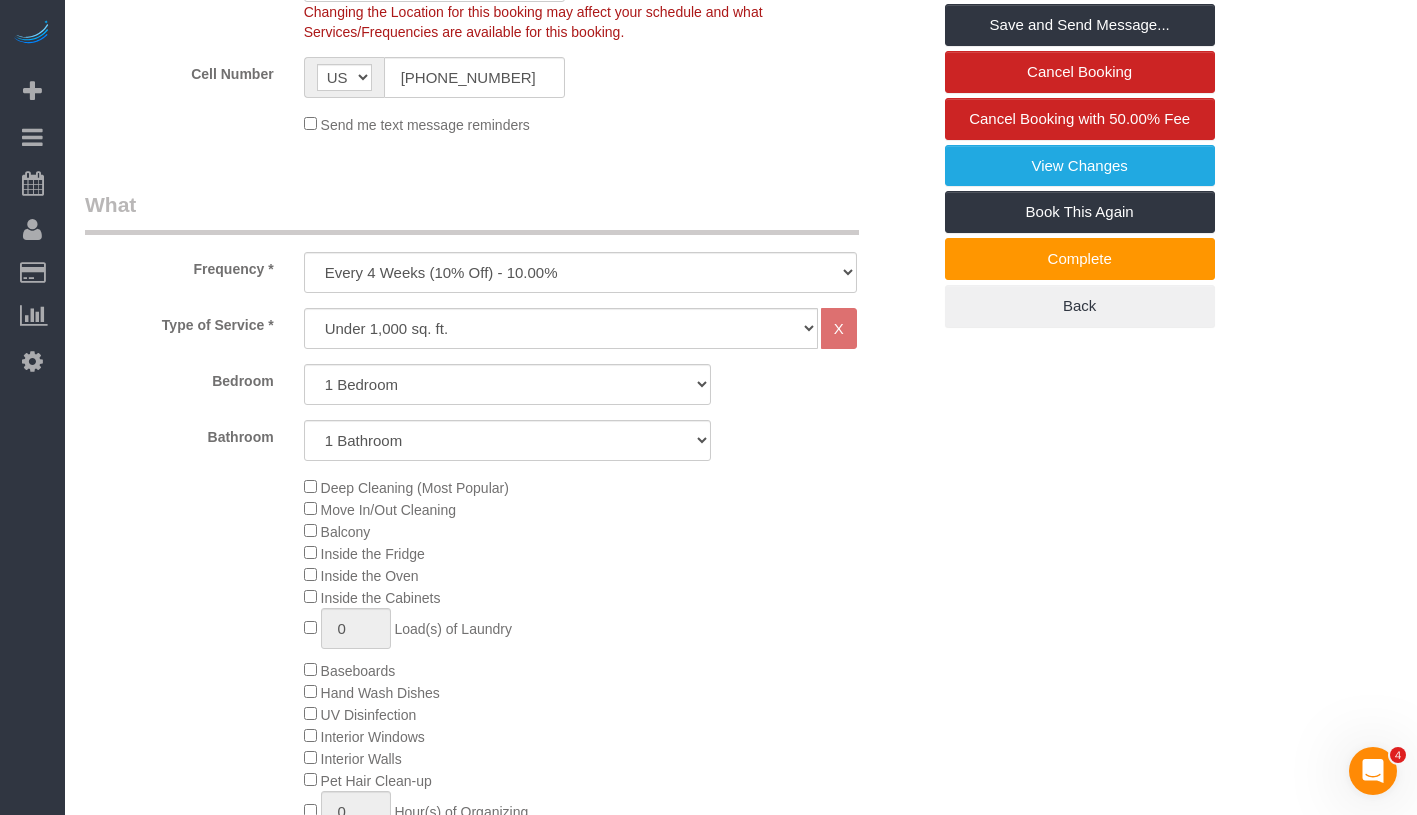 scroll, scrollTop: 0, scrollLeft: 0, axis: both 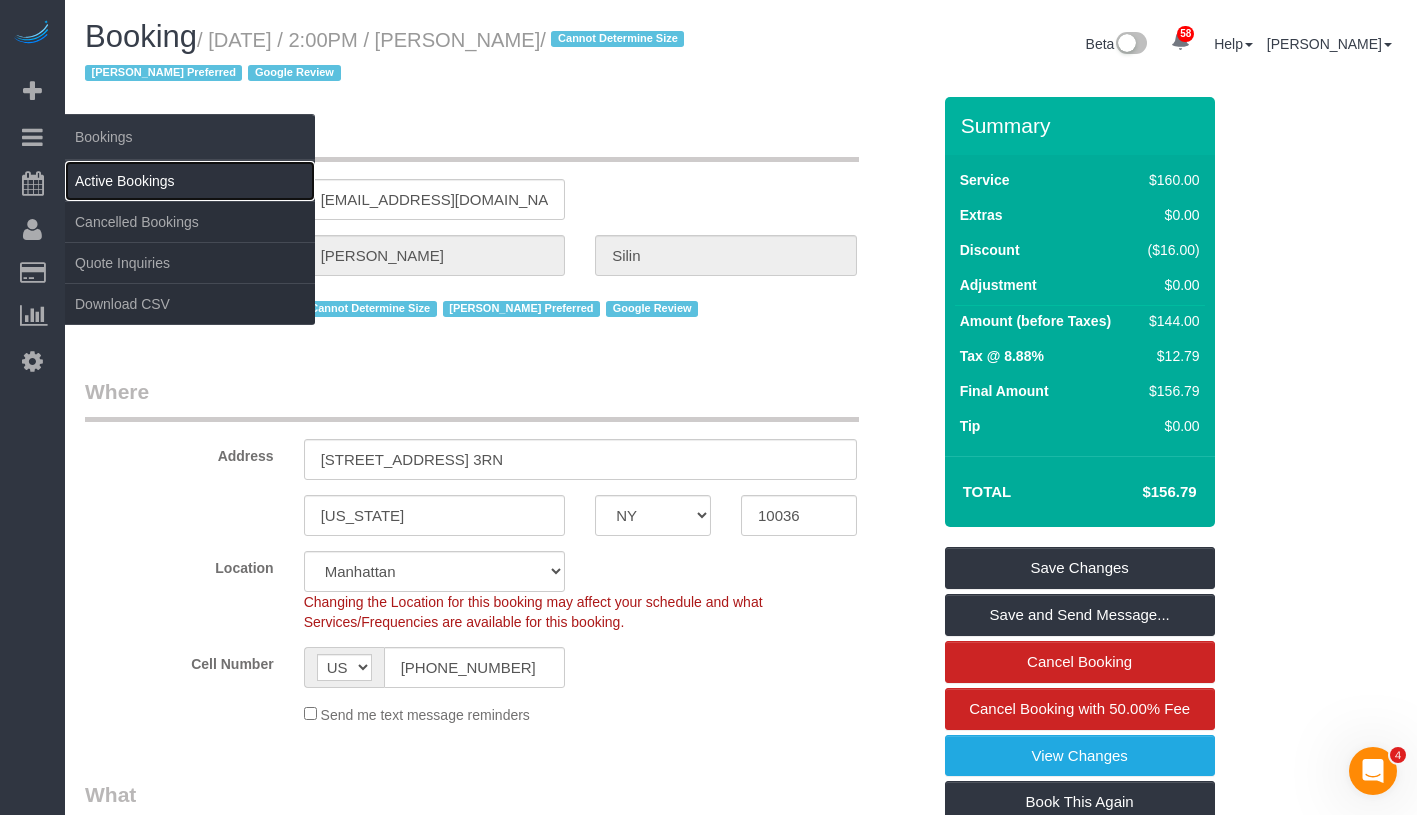 click on "Active Bookings" at bounding box center (190, 181) 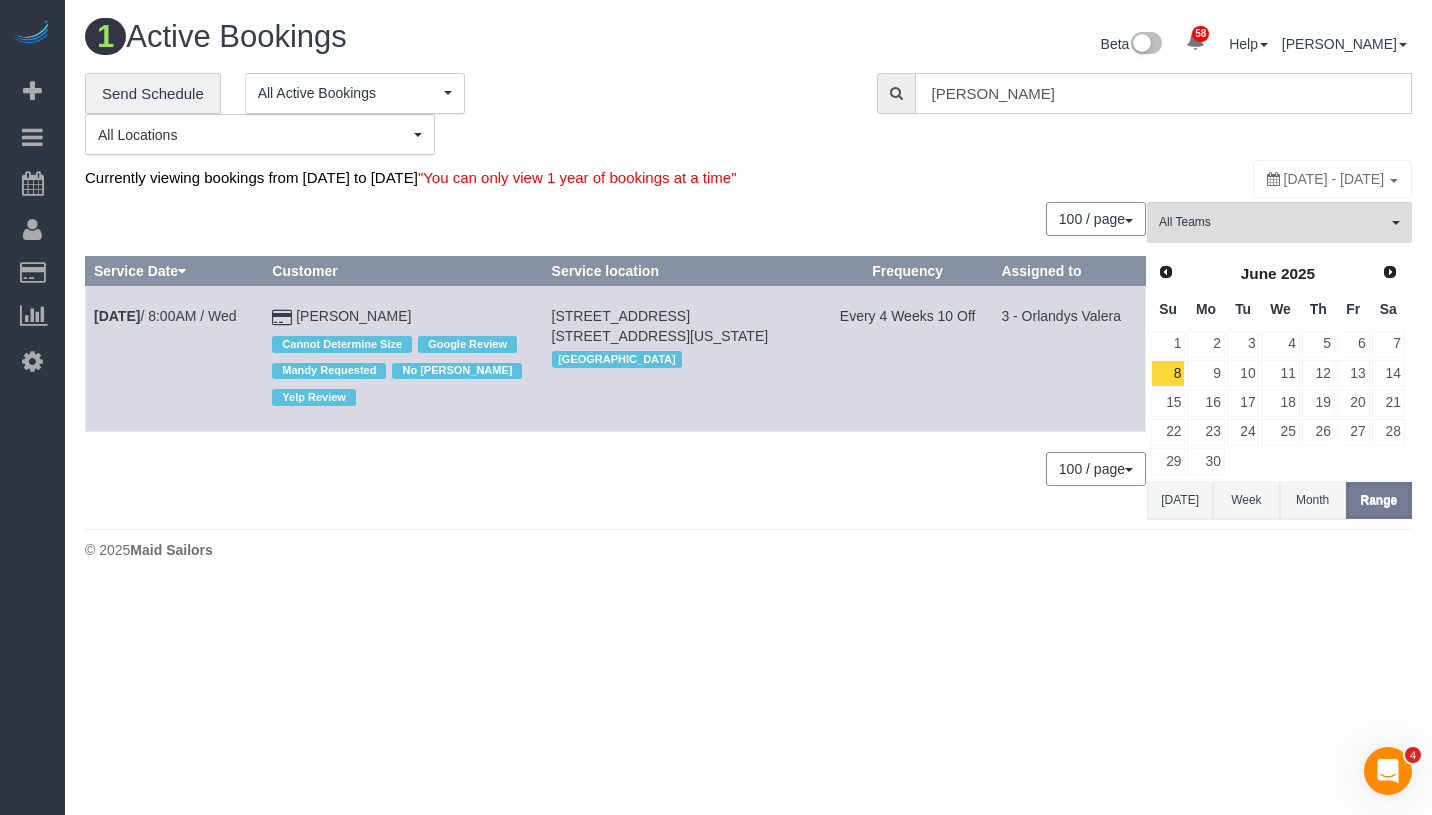 click on "Mark Geyer" at bounding box center (1163, 93) 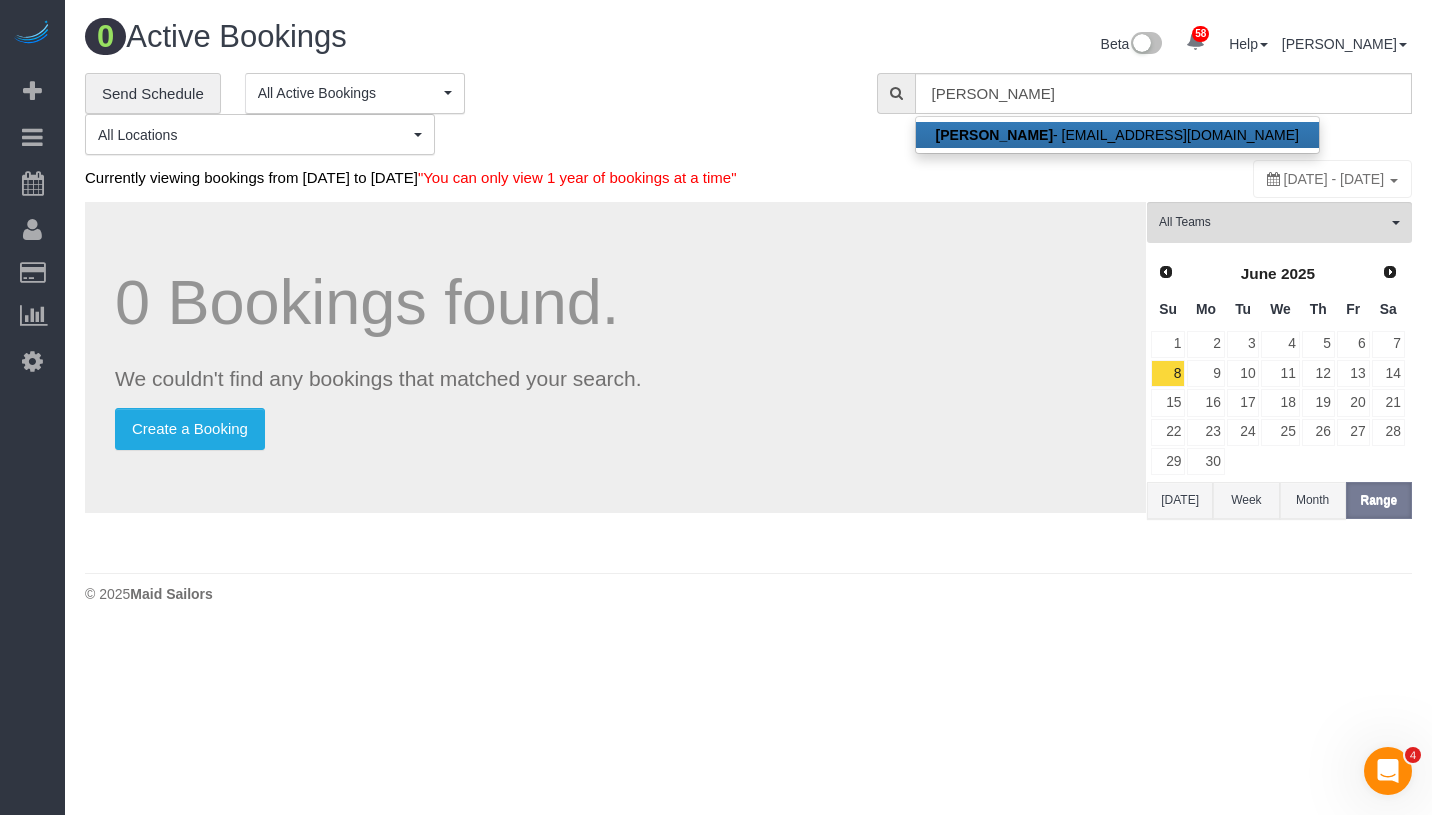 click on "Dale Silin  - dale1112@aol.com" at bounding box center (1117, 135) 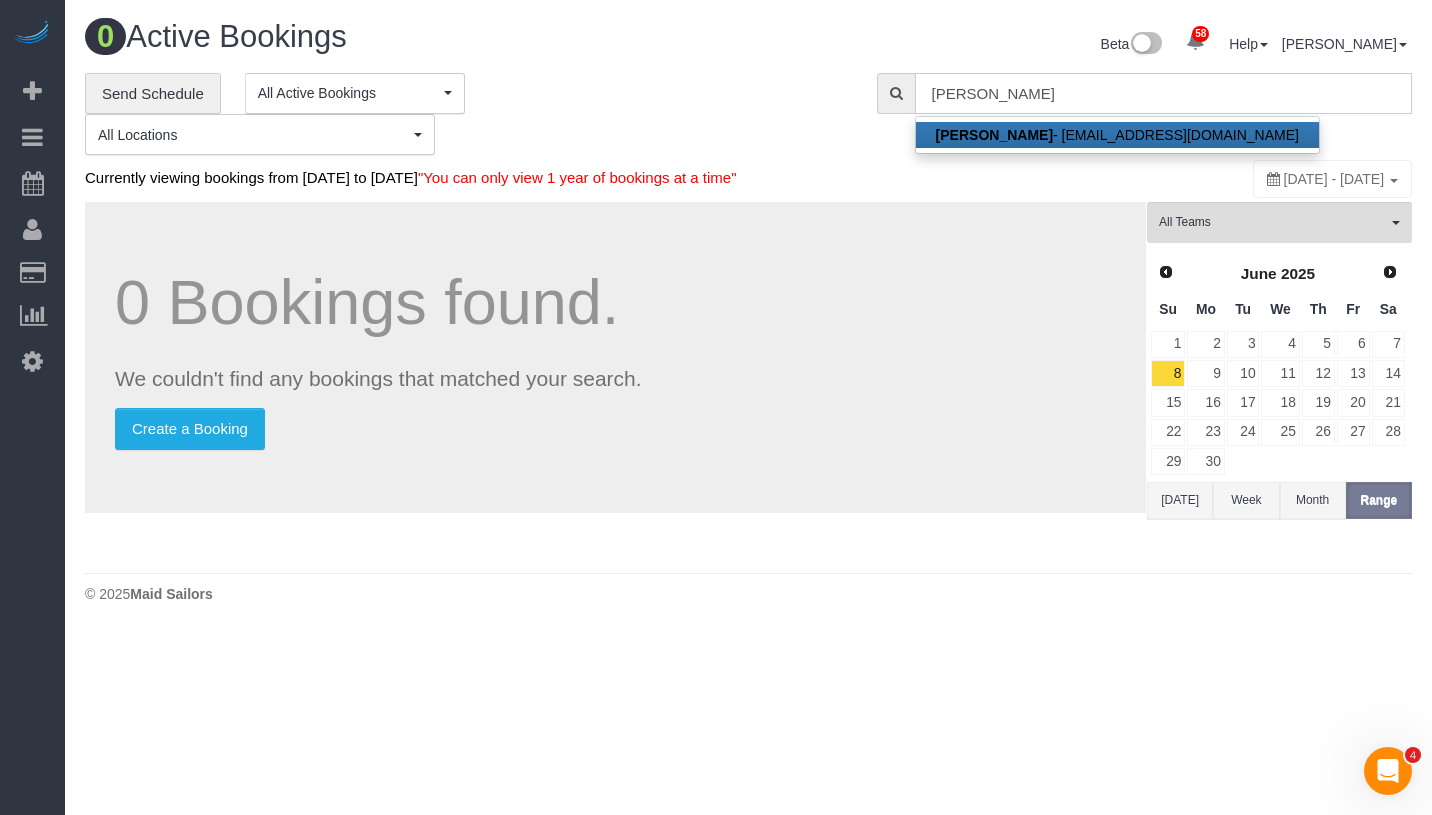 type on "dale1112@aol.com" 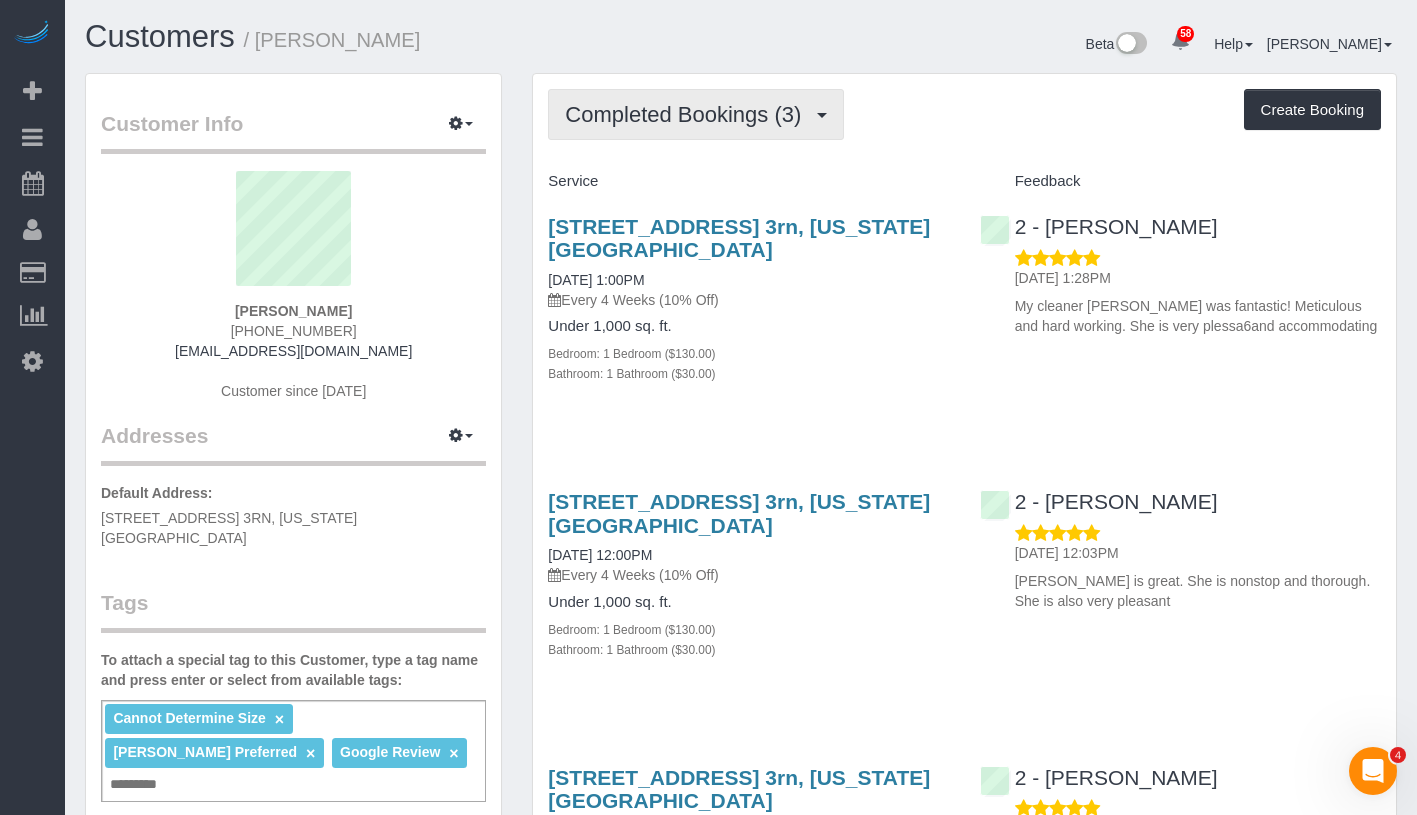 click on "Completed Bookings (3)" at bounding box center (688, 114) 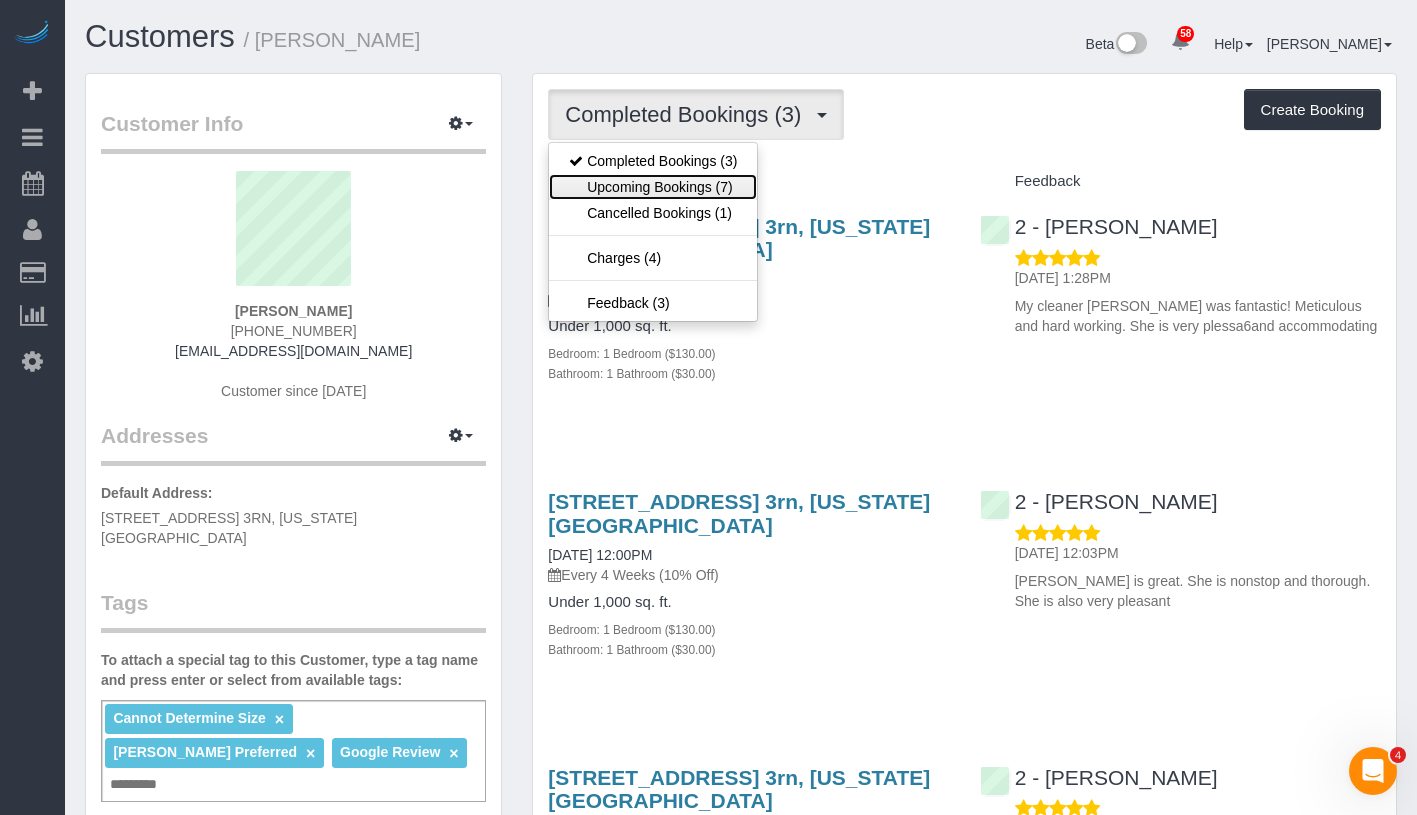 click on "Upcoming Bookings (7)" at bounding box center (653, 187) 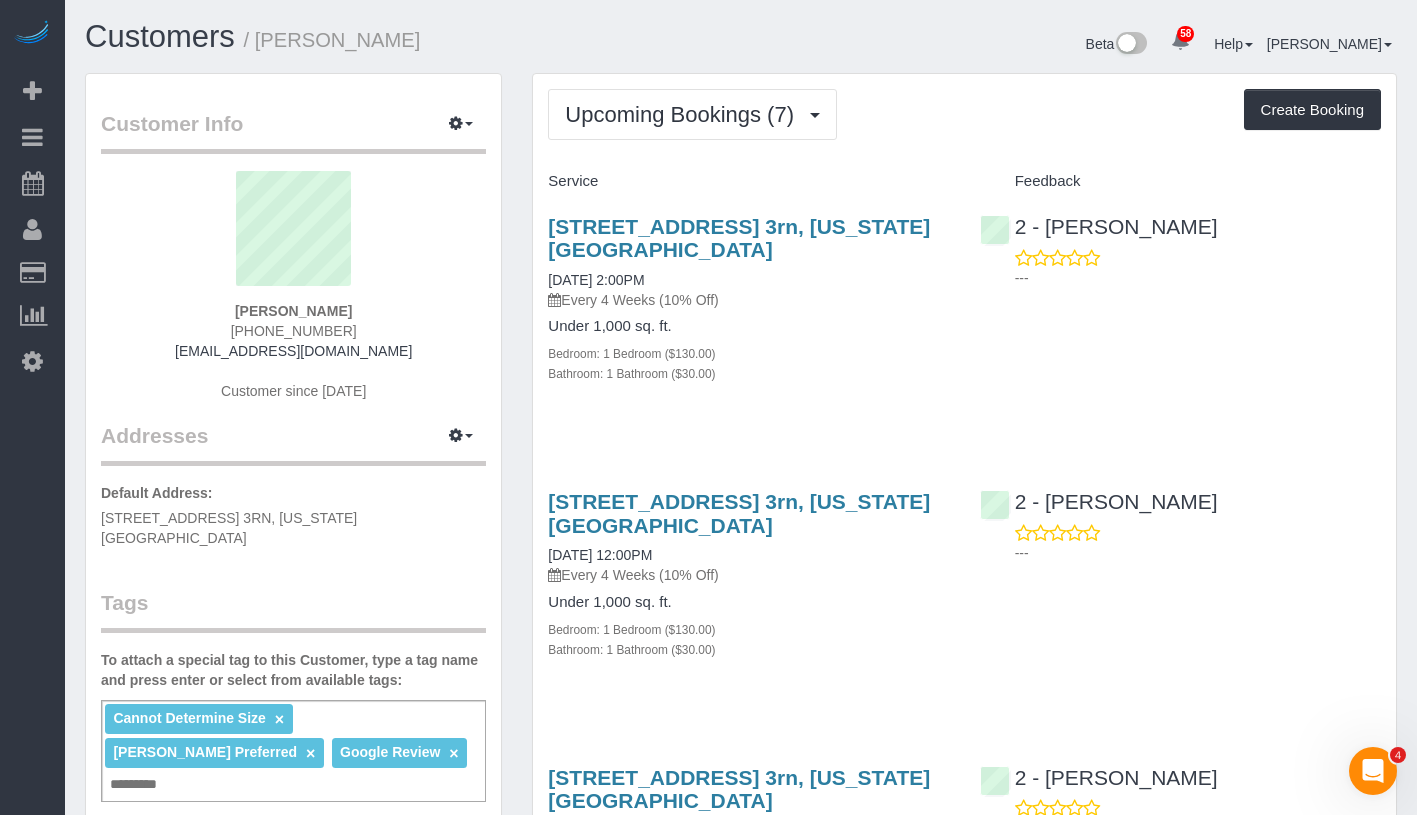 drag, startPoint x: 256, startPoint y: 312, endPoint x: 380, endPoint y: 313, distance: 124.004036 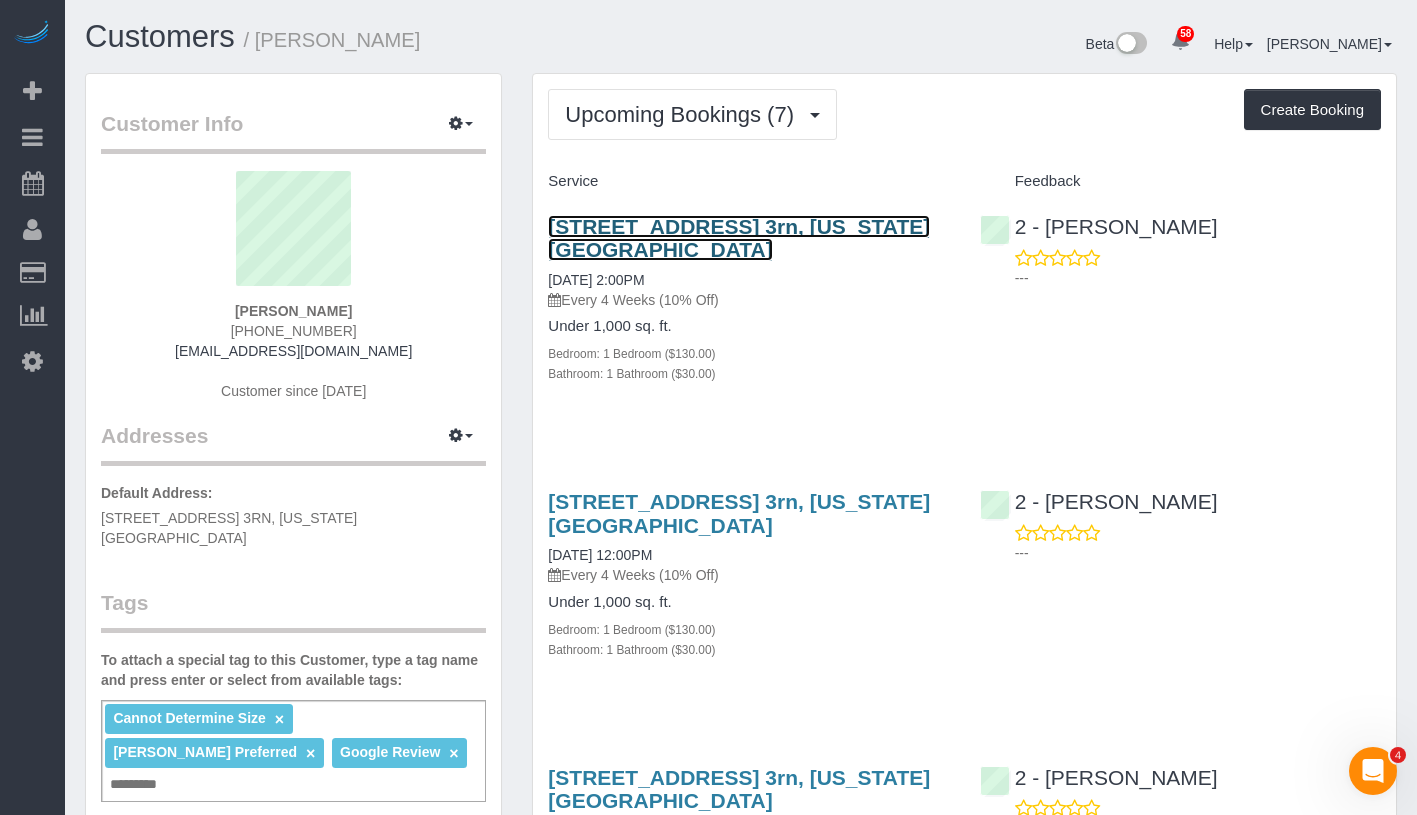 click on "359 West 45th Street, Apt. 3rn, New York, NY 10036" at bounding box center (739, 238) 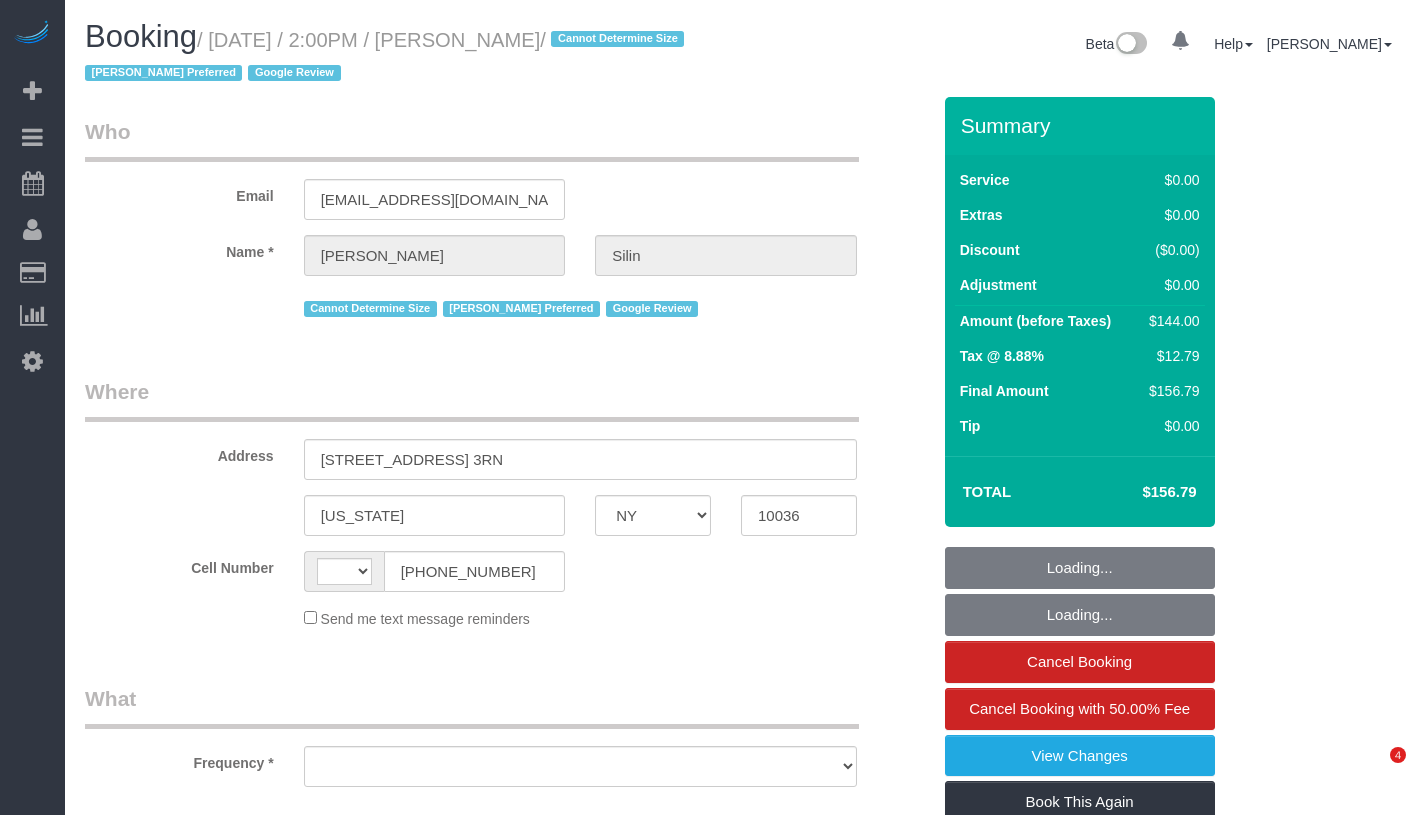 select on "NY" 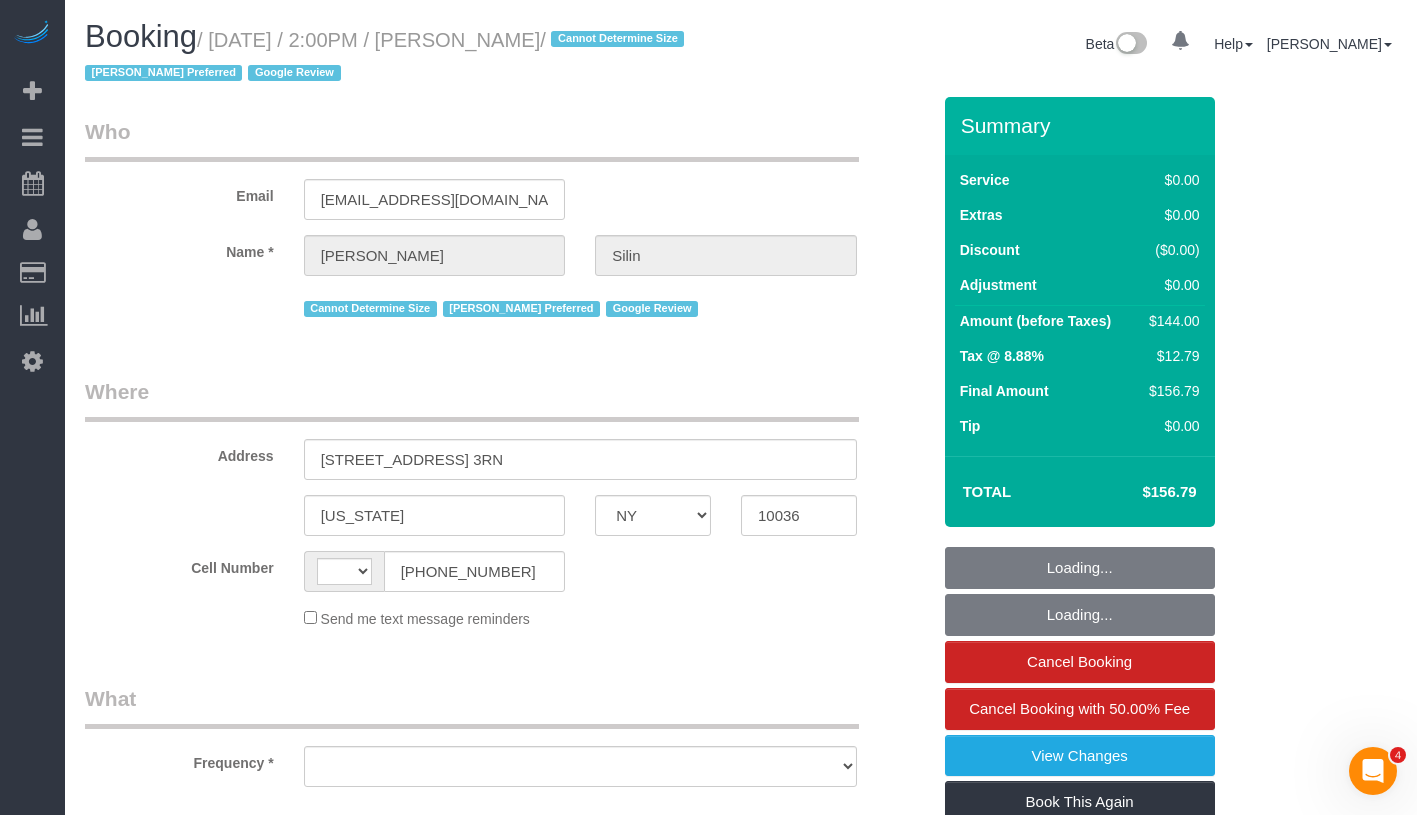 scroll, scrollTop: 0, scrollLeft: 0, axis: both 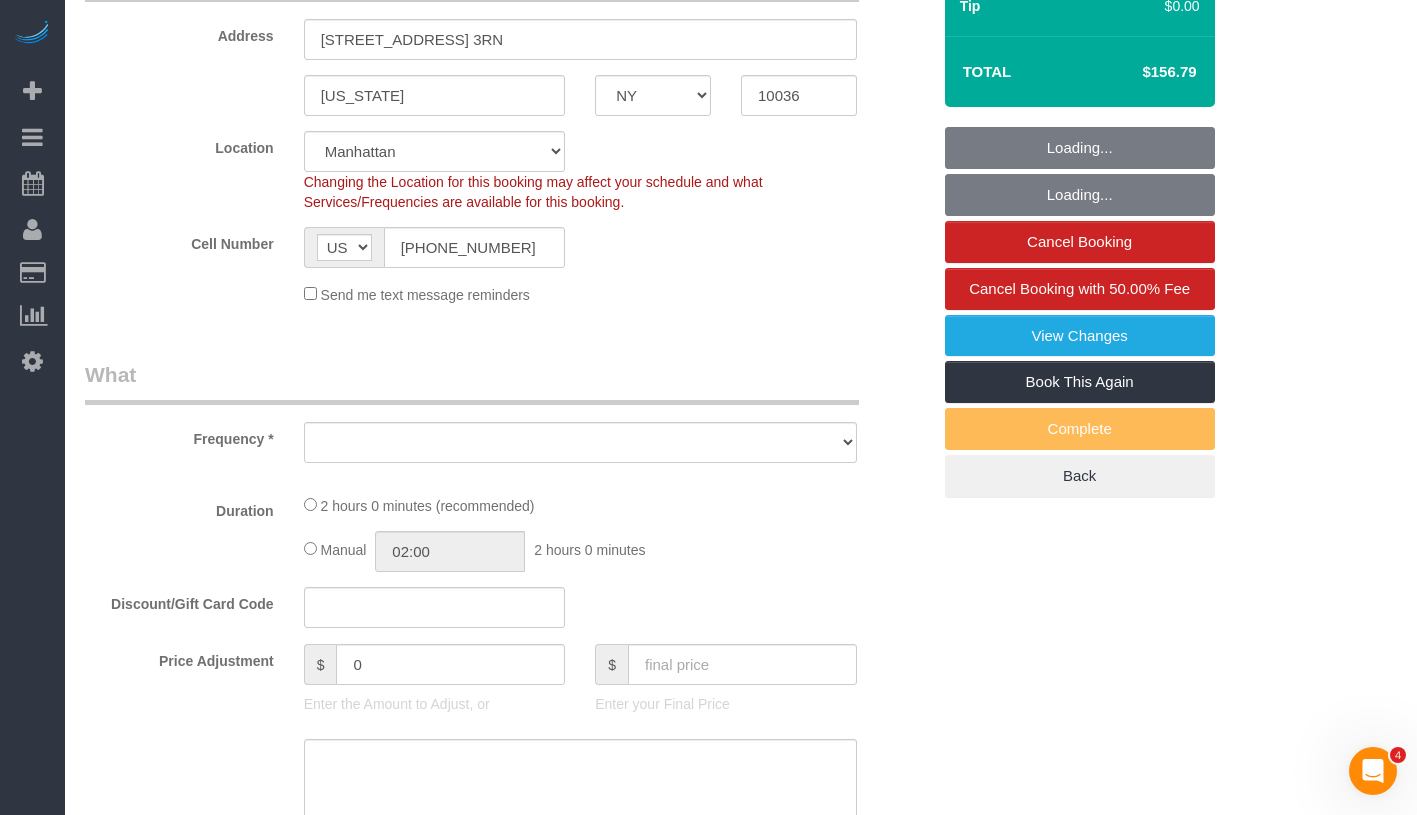 select on "string:stripe-pm_1R07Um4VGloSiKo7wQHwrVf3" 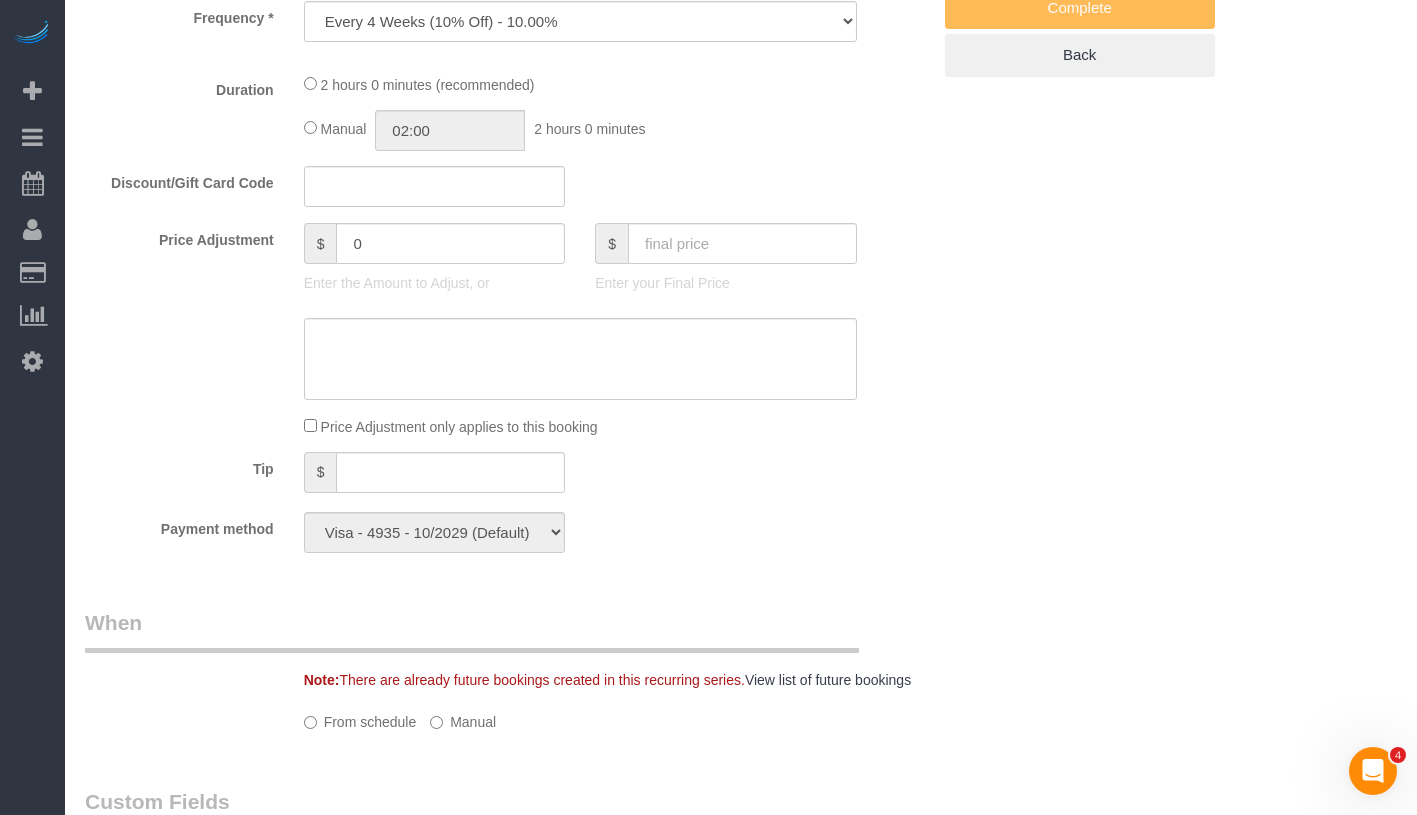 select on "object:1427" 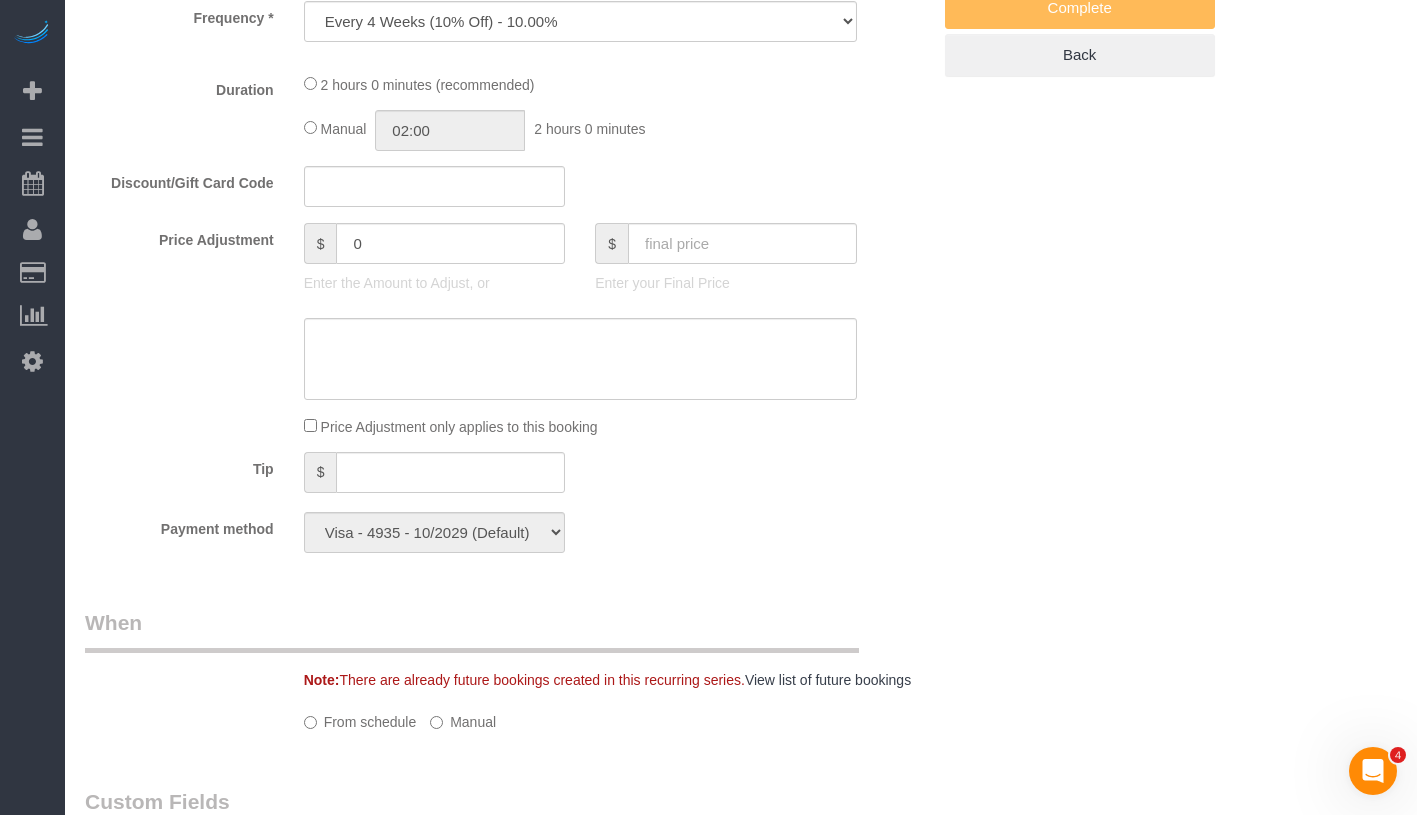 select on "1" 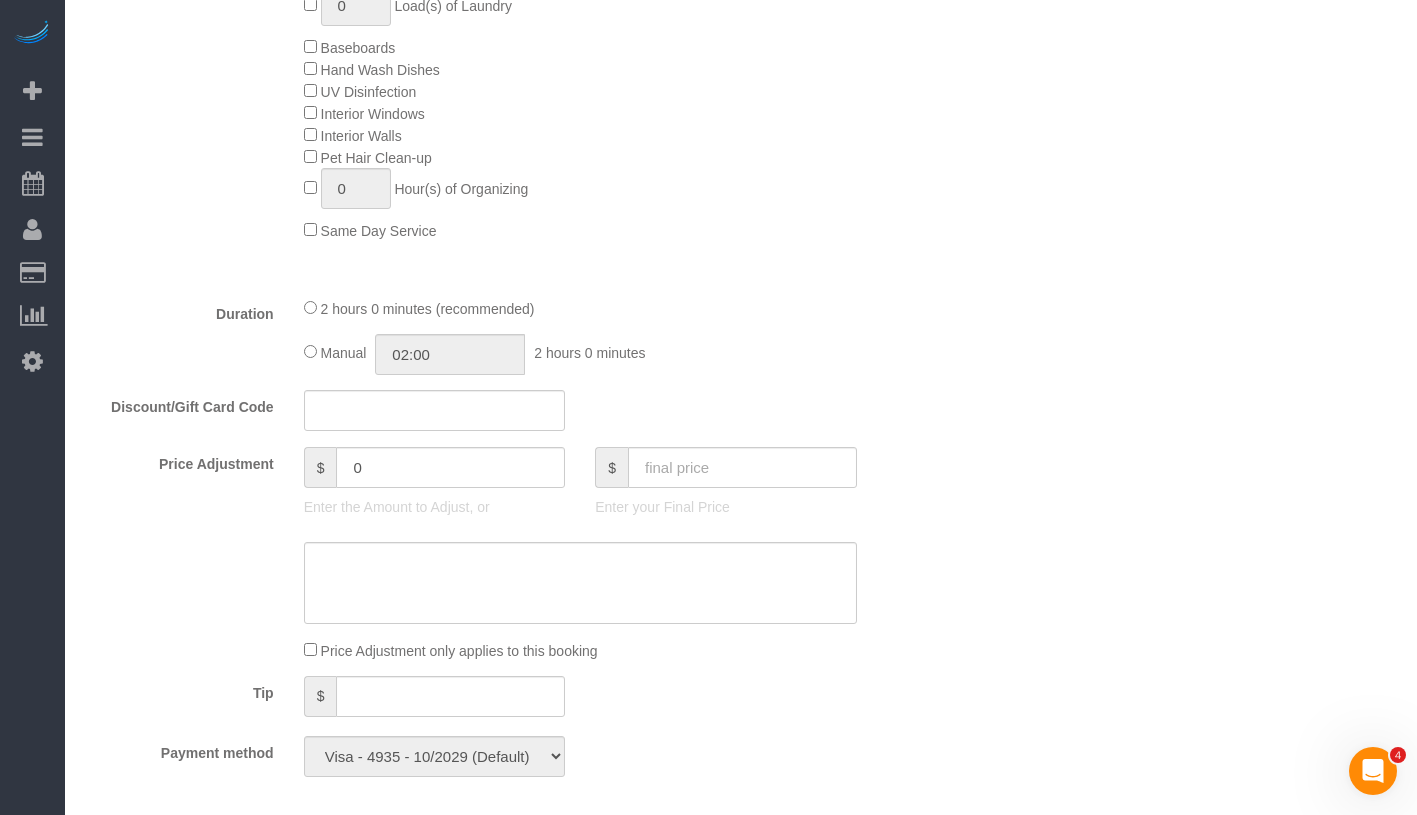 select on "1" 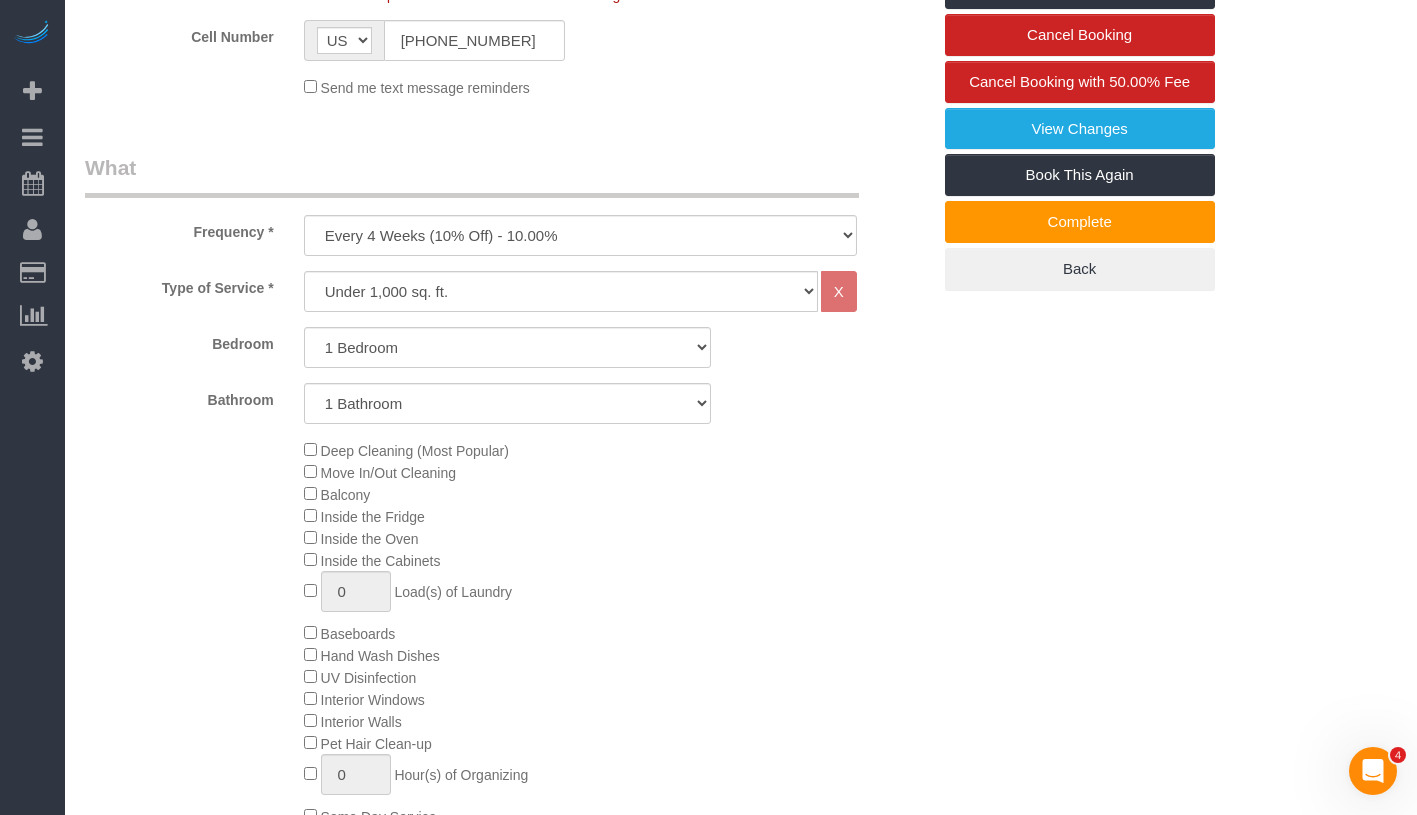 scroll, scrollTop: 763, scrollLeft: 0, axis: vertical 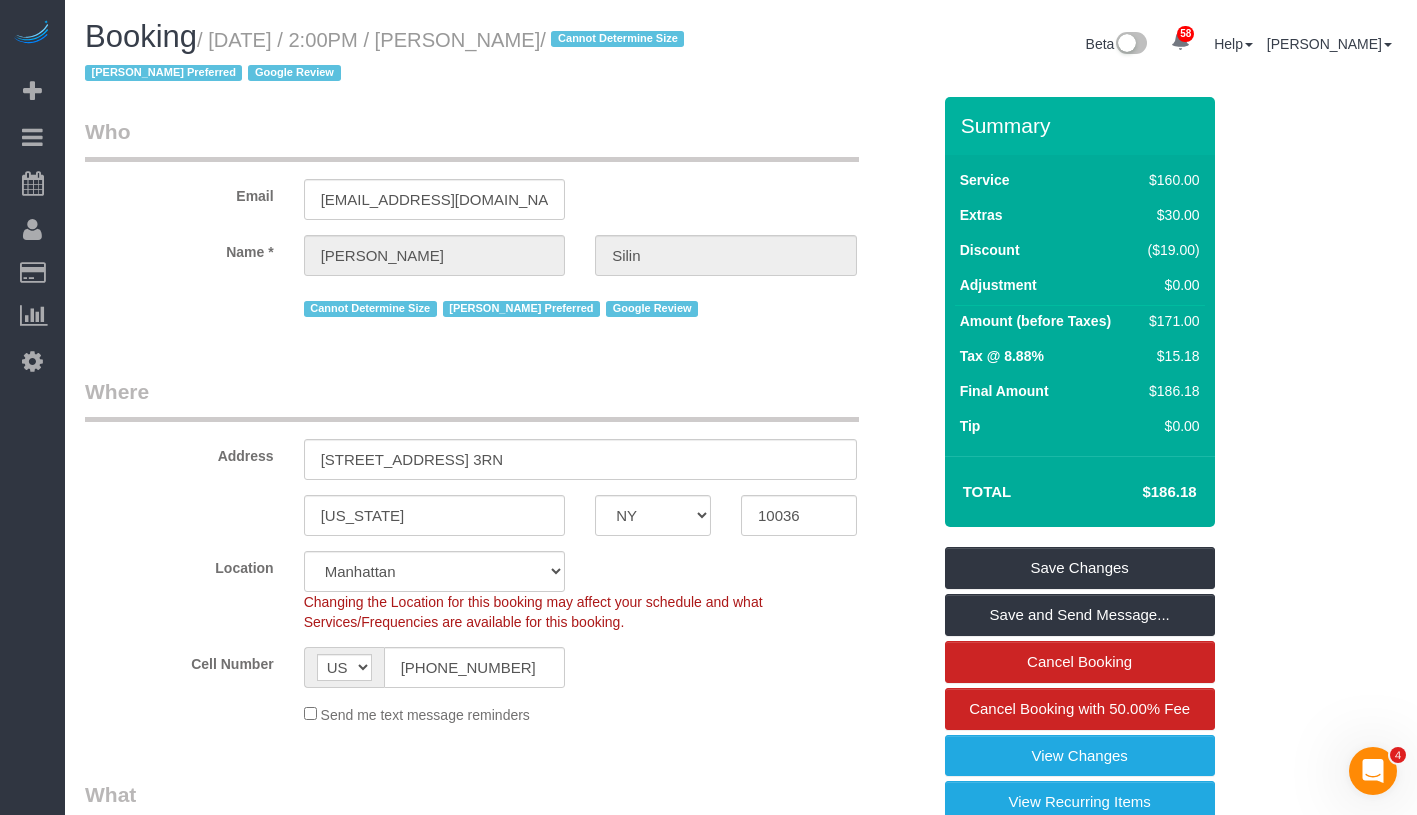 select on "spot30" 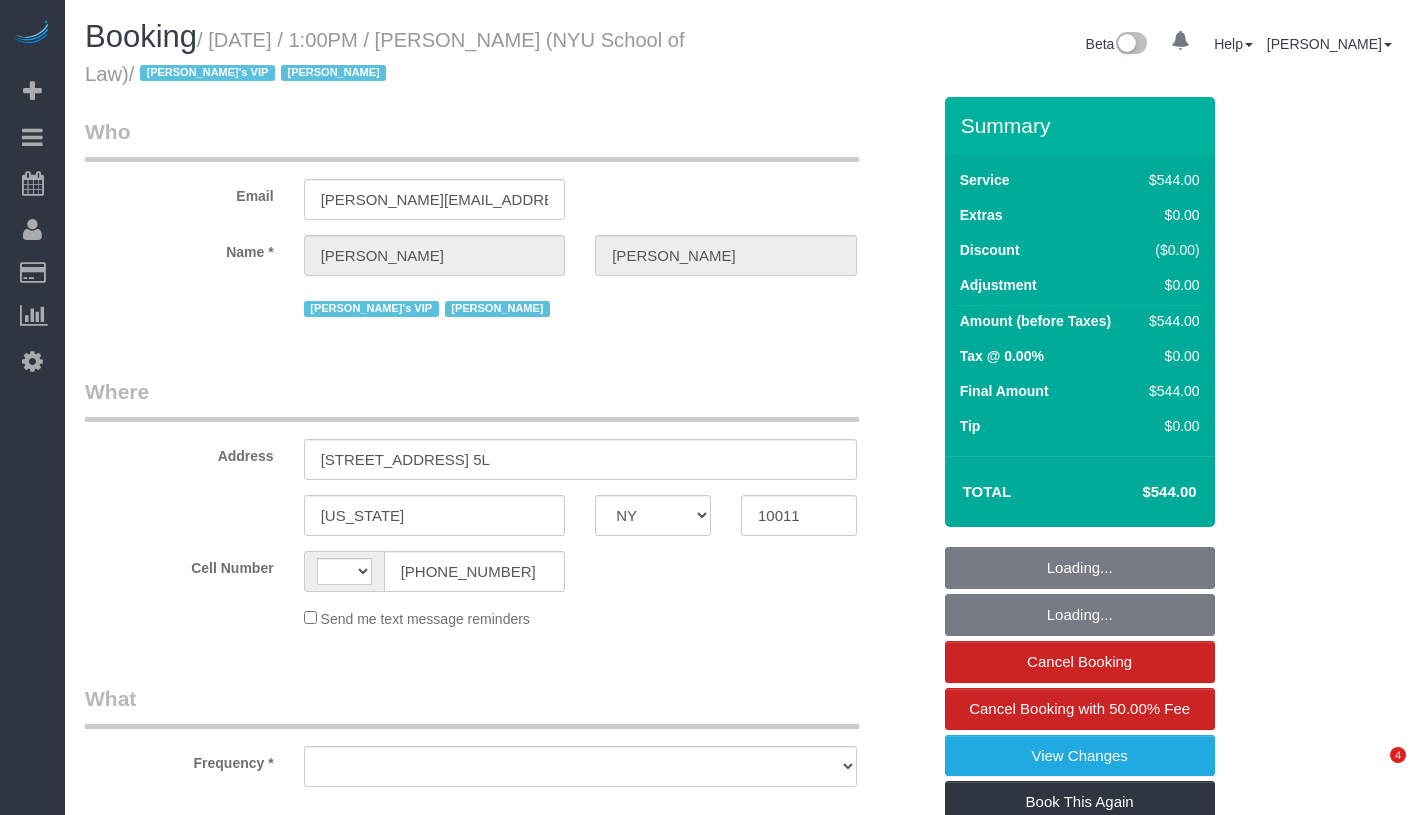 select on "NY" 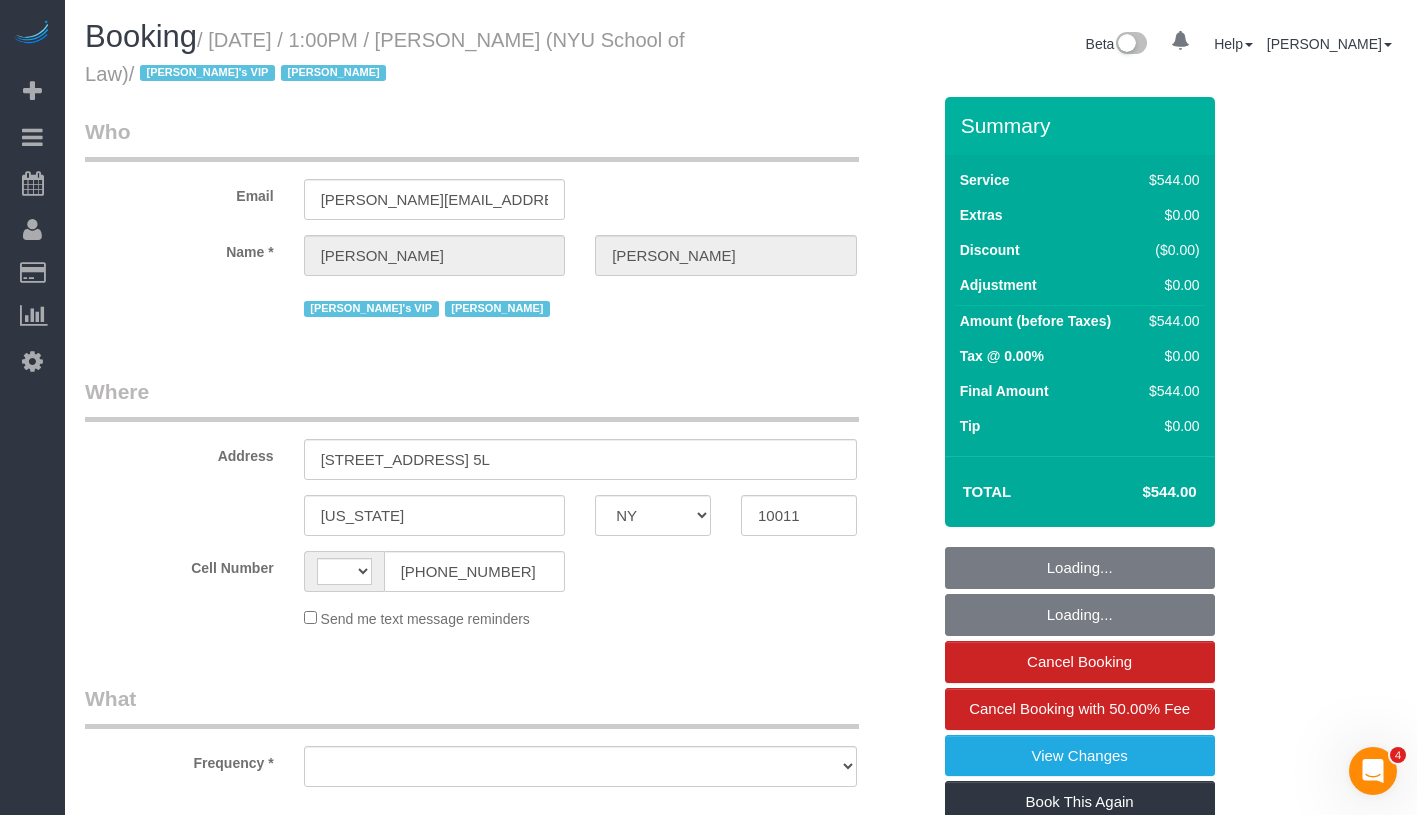 scroll, scrollTop: 0, scrollLeft: 0, axis: both 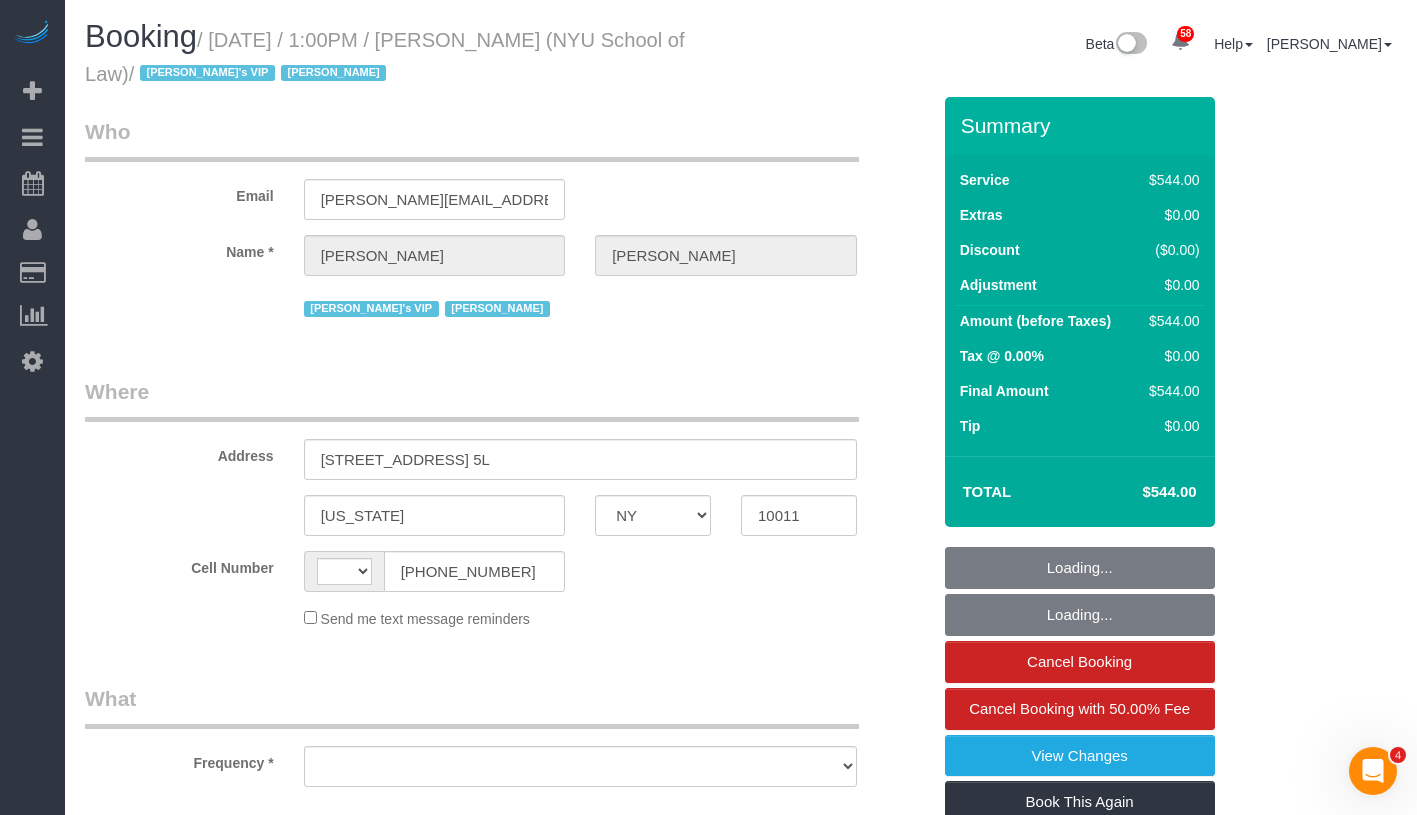 select on "string:[GEOGRAPHIC_DATA]" 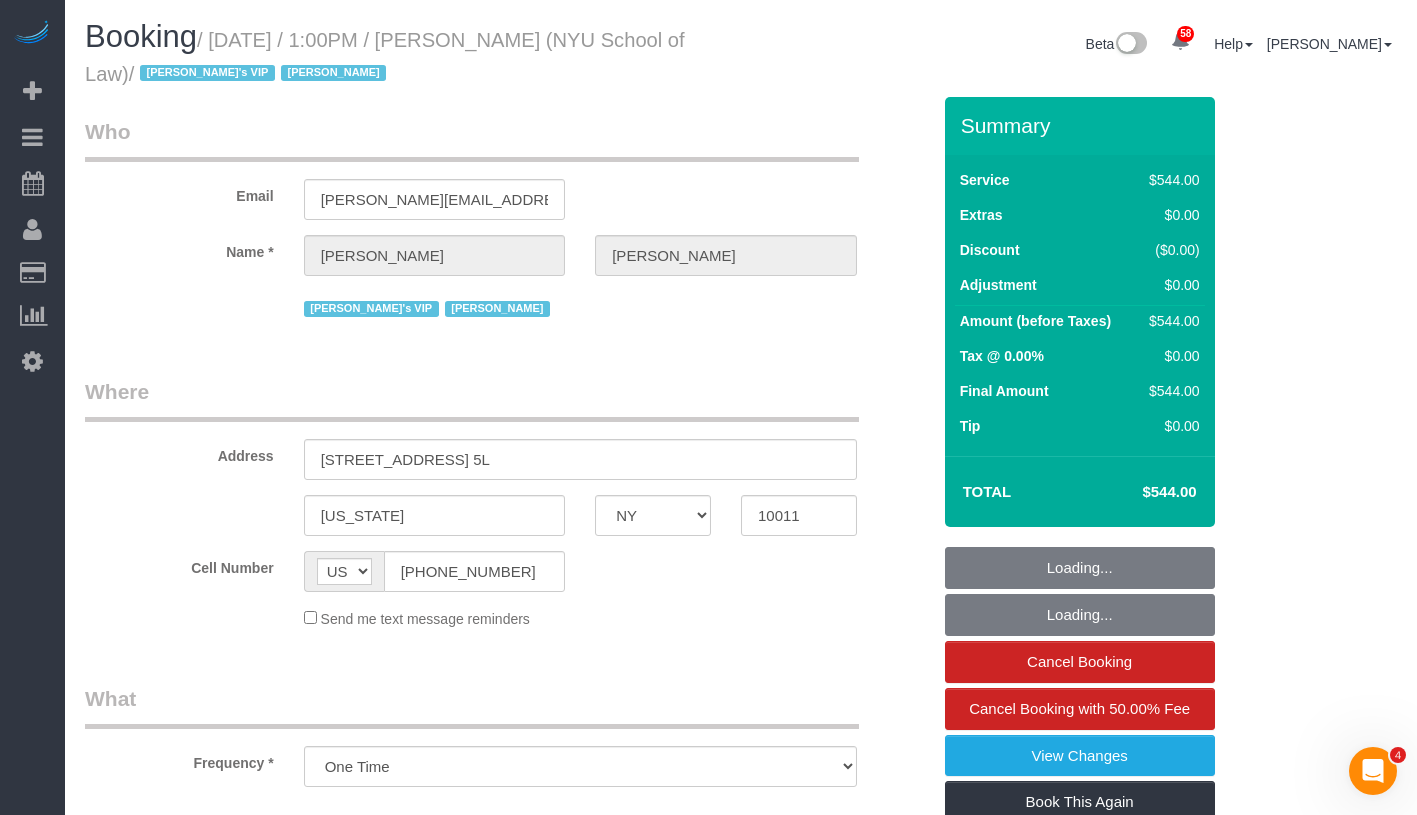 select on "2" 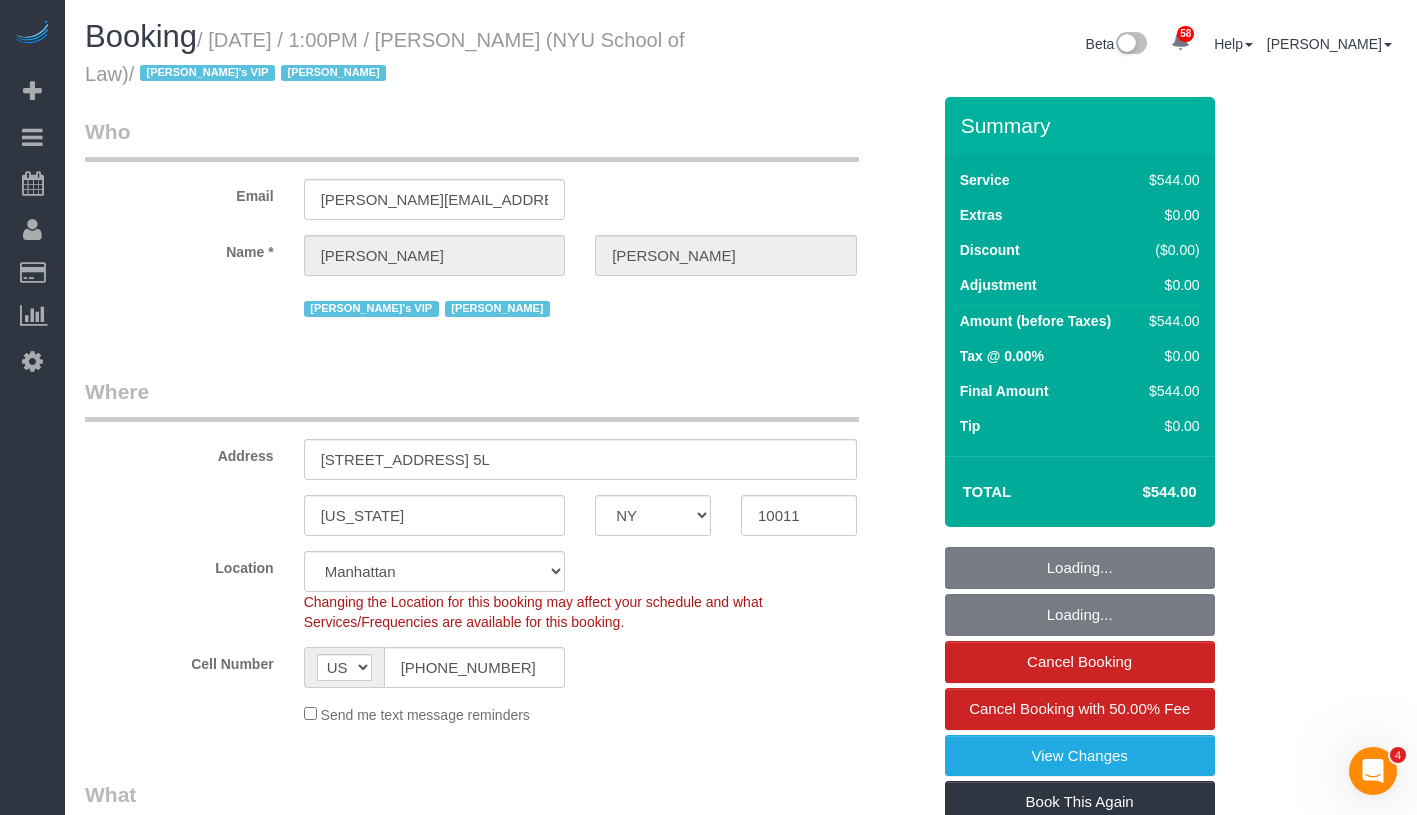 select on "object:1282" 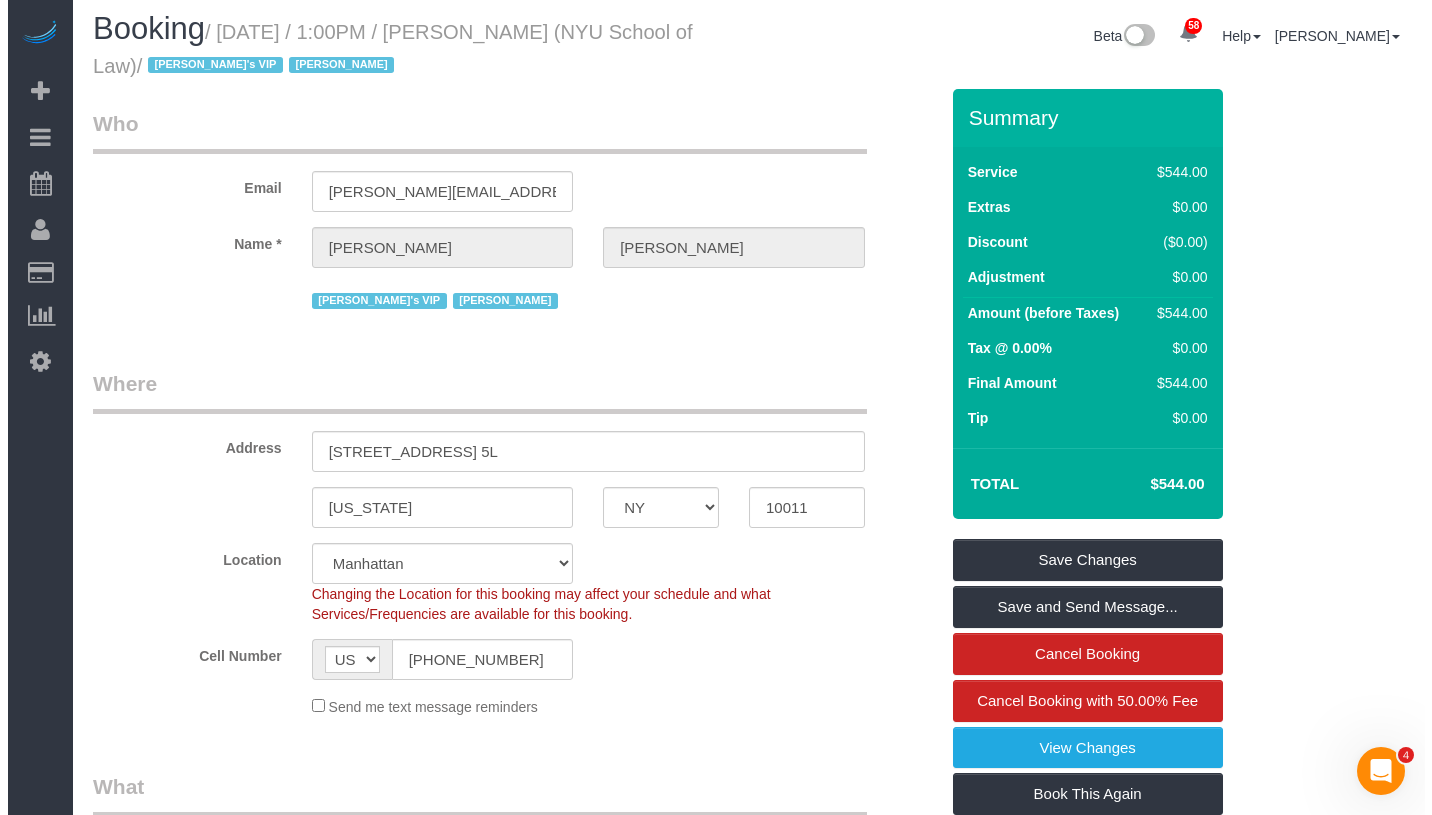 scroll, scrollTop: 0, scrollLeft: 0, axis: both 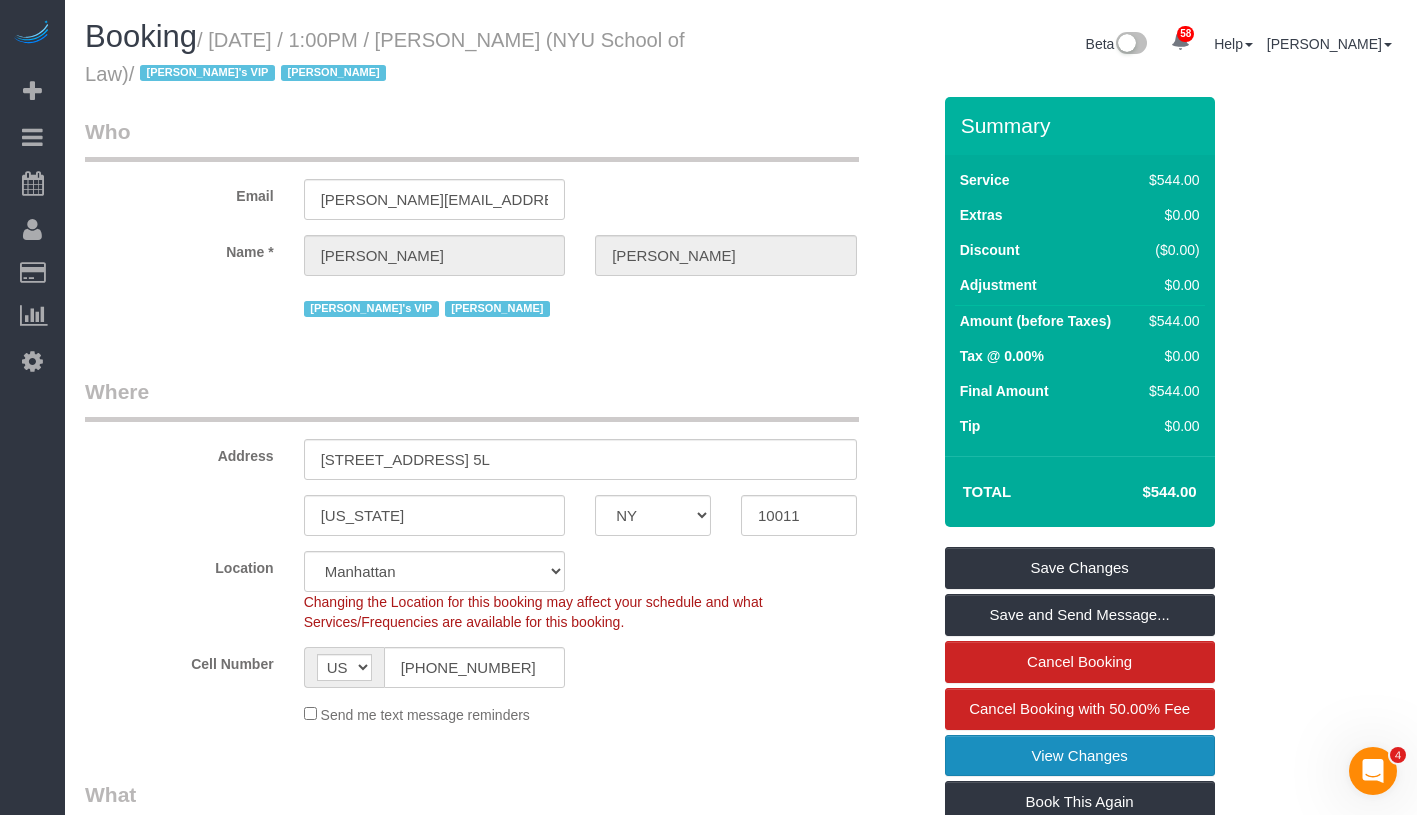 click on "View Changes" at bounding box center [1080, 756] 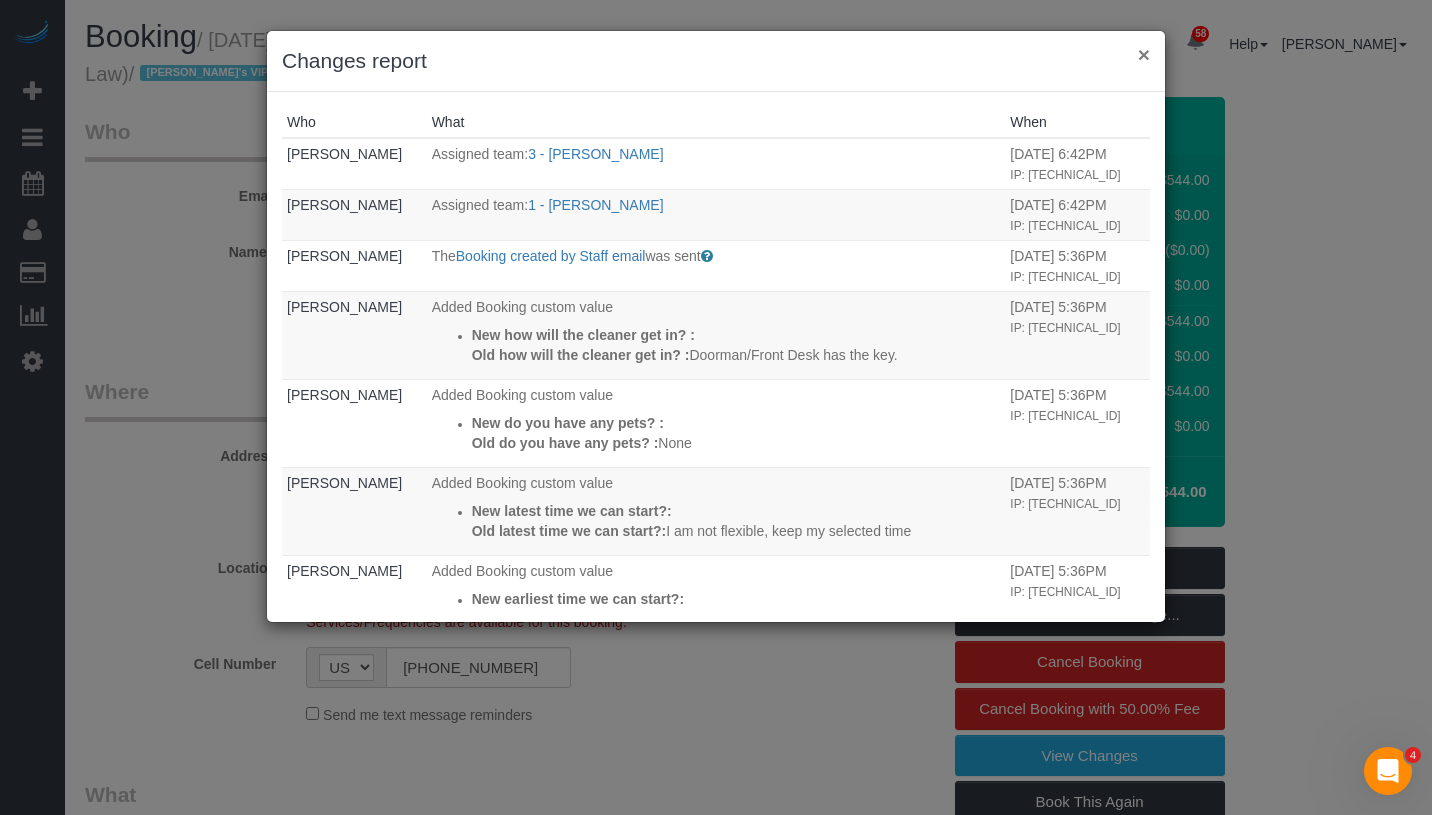 click on "×" at bounding box center [1144, 54] 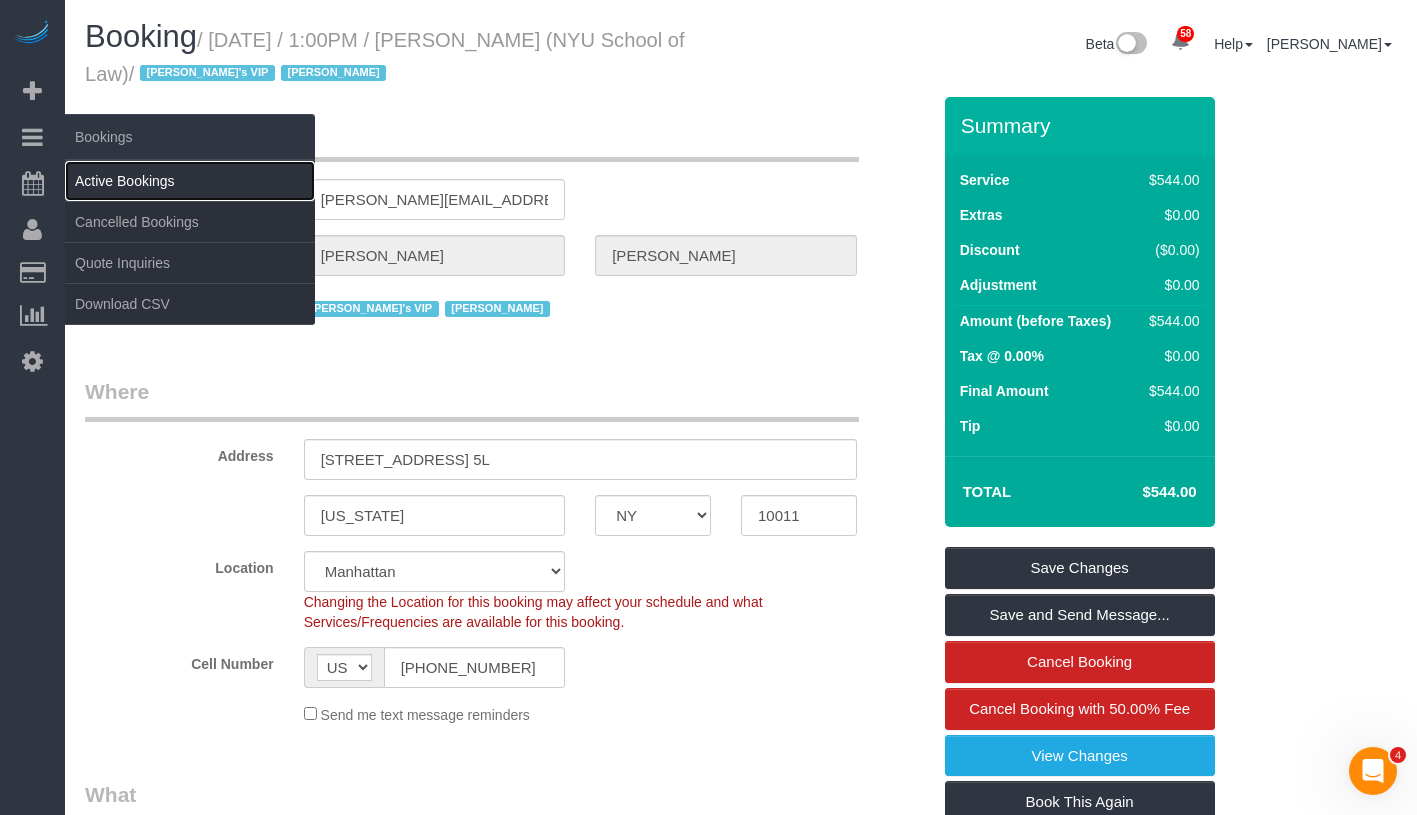 click on "Active Bookings" at bounding box center (190, 181) 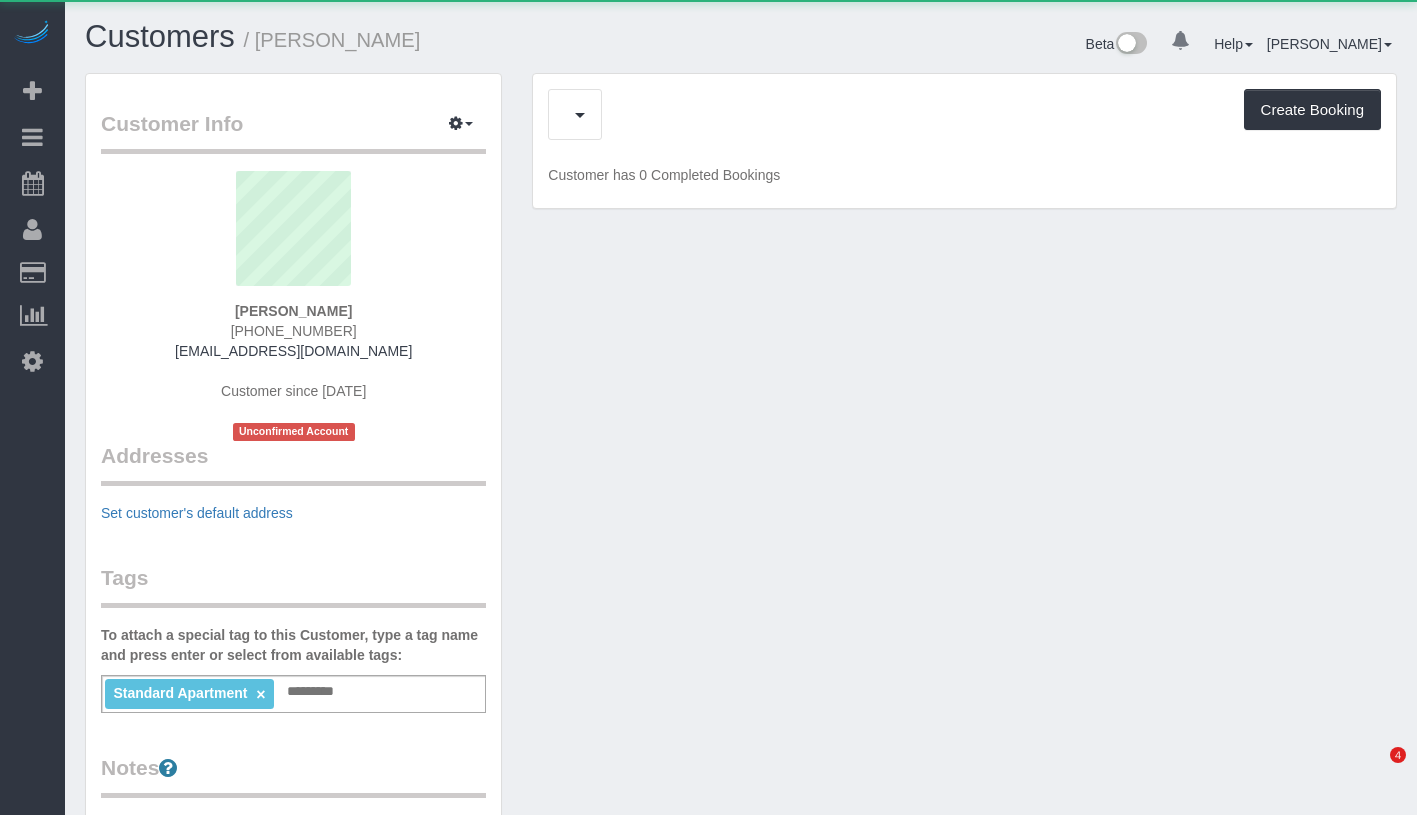 scroll, scrollTop: 0, scrollLeft: 0, axis: both 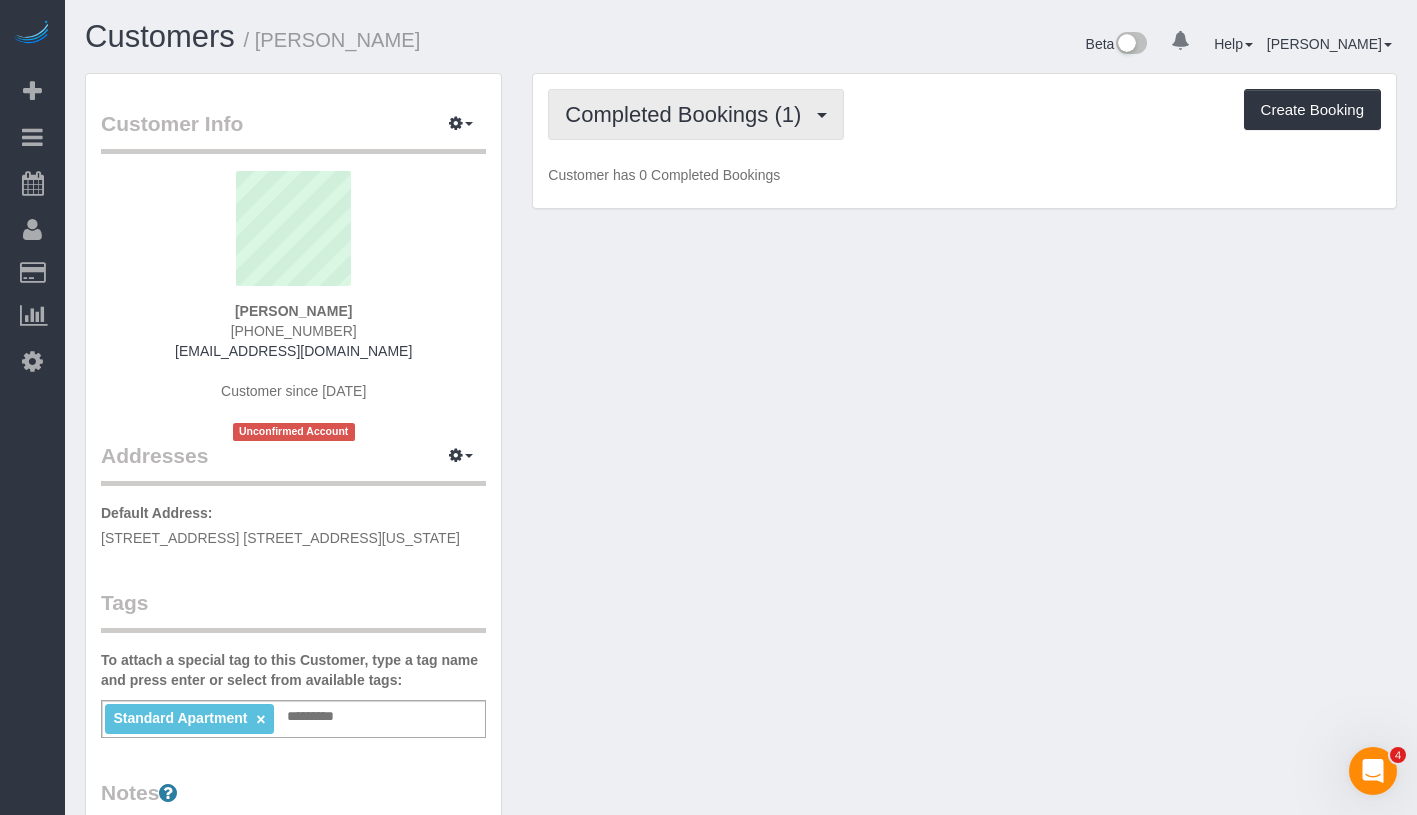 click on "Completed Bookings (1)" at bounding box center [696, 114] 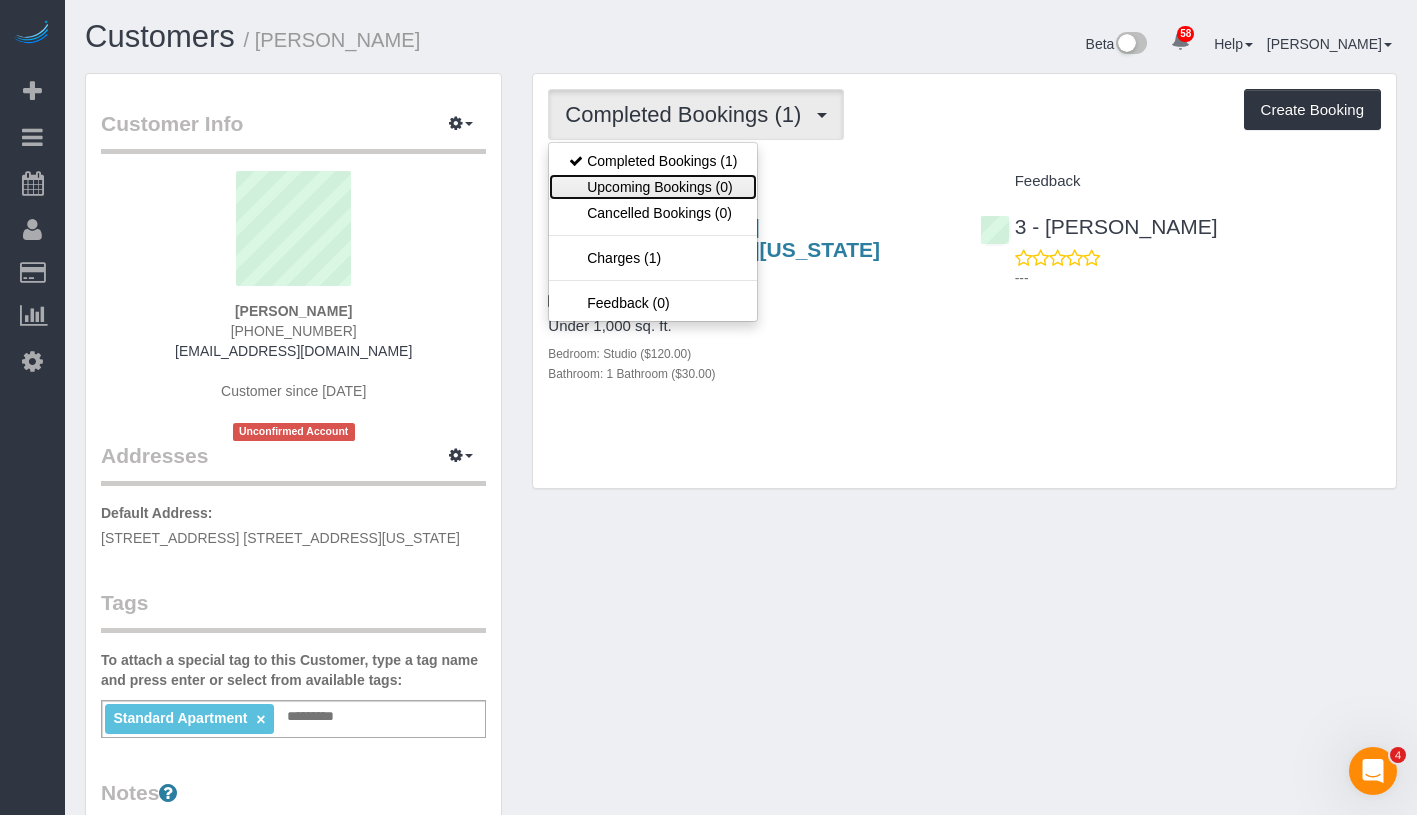 click on "Upcoming Bookings (0)" at bounding box center (653, 187) 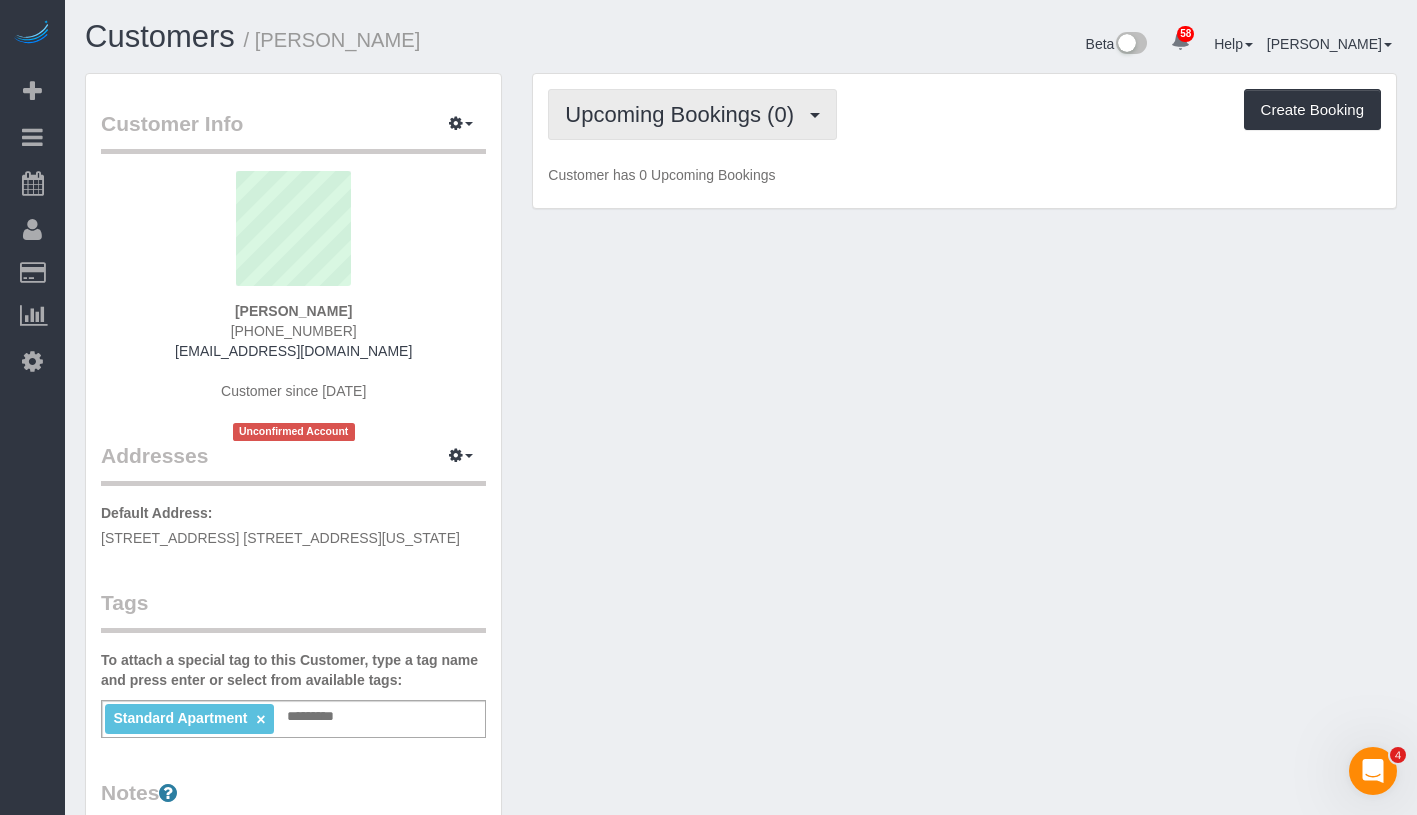 click on "Upcoming Bookings (0)" at bounding box center [684, 114] 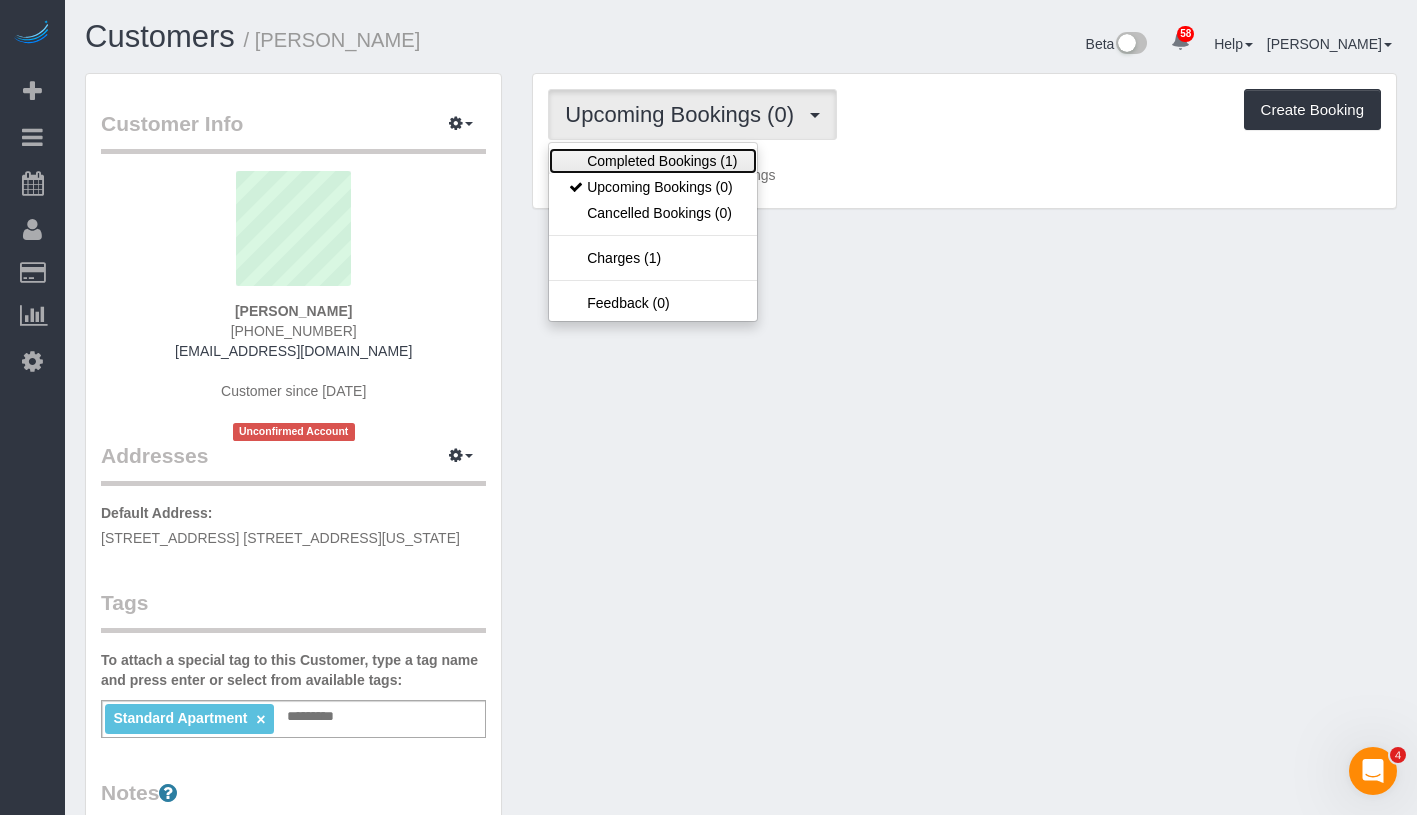 click on "Completed Bookings (1)" at bounding box center [653, 161] 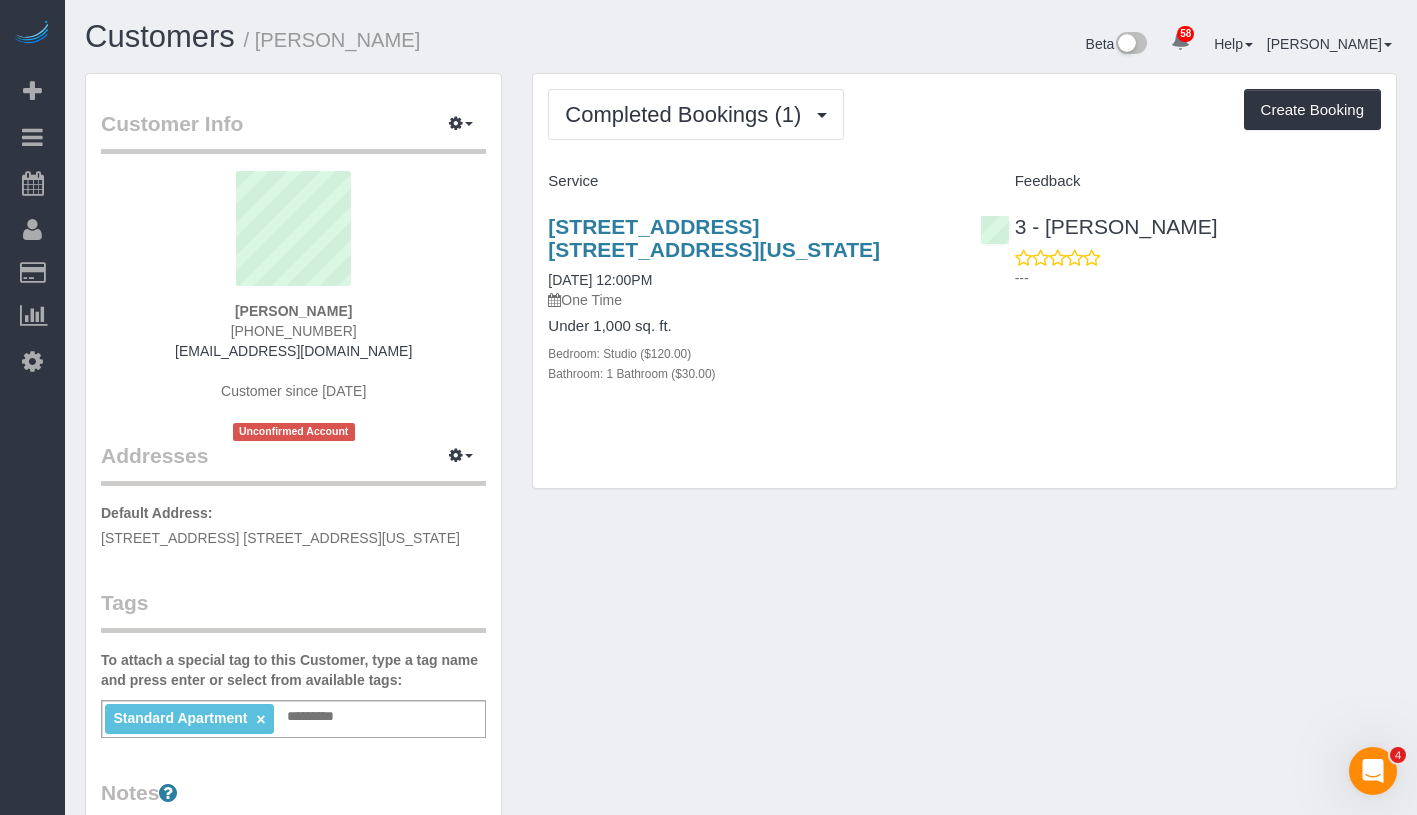 drag, startPoint x: 536, startPoint y: 217, endPoint x: 667, endPoint y: 239, distance: 132.83449 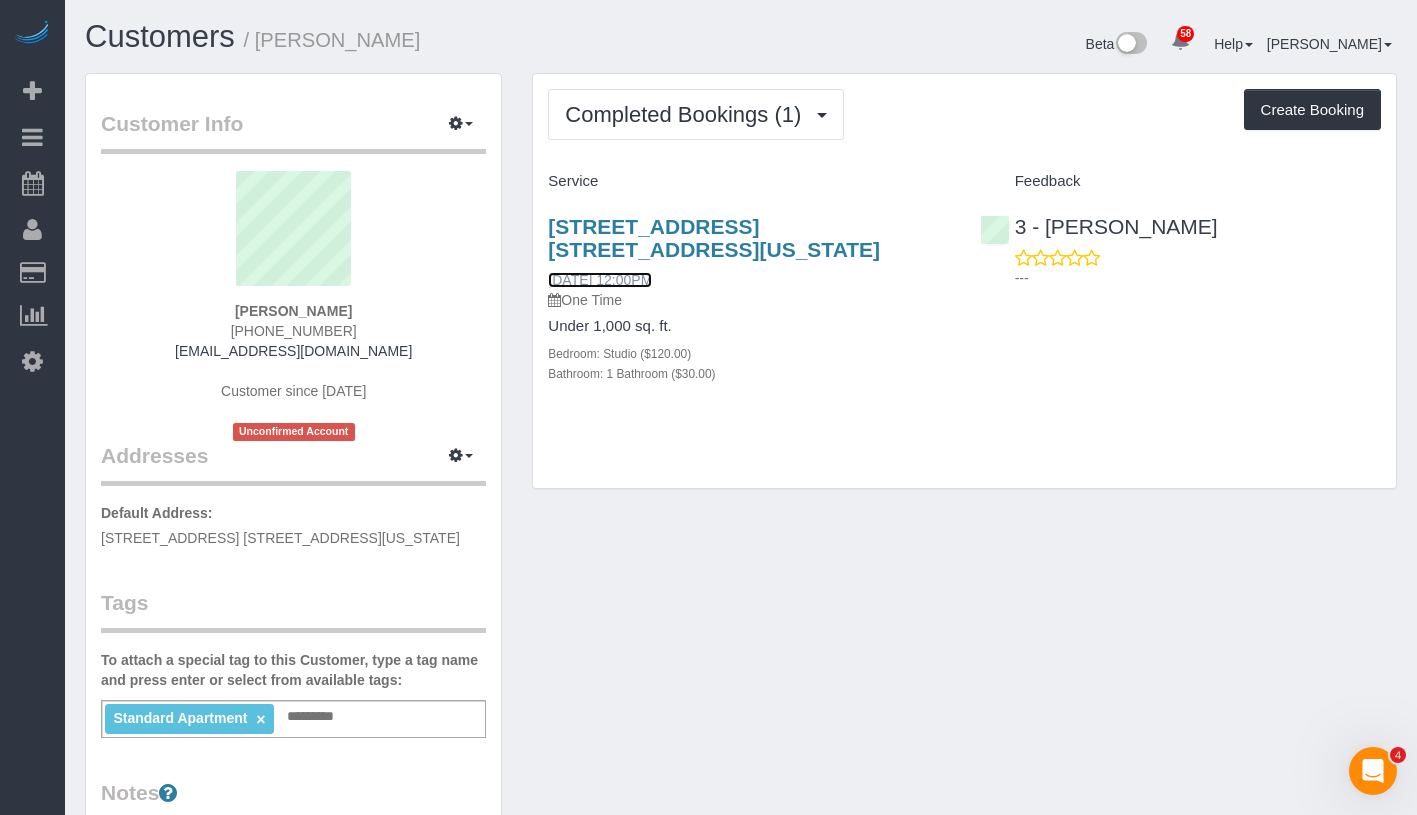 click on "[DATE] 12:00PM" at bounding box center [600, 280] 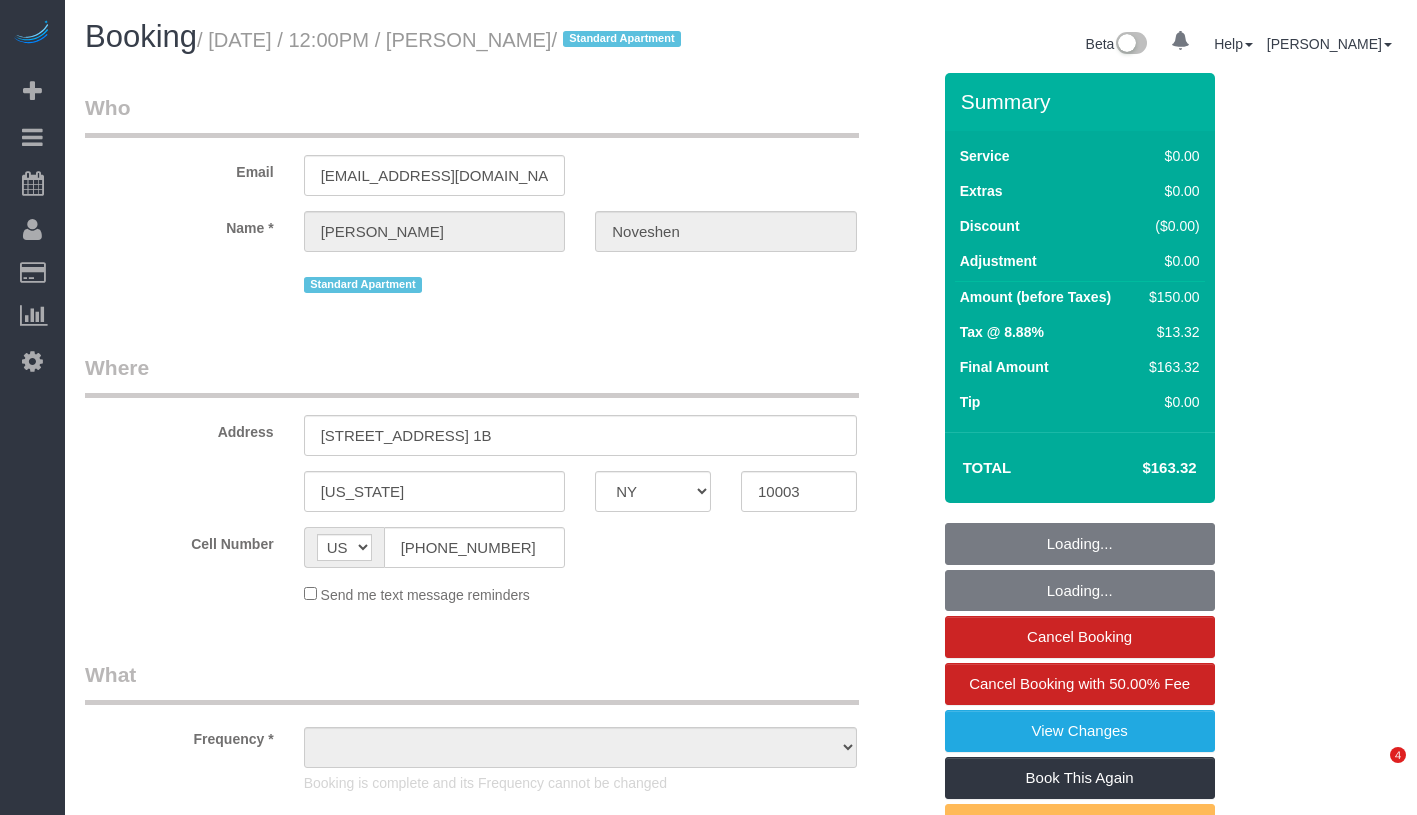 select on "NY" 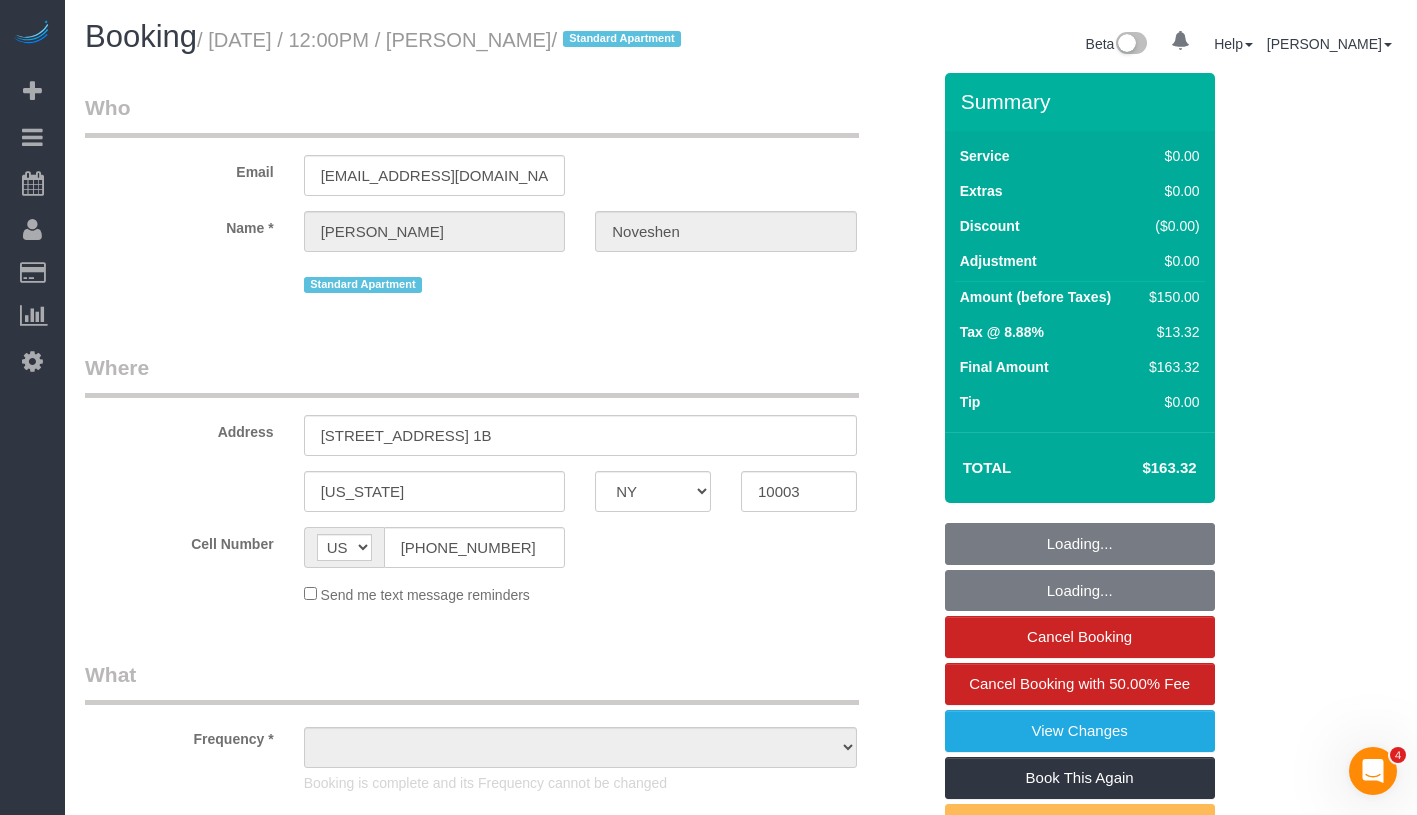 scroll, scrollTop: 0, scrollLeft: 0, axis: both 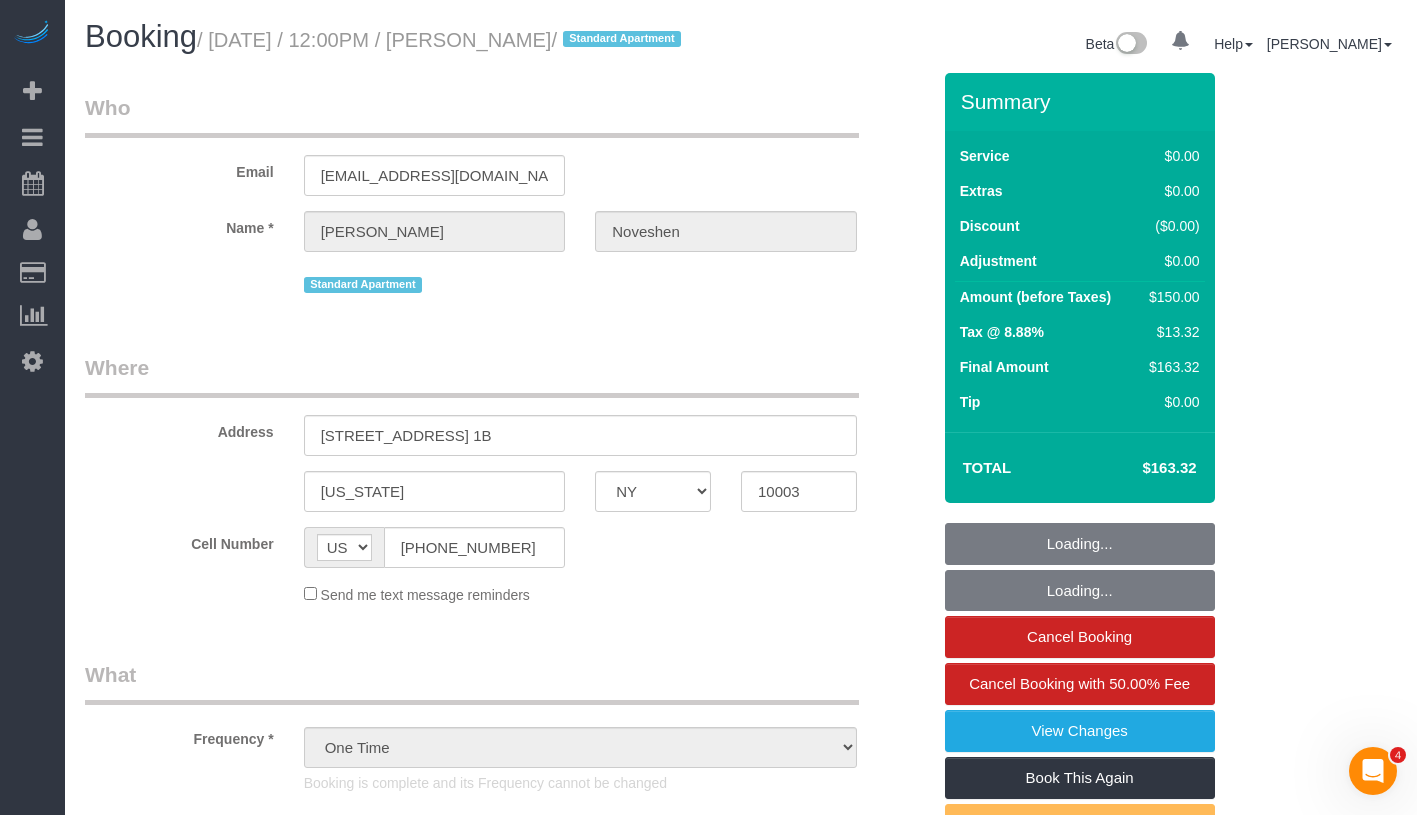 select on "spot1" 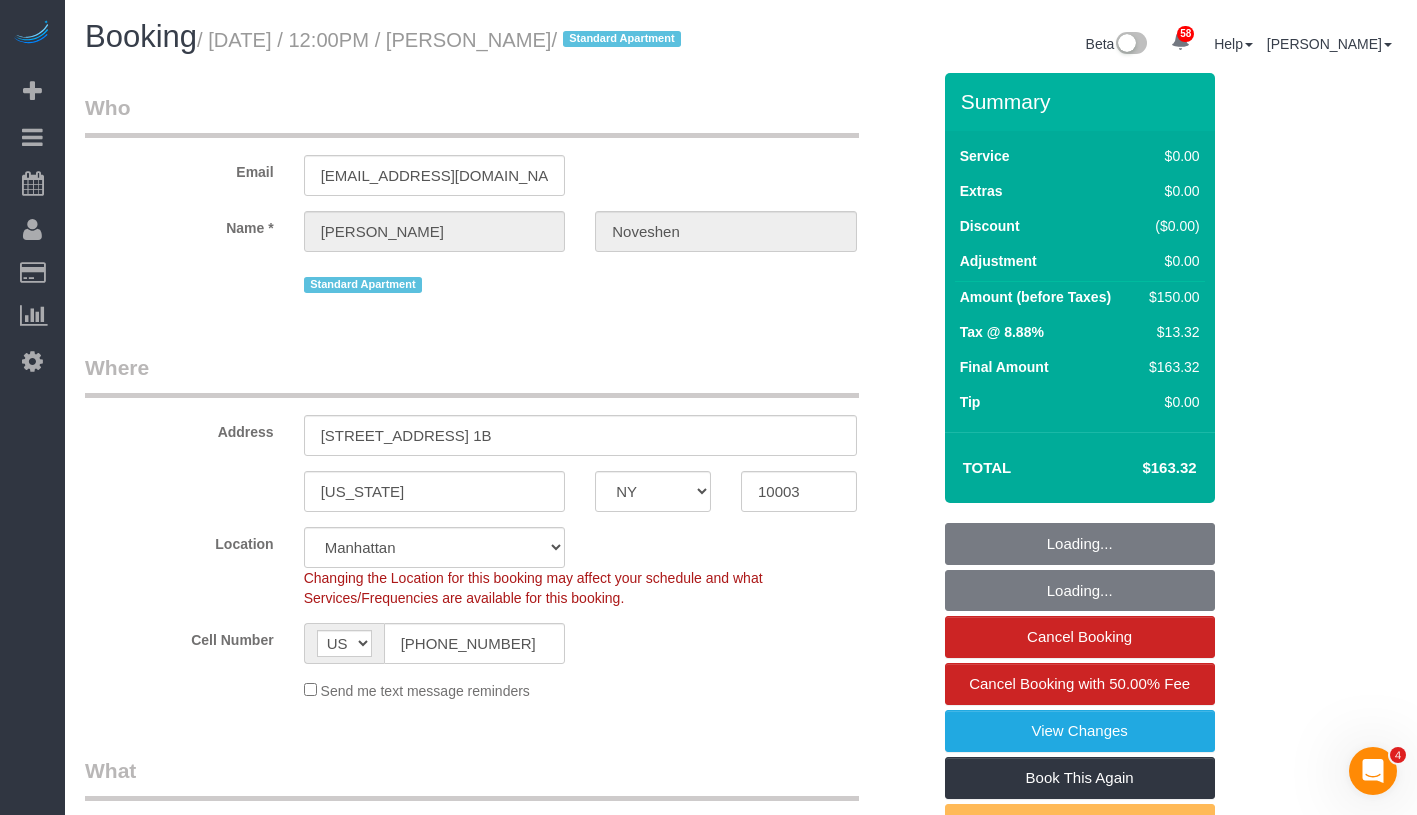 select on "string:stripe-pm_1RdbEt4VGloSiKo7bgbCVNwb" 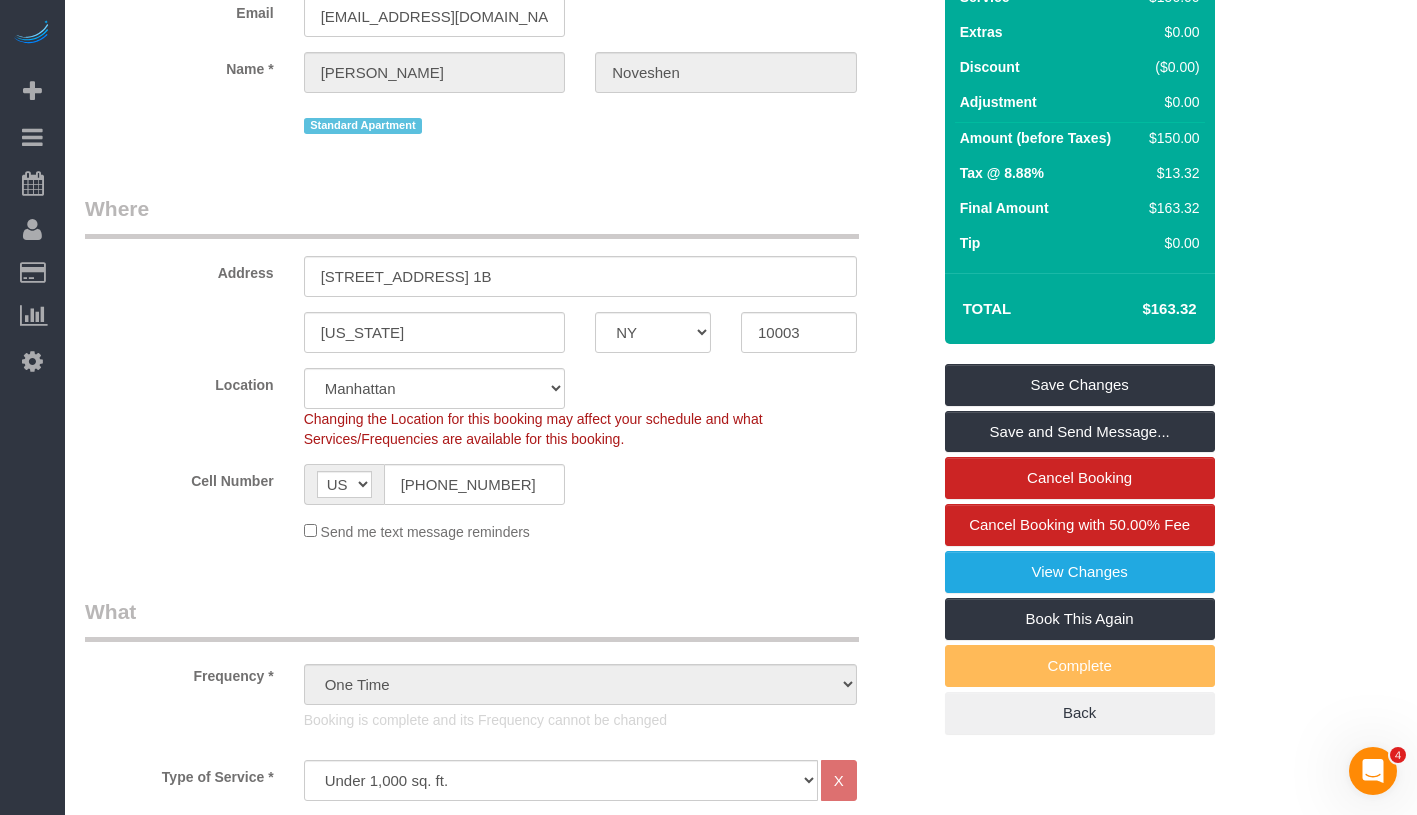 scroll, scrollTop: 0, scrollLeft: 0, axis: both 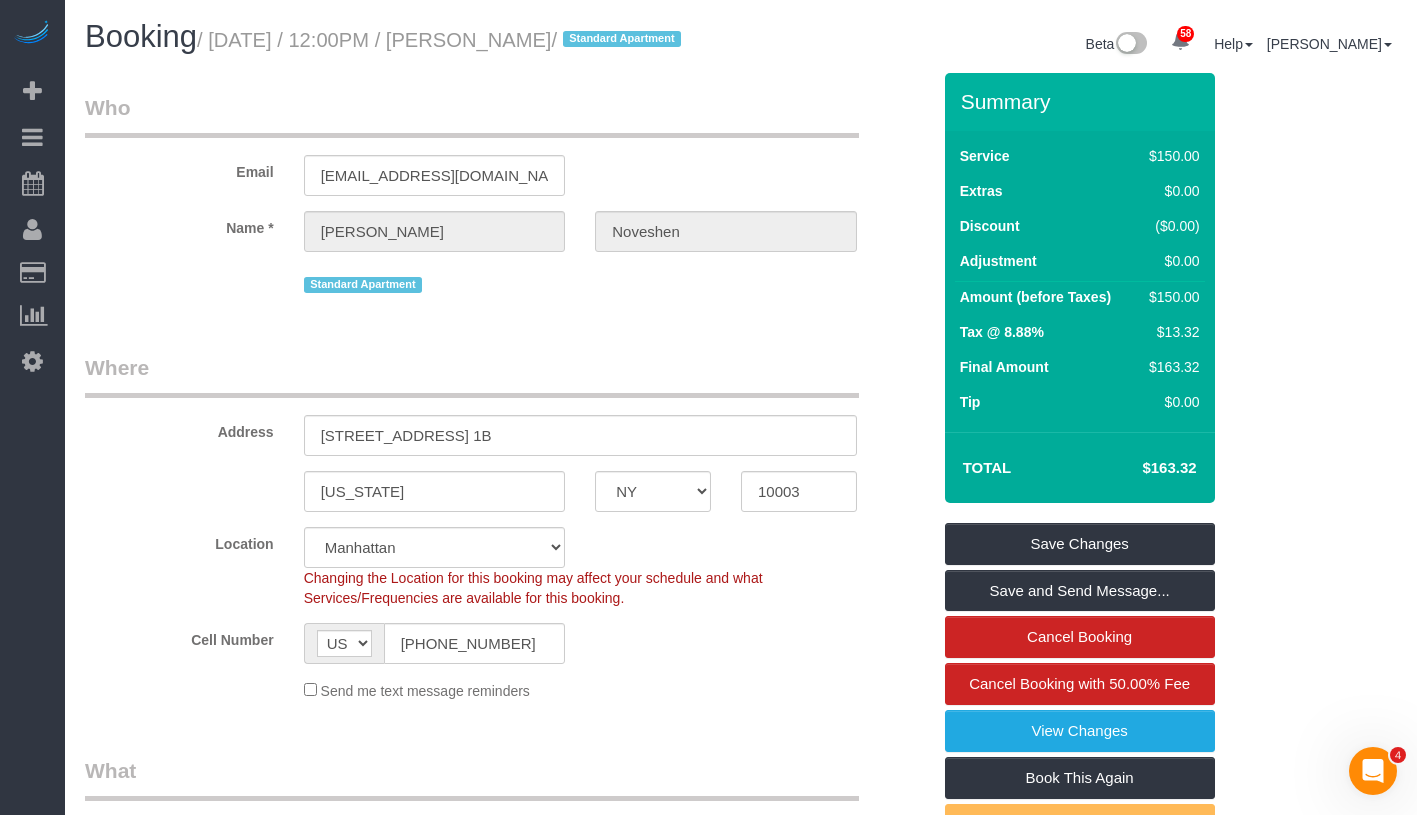 drag, startPoint x: 1129, startPoint y: 500, endPoint x: 1194, endPoint y: 493, distance: 65.37584 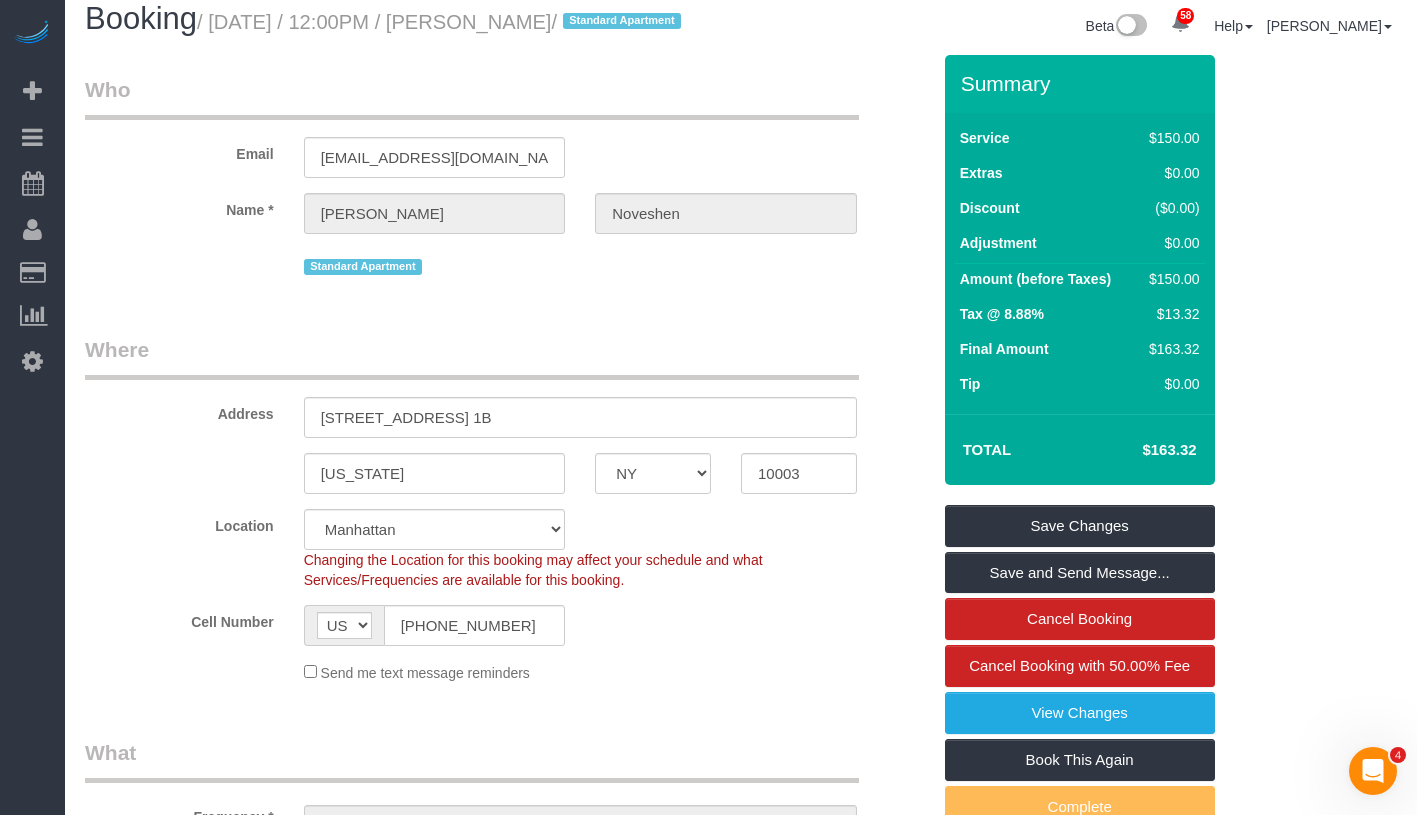 scroll, scrollTop: 0, scrollLeft: 0, axis: both 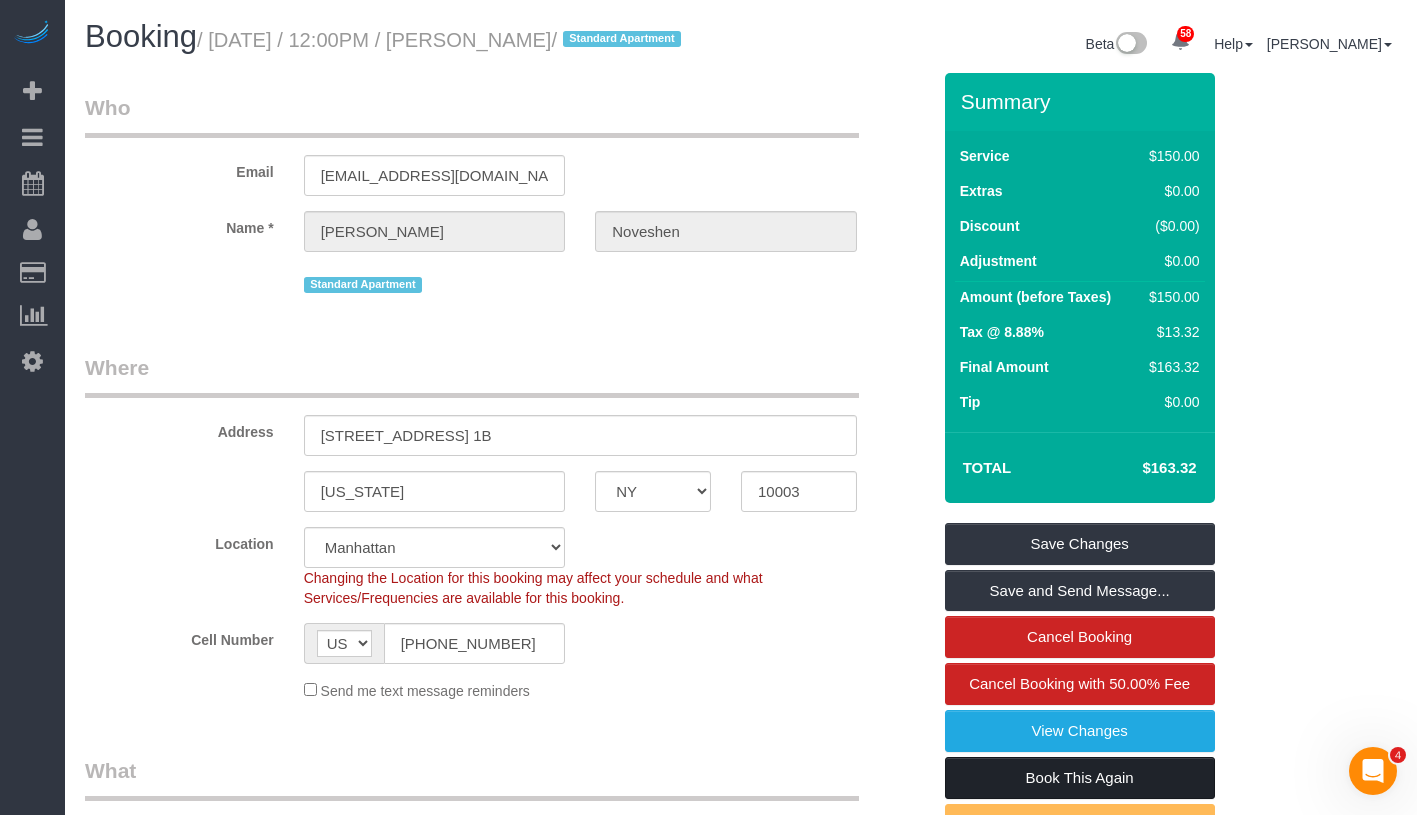 click on "Book This Again" at bounding box center [1080, 778] 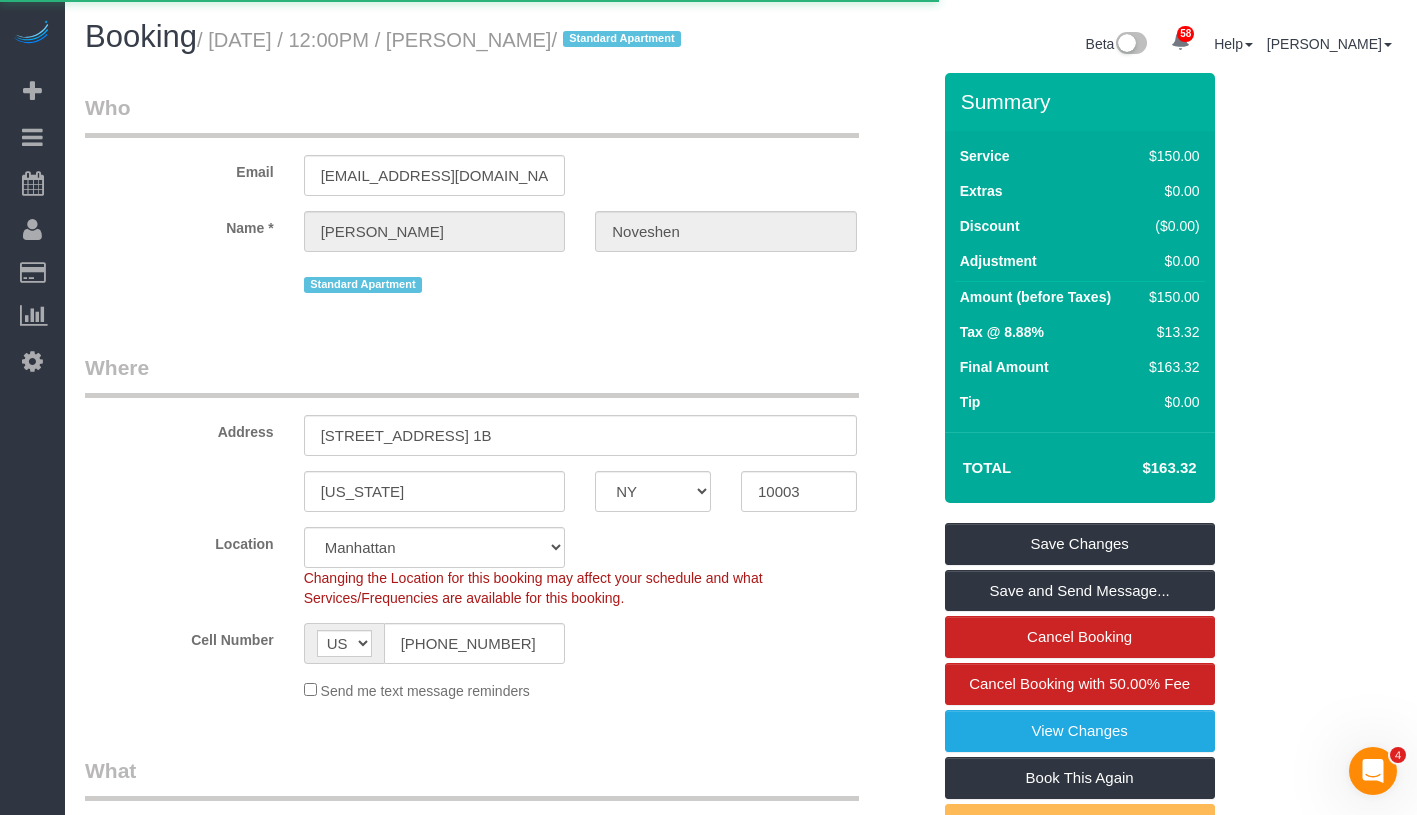 select on "NY" 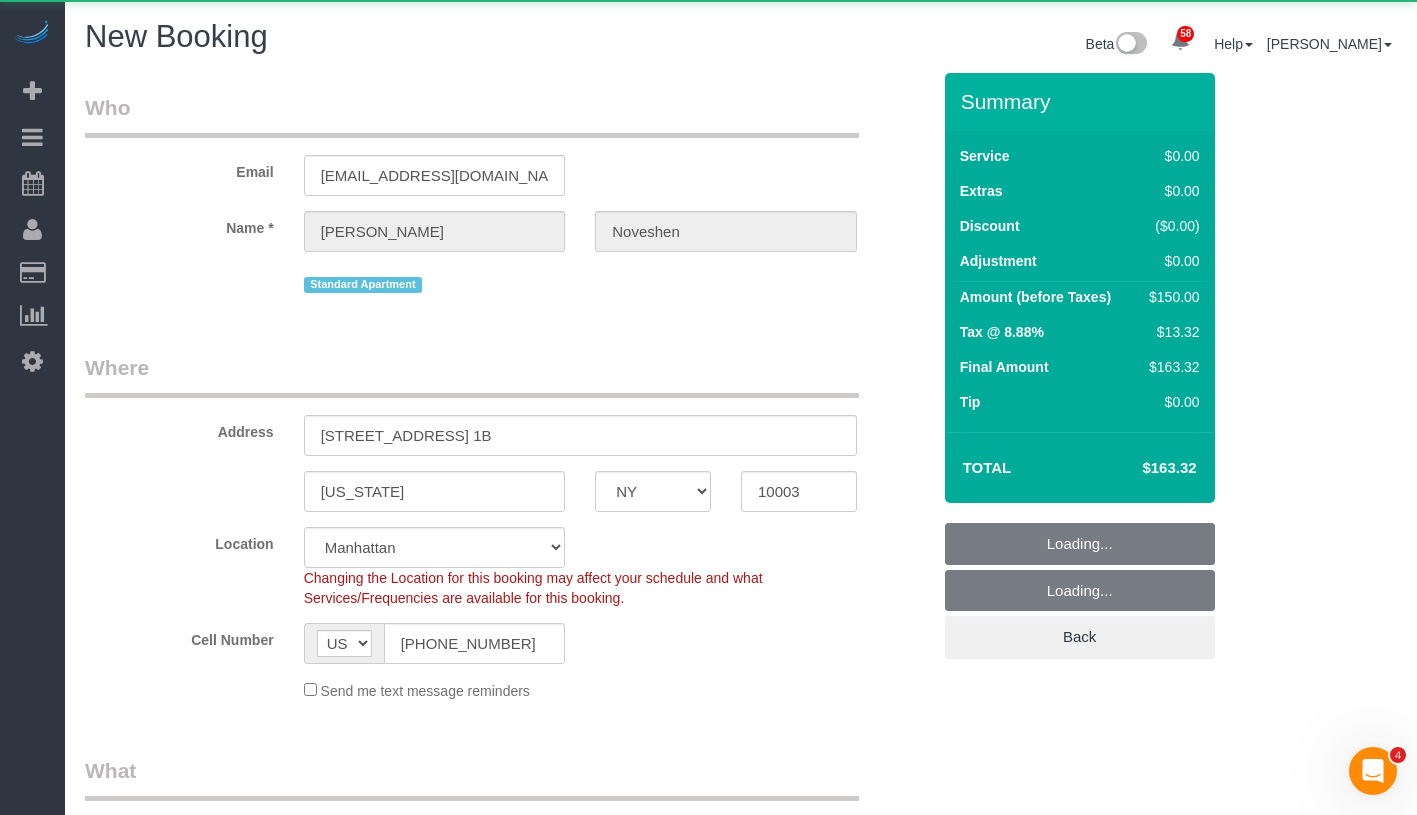 select on "string:stripe-pm_1RdbEt4VGloSiKo7bgbCVNwb" 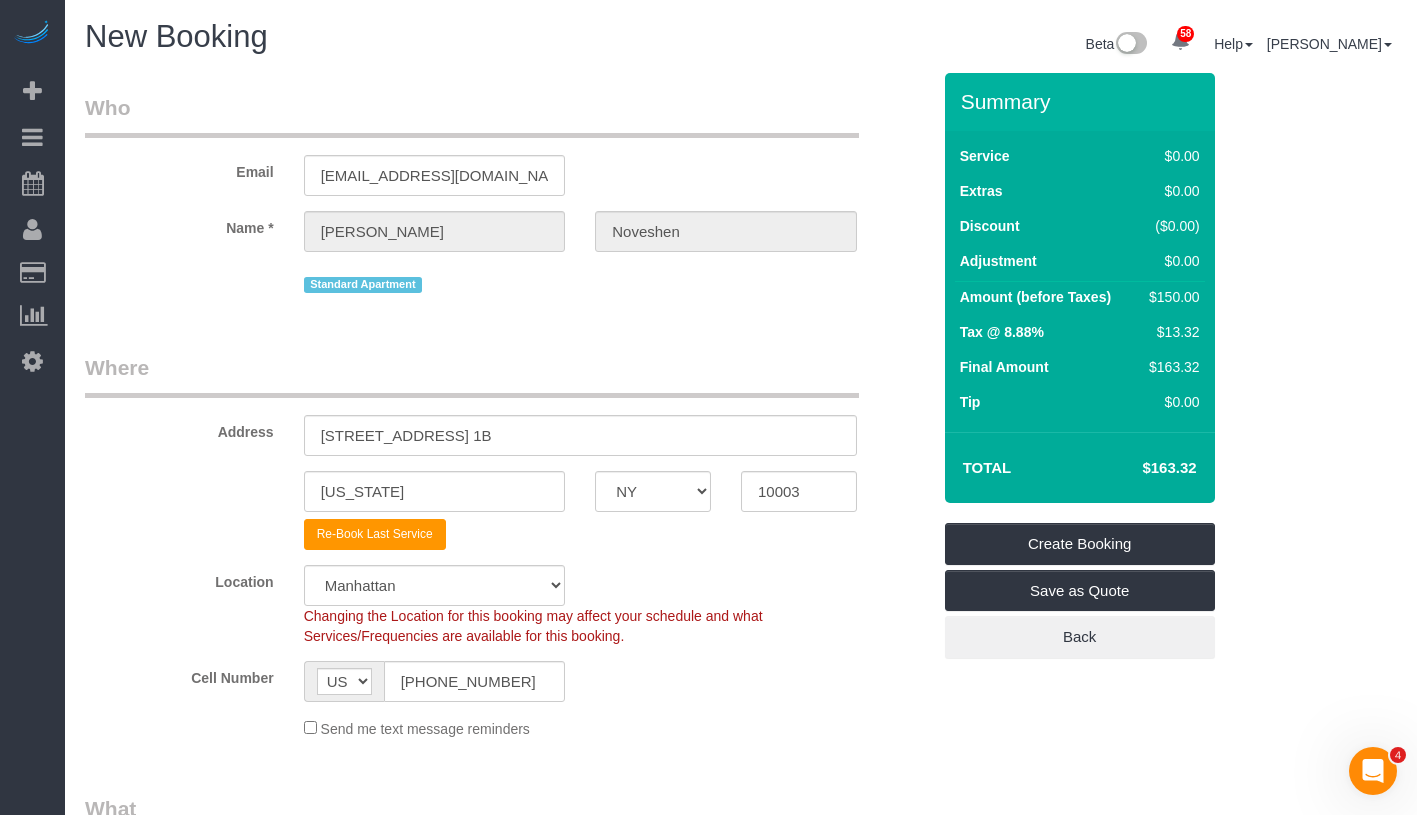 select on "object:2726" 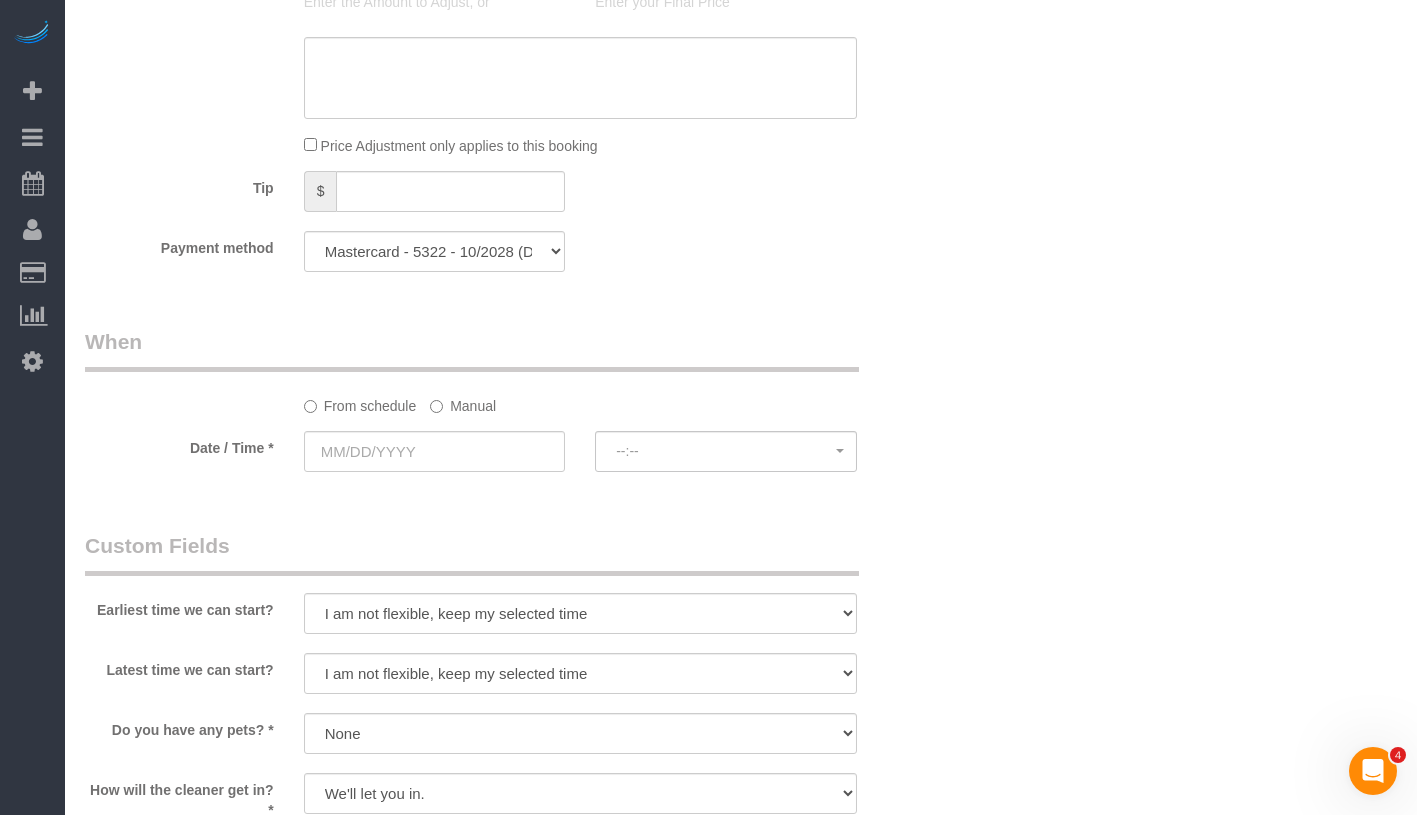 scroll, scrollTop: 1749, scrollLeft: 0, axis: vertical 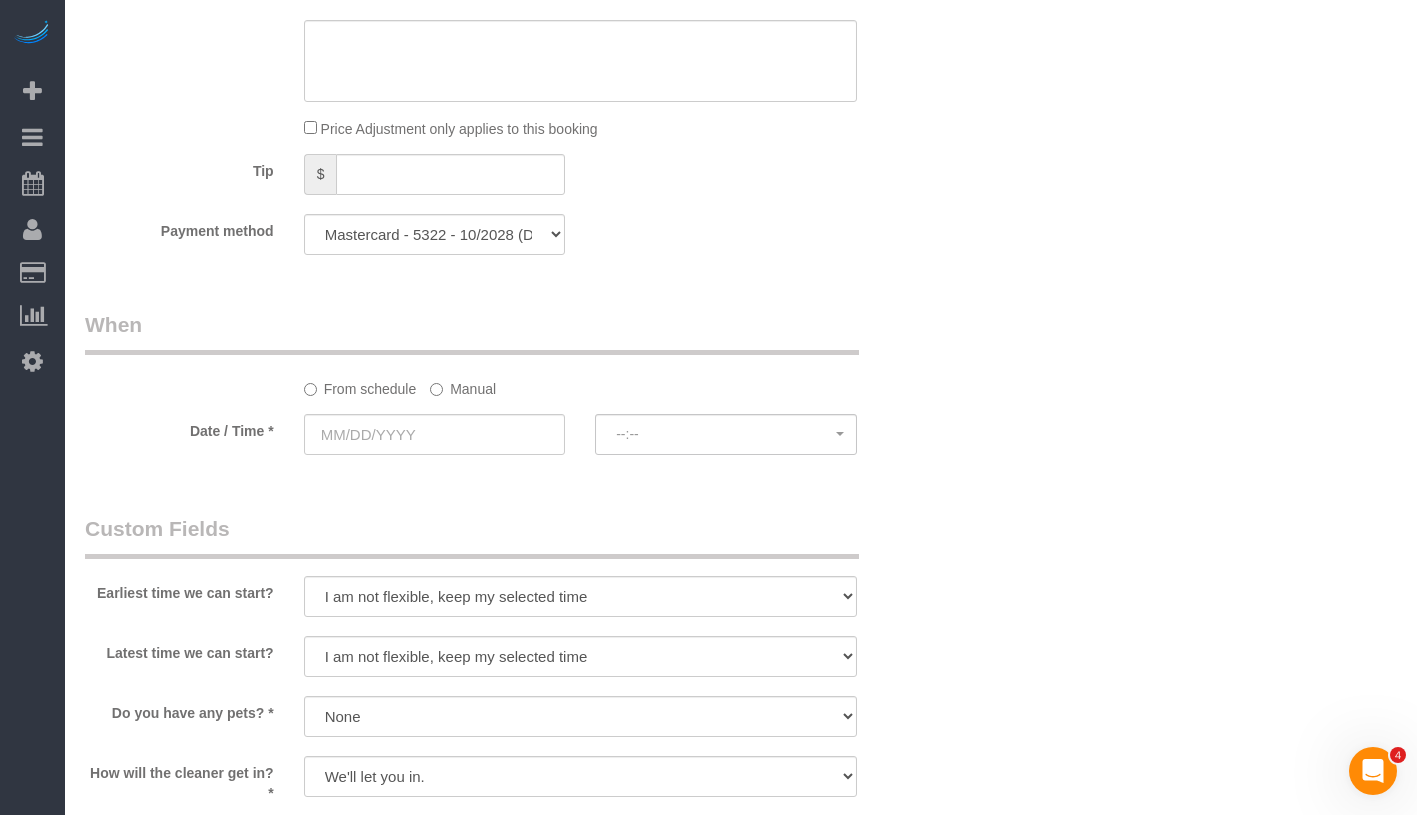 click on "Manual" 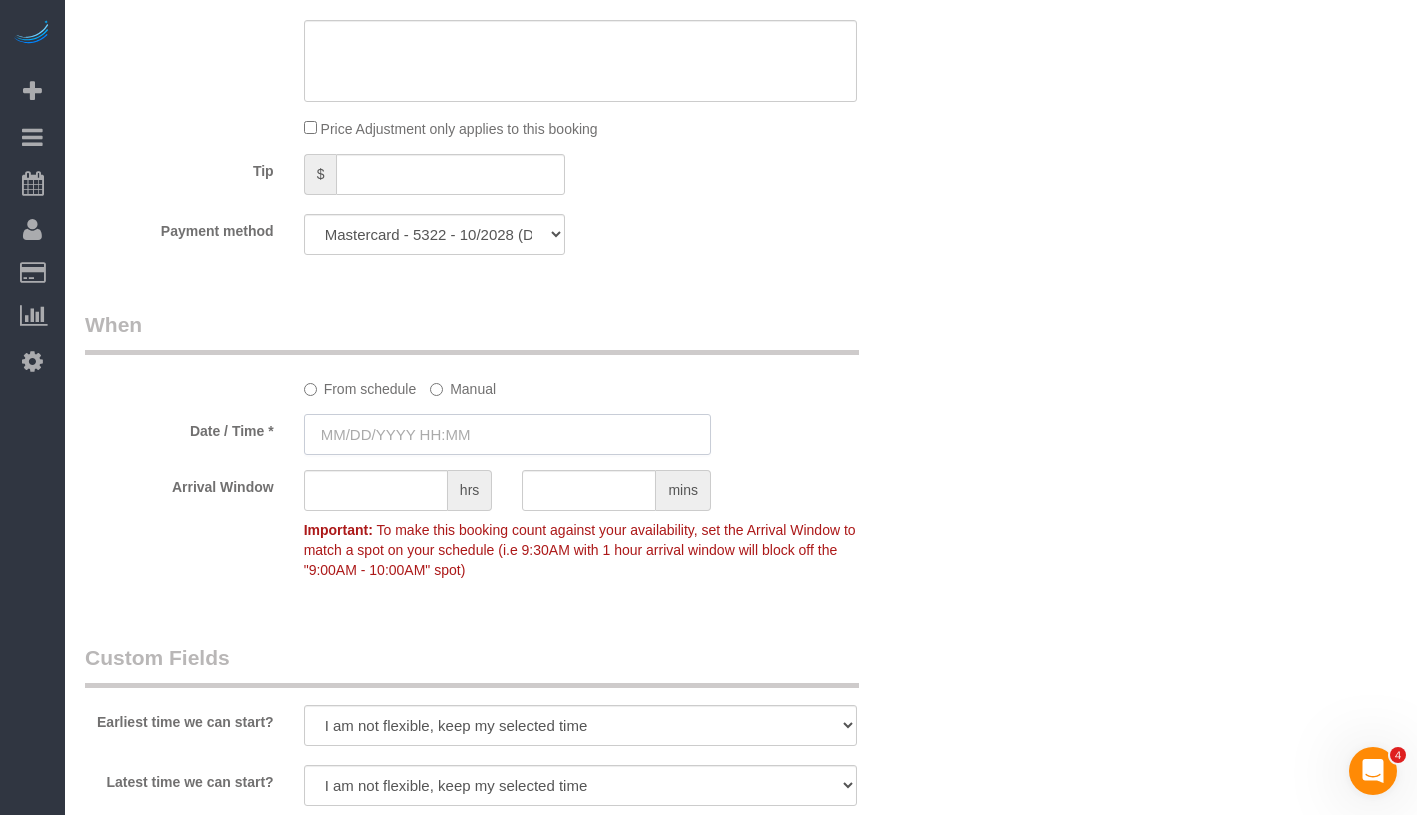 click at bounding box center [507, 434] 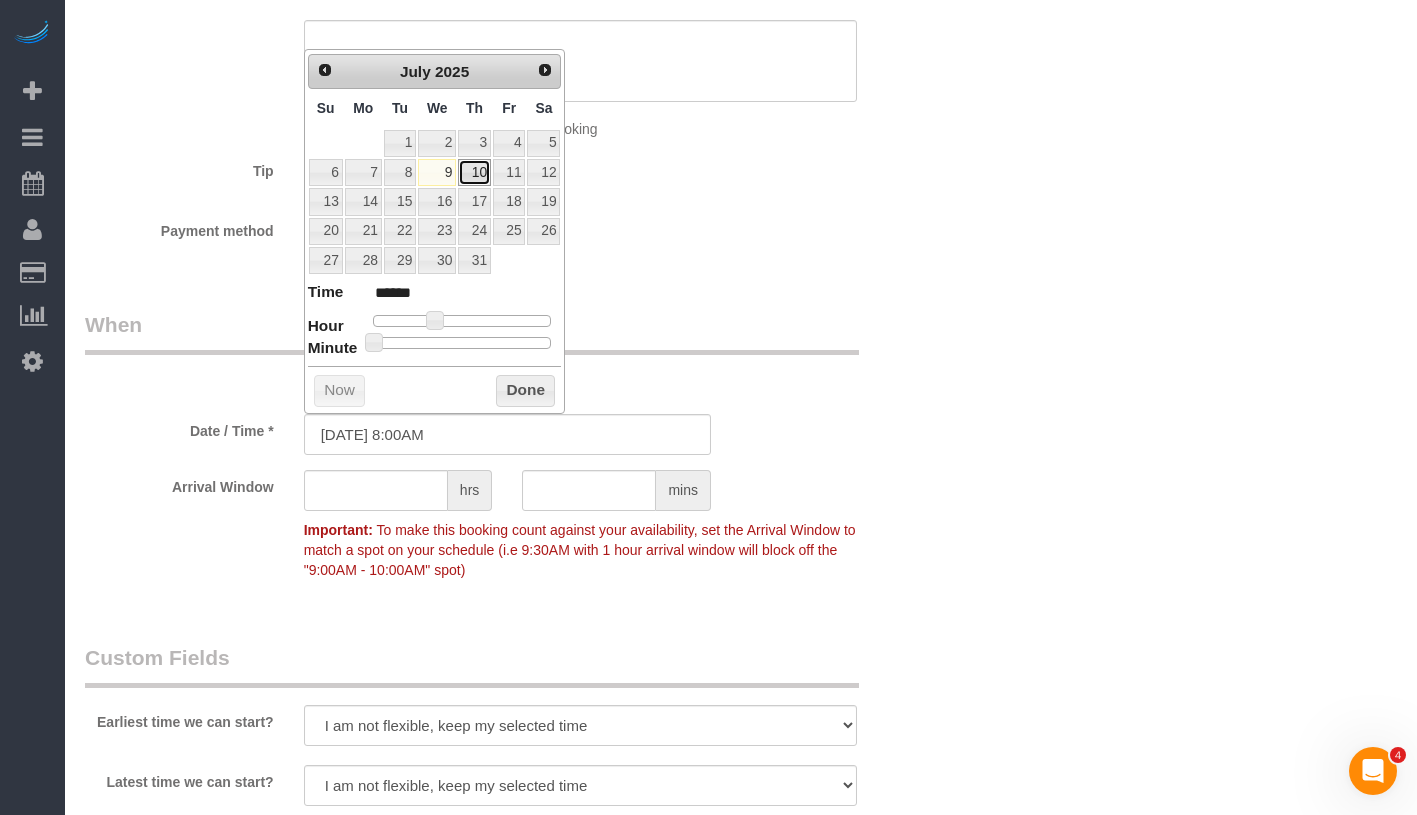 click on "10" at bounding box center [474, 172] 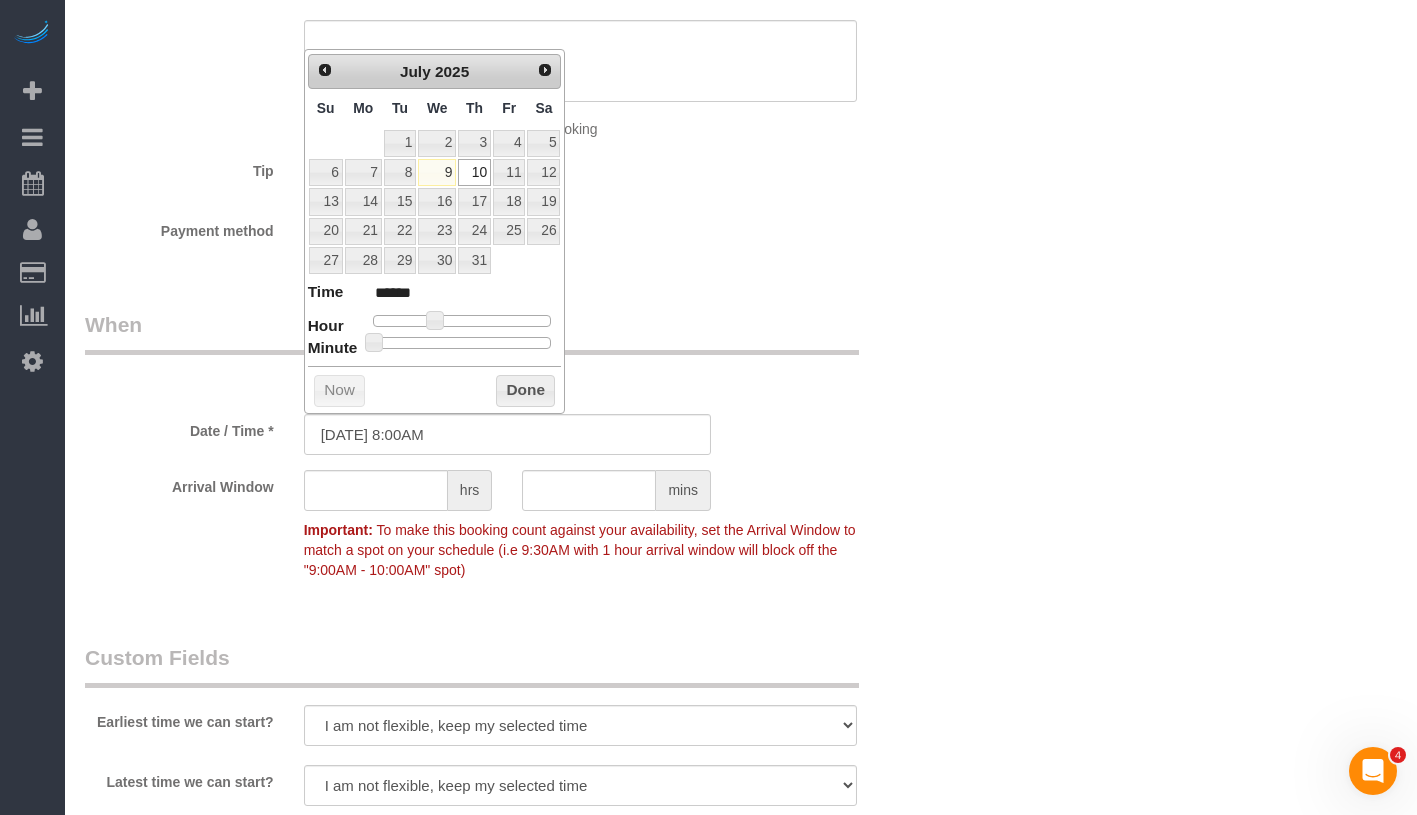 click on "Payment method
Mastercard - 5322 - 10/2028 (Default) Add Credit Card ─────────────── Cash Check Paypal" 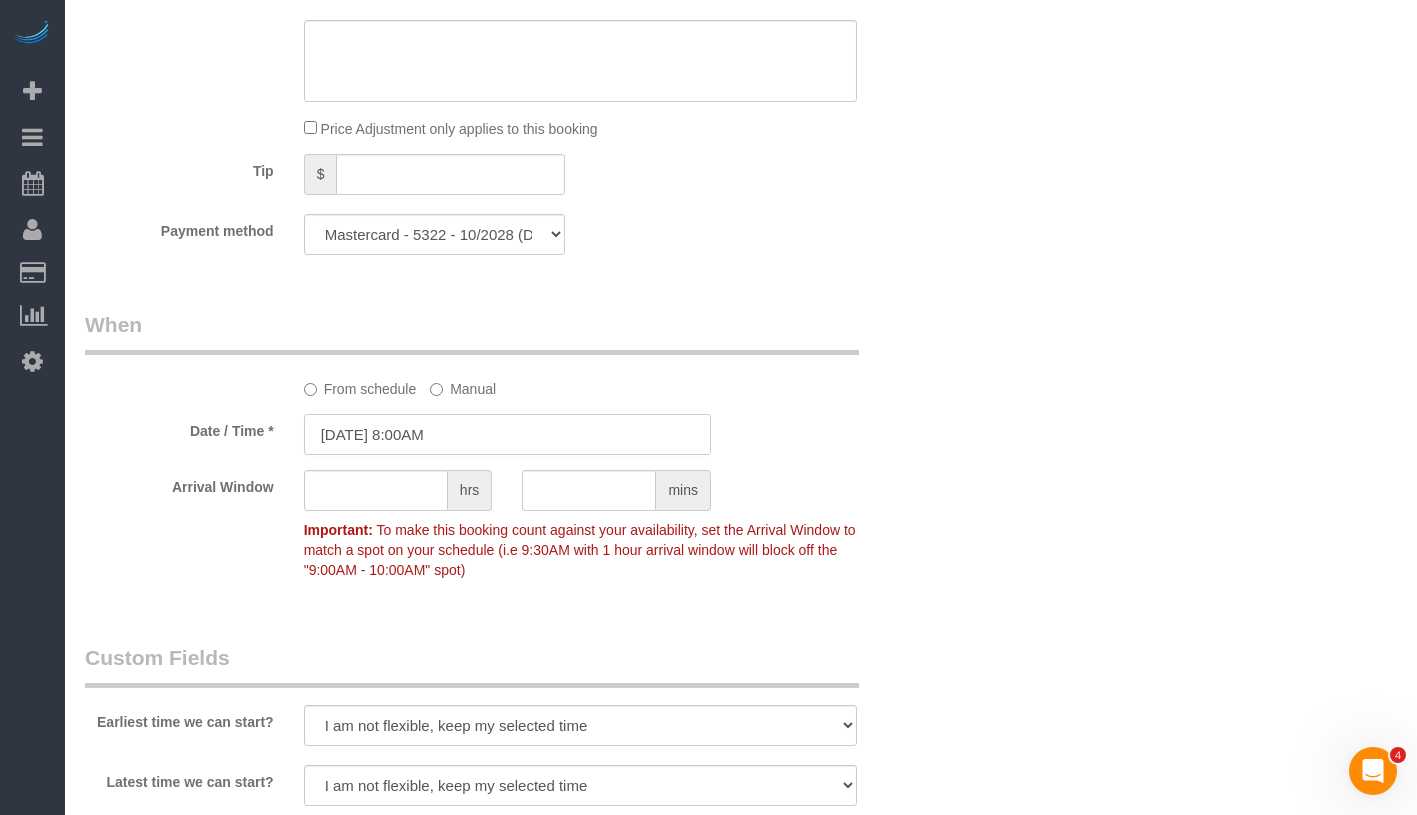 click on "[DATE] 8:00AM" at bounding box center (507, 434) 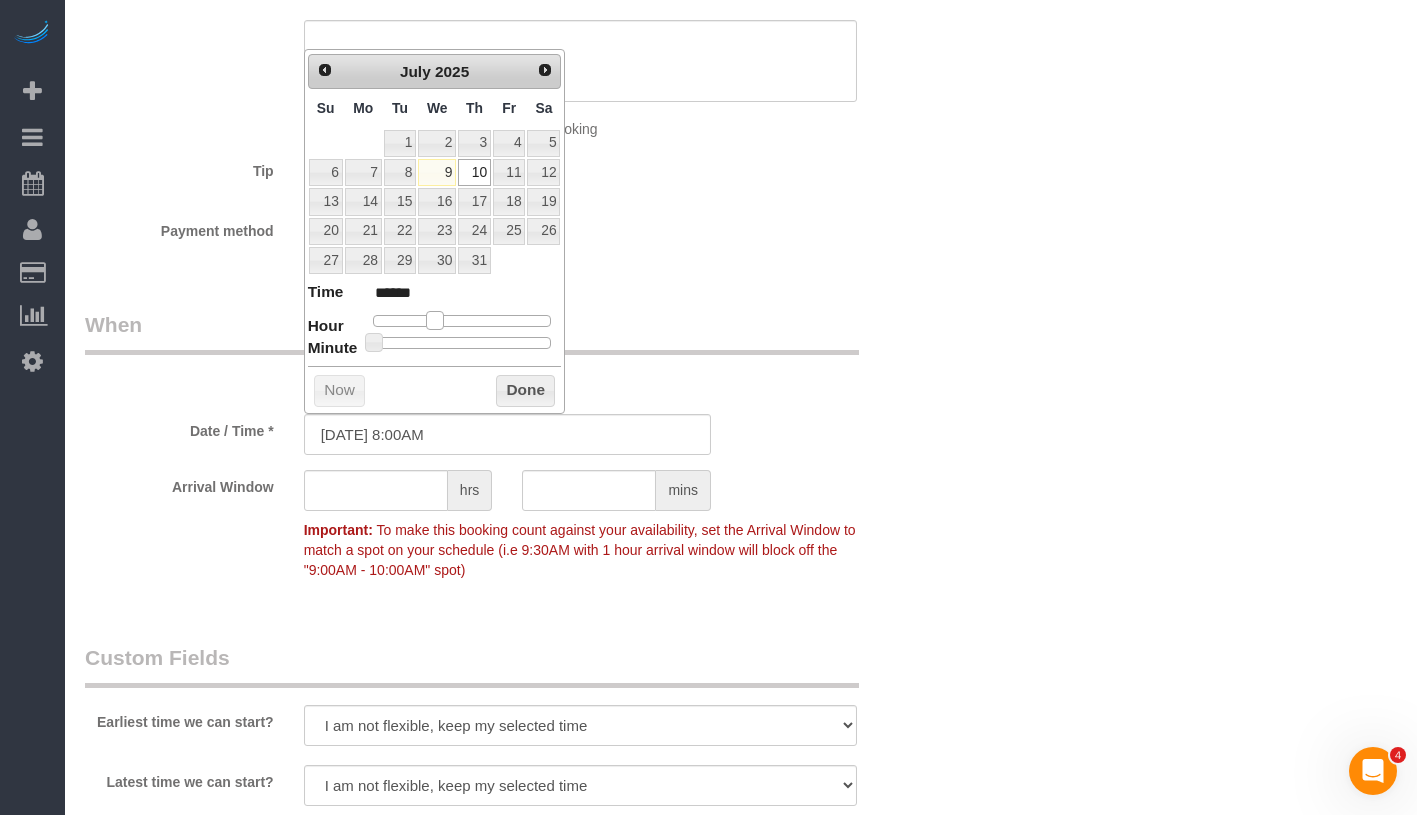 type on "[DATE] 9:00AM" 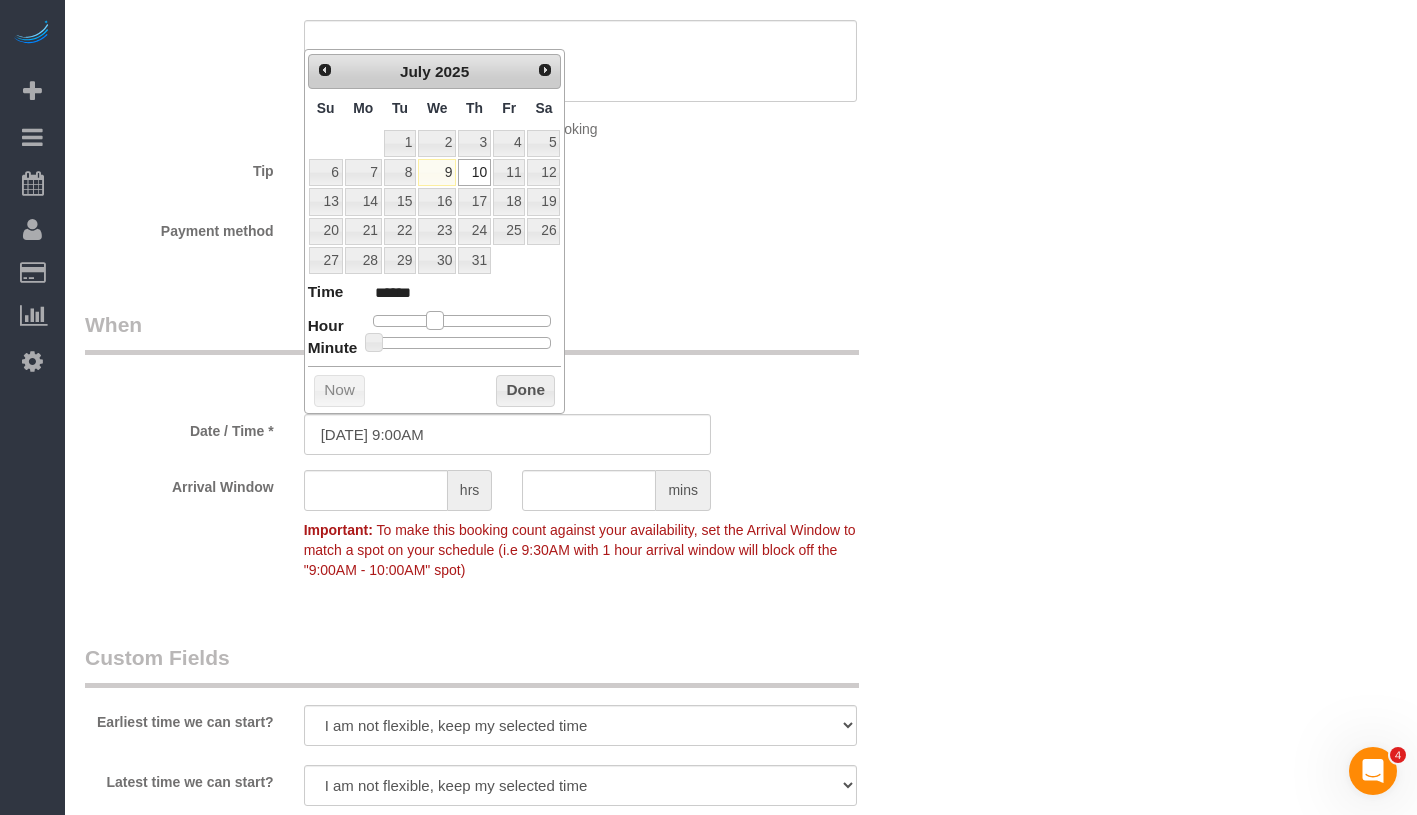 type on "[DATE] 10:00AM" 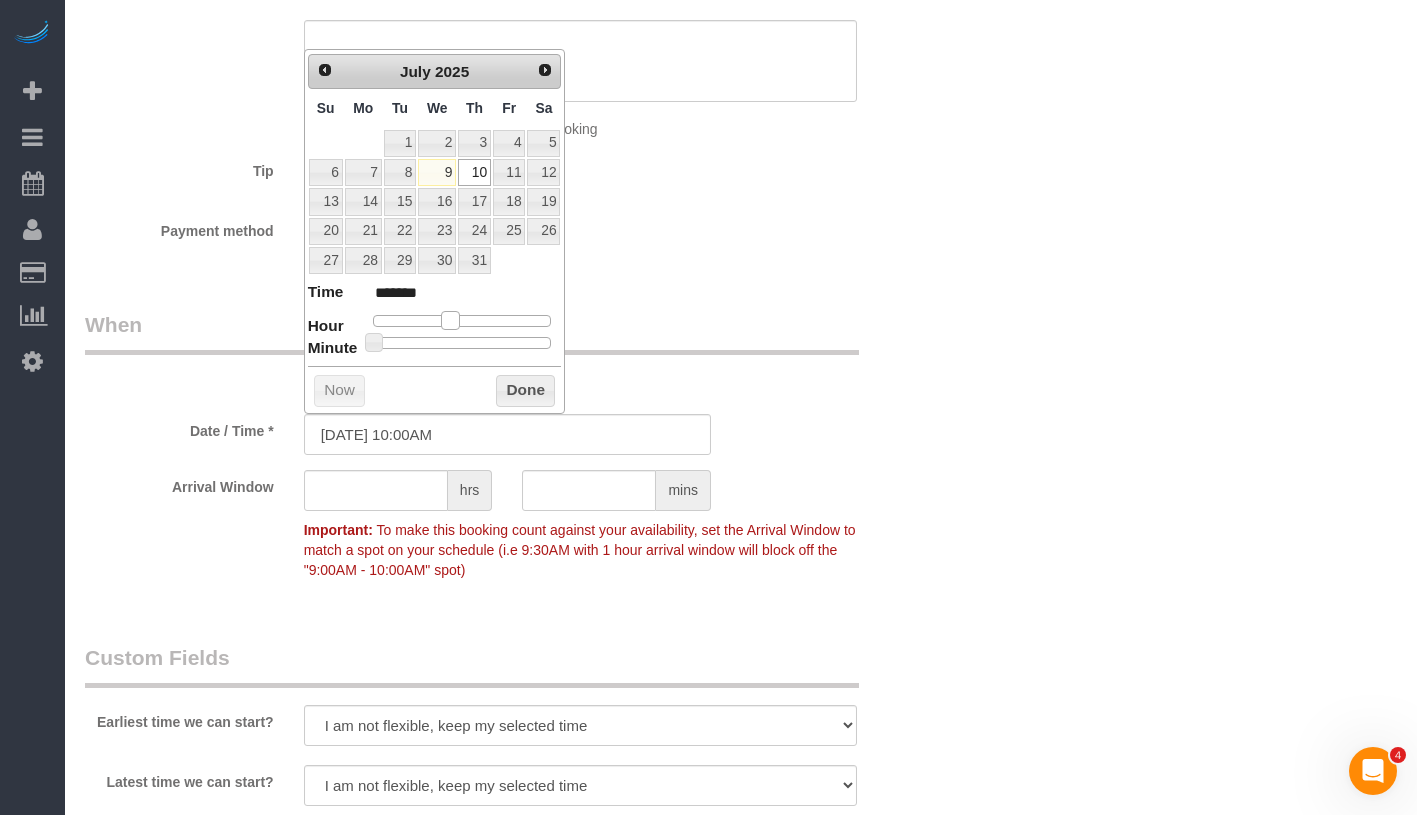 type on "[DATE] 11:00AM" 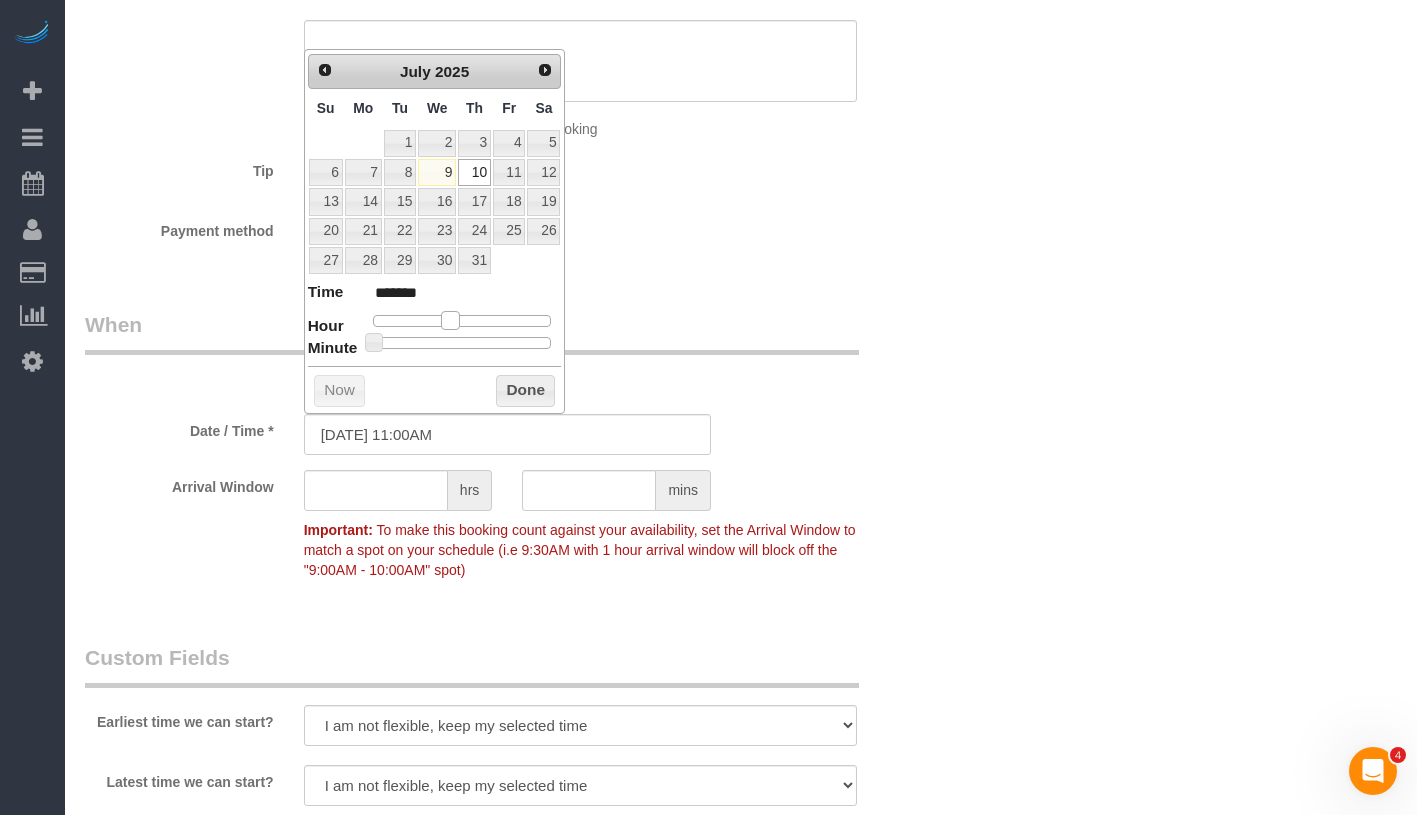 type on "[DATE] 12:00PM" 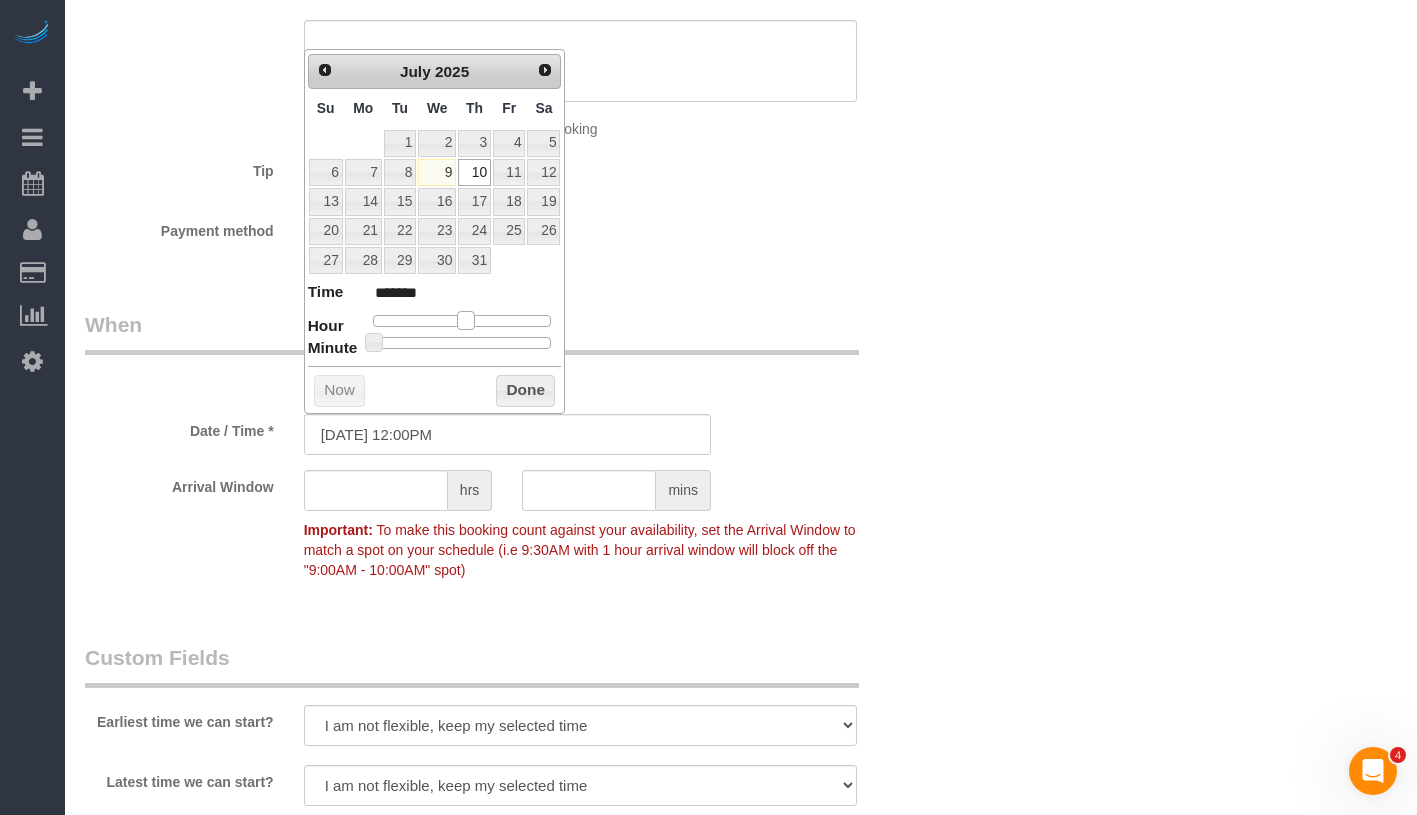 type on "[DATE] 1:00PM" 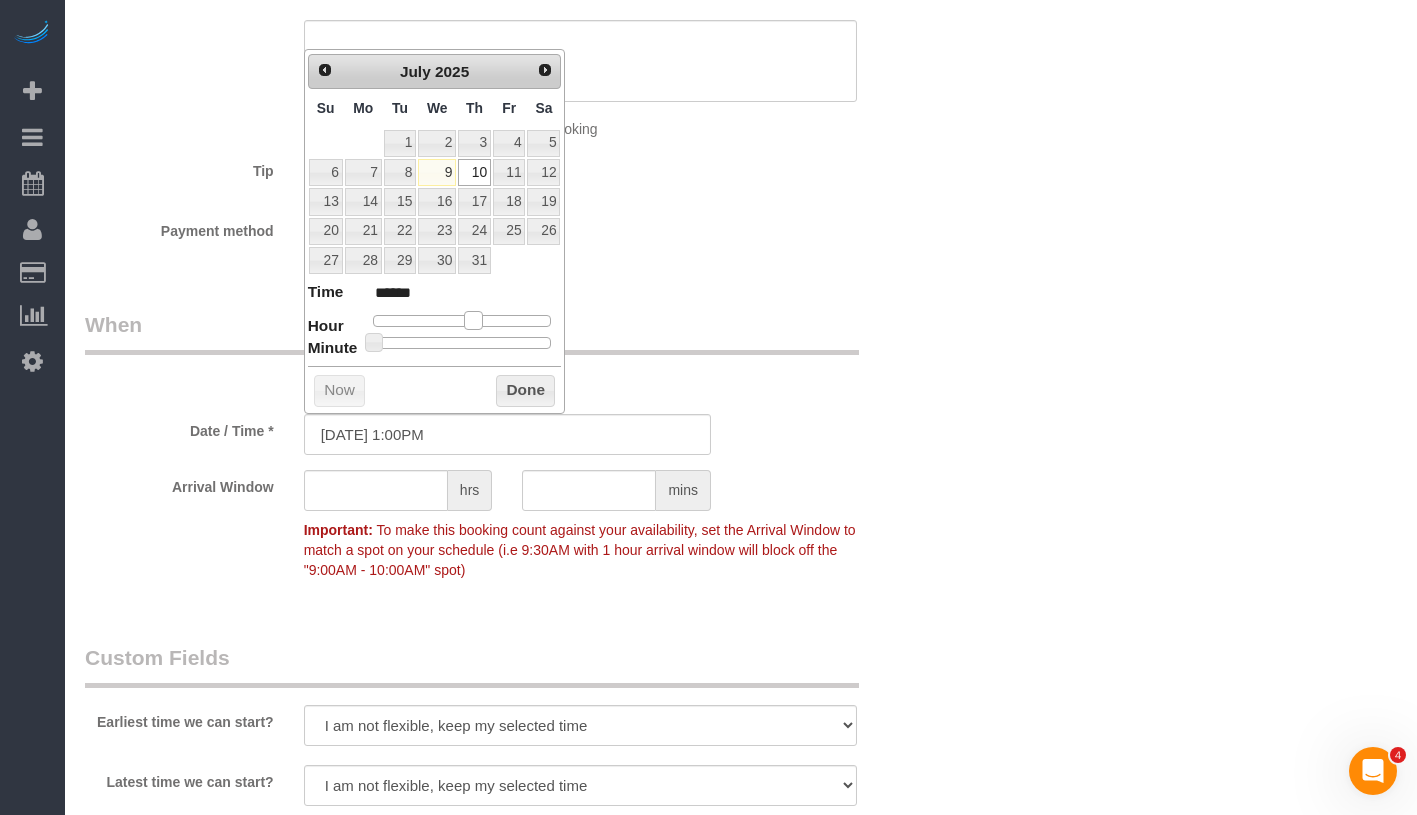 type on "[DATE] 2:00PM" 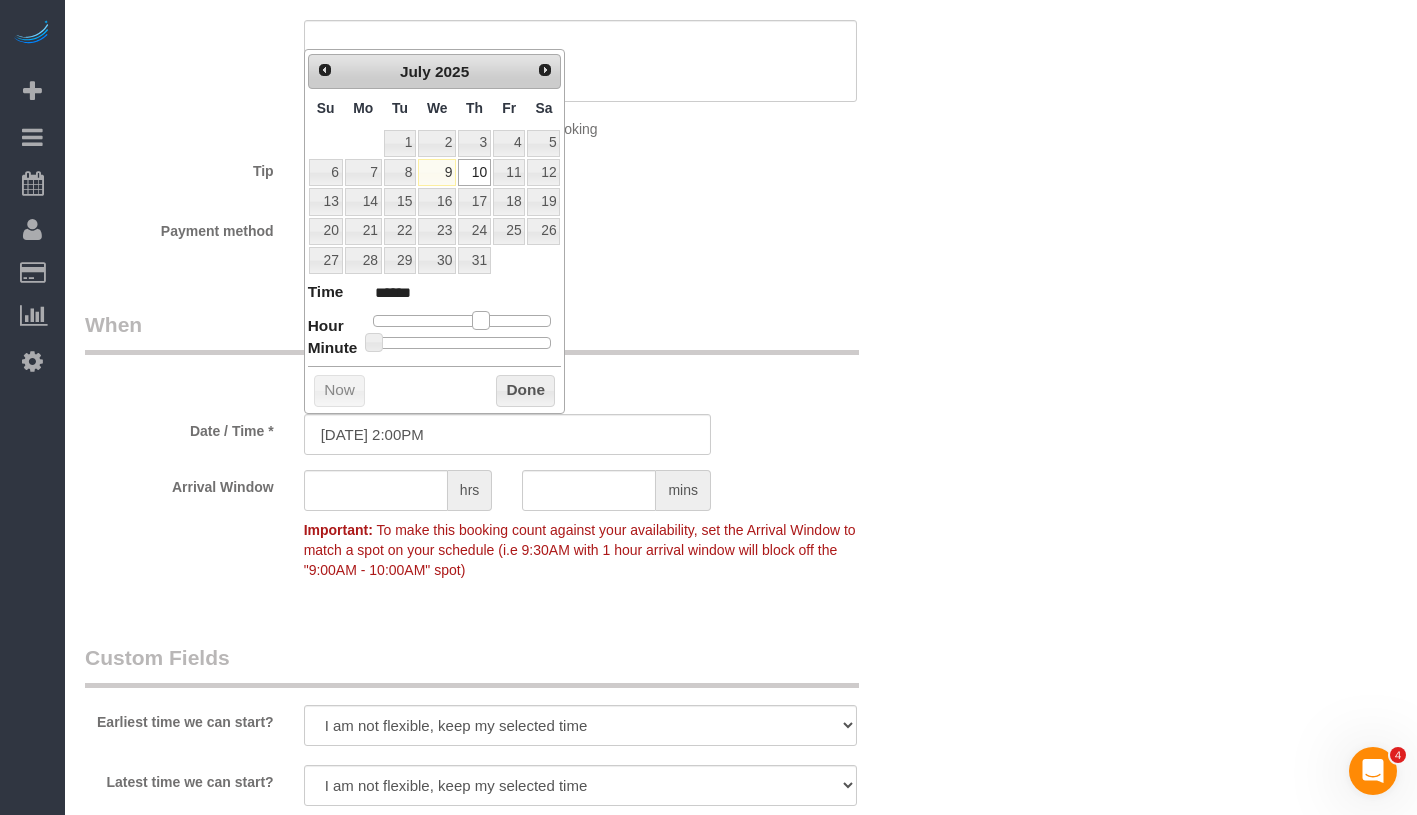 drag, startPoint x: 435, startPoint y: 317, endPoint x: 486, endPoint y: 317, distance: 51 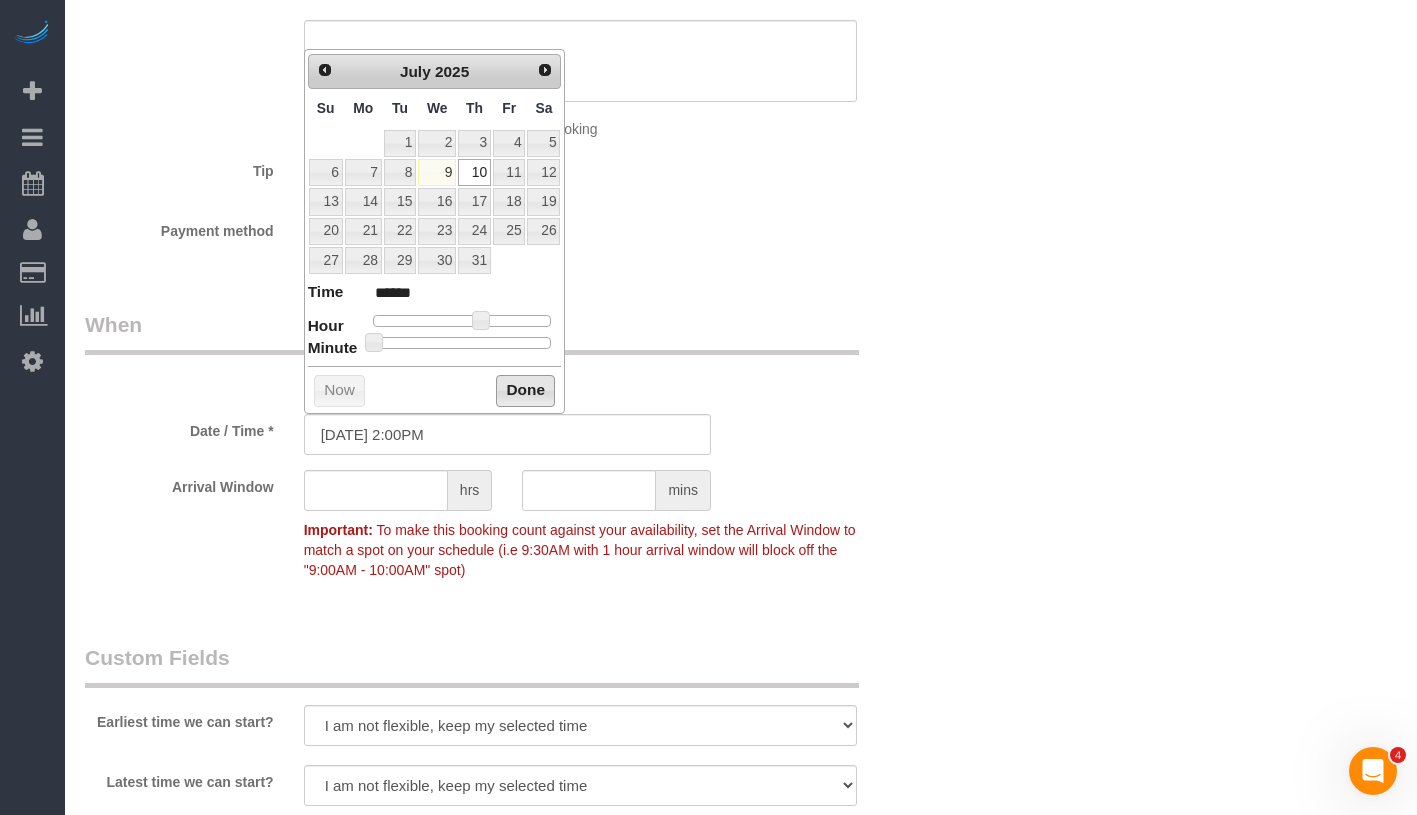 click on "Done" at bounding box center (525, 391) 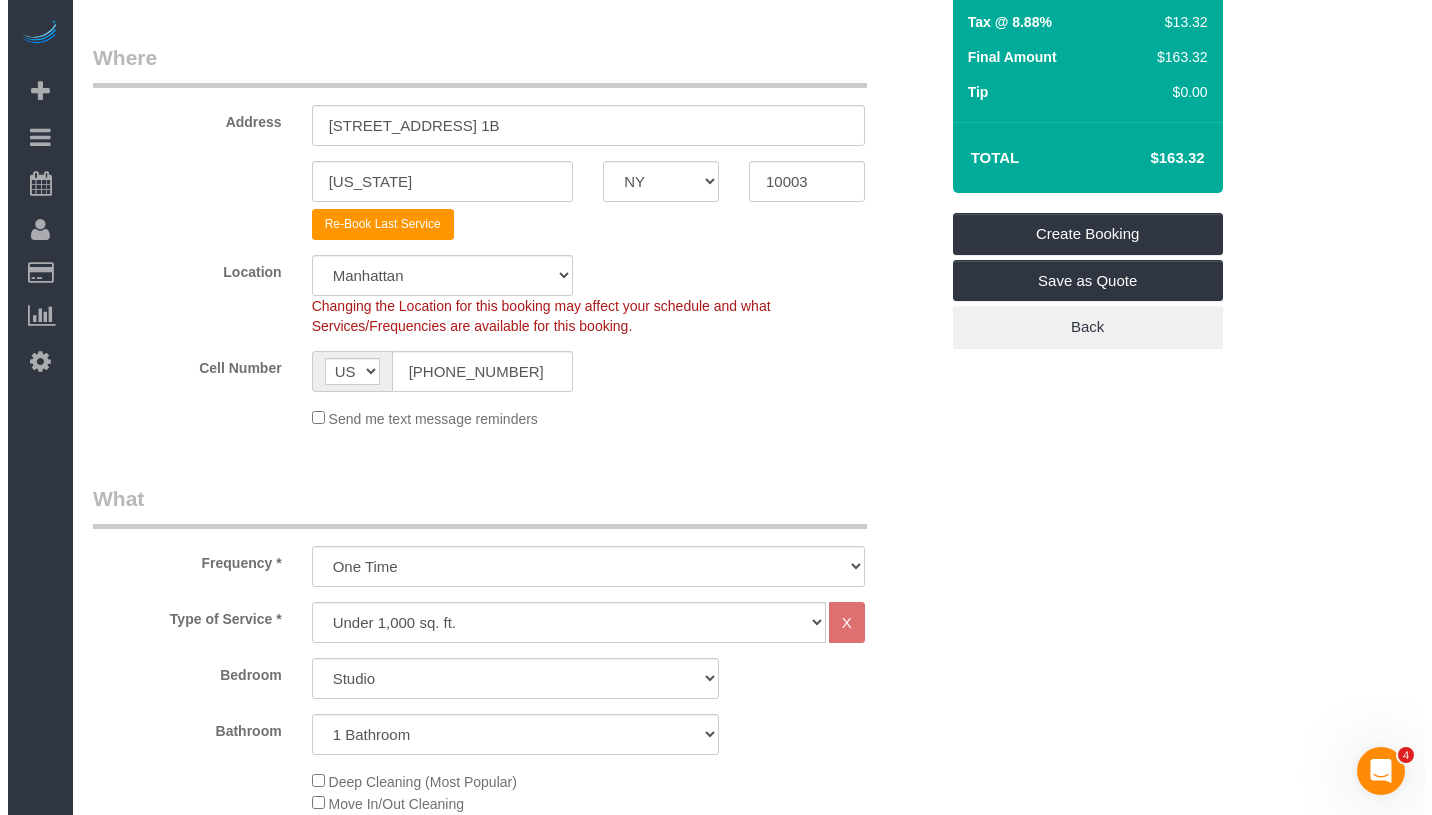 scroll, scrollTop: 0, scrollLeft: 0, axis: both 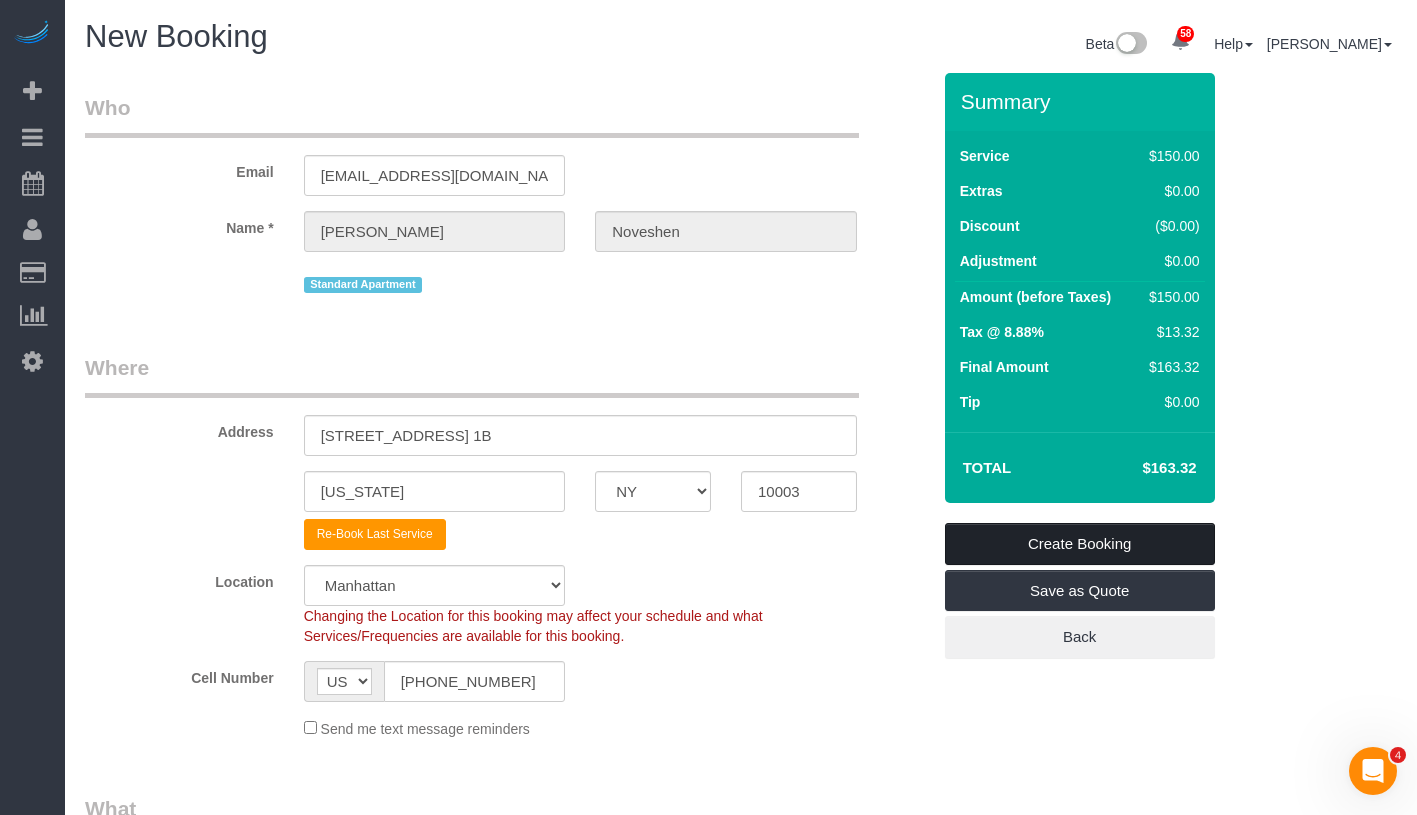 click on "Create Booking" at bounding box center [1080, 544] 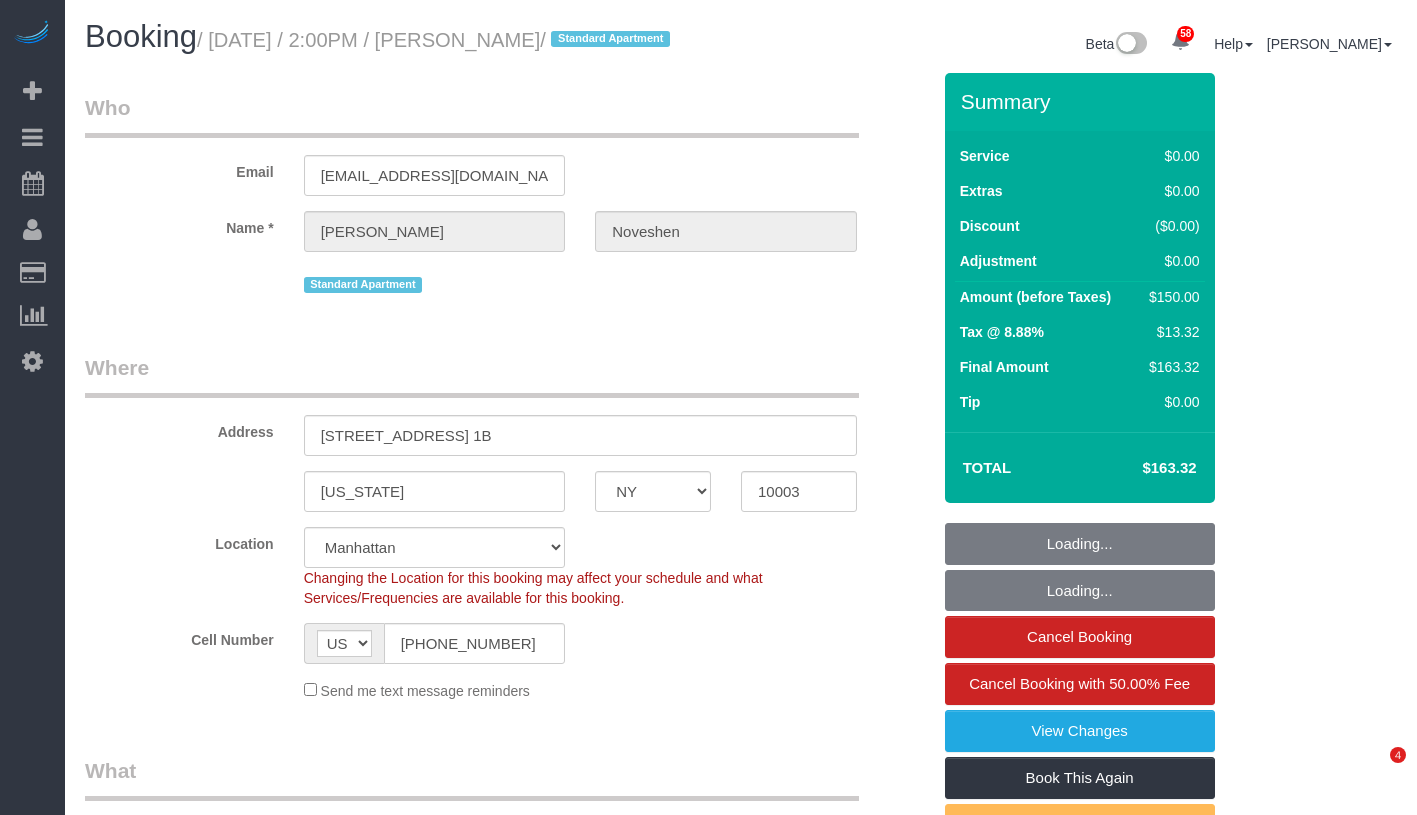 select on "NY" 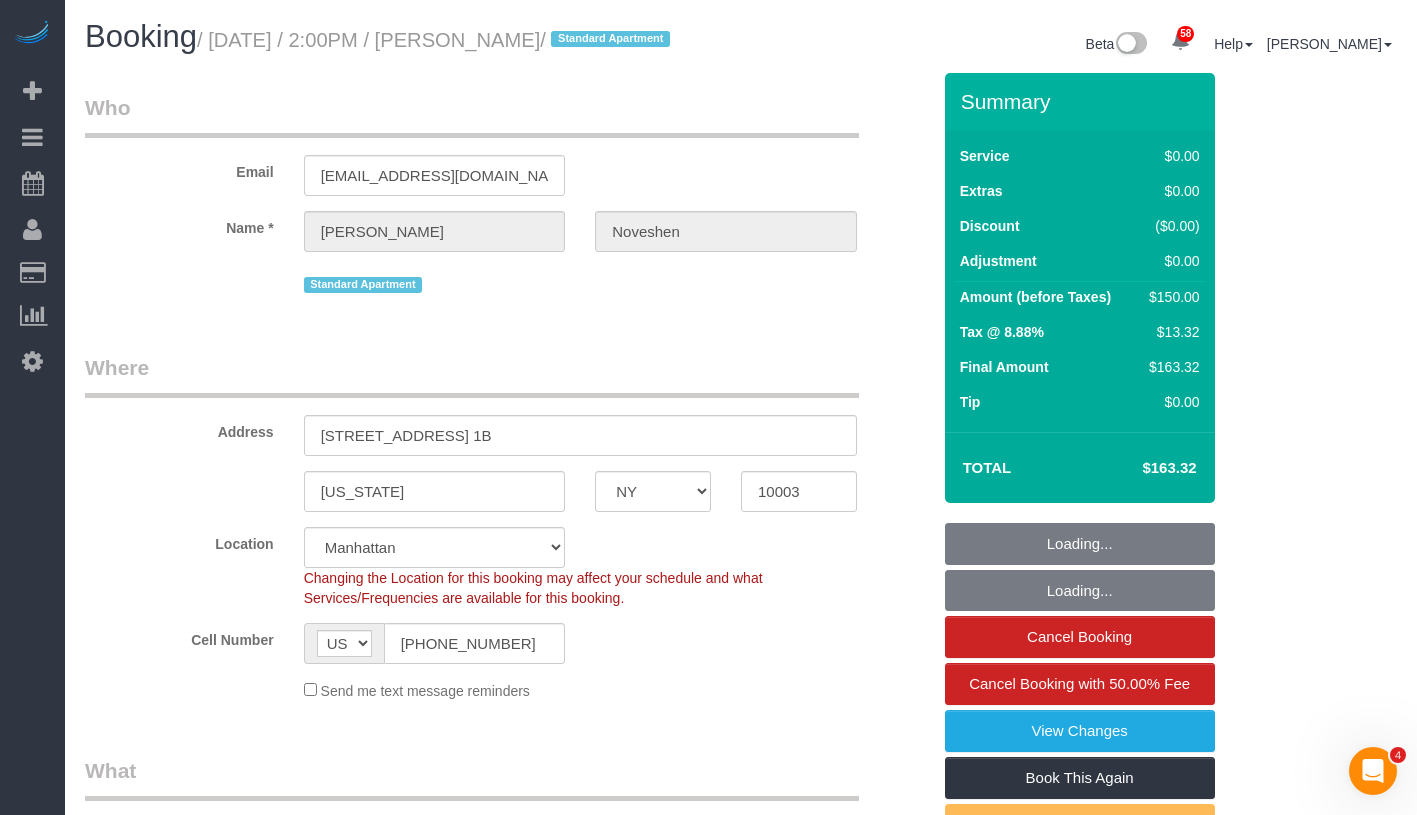 scroll, scrollTop: 0, scrollLeft: 0, axis: both 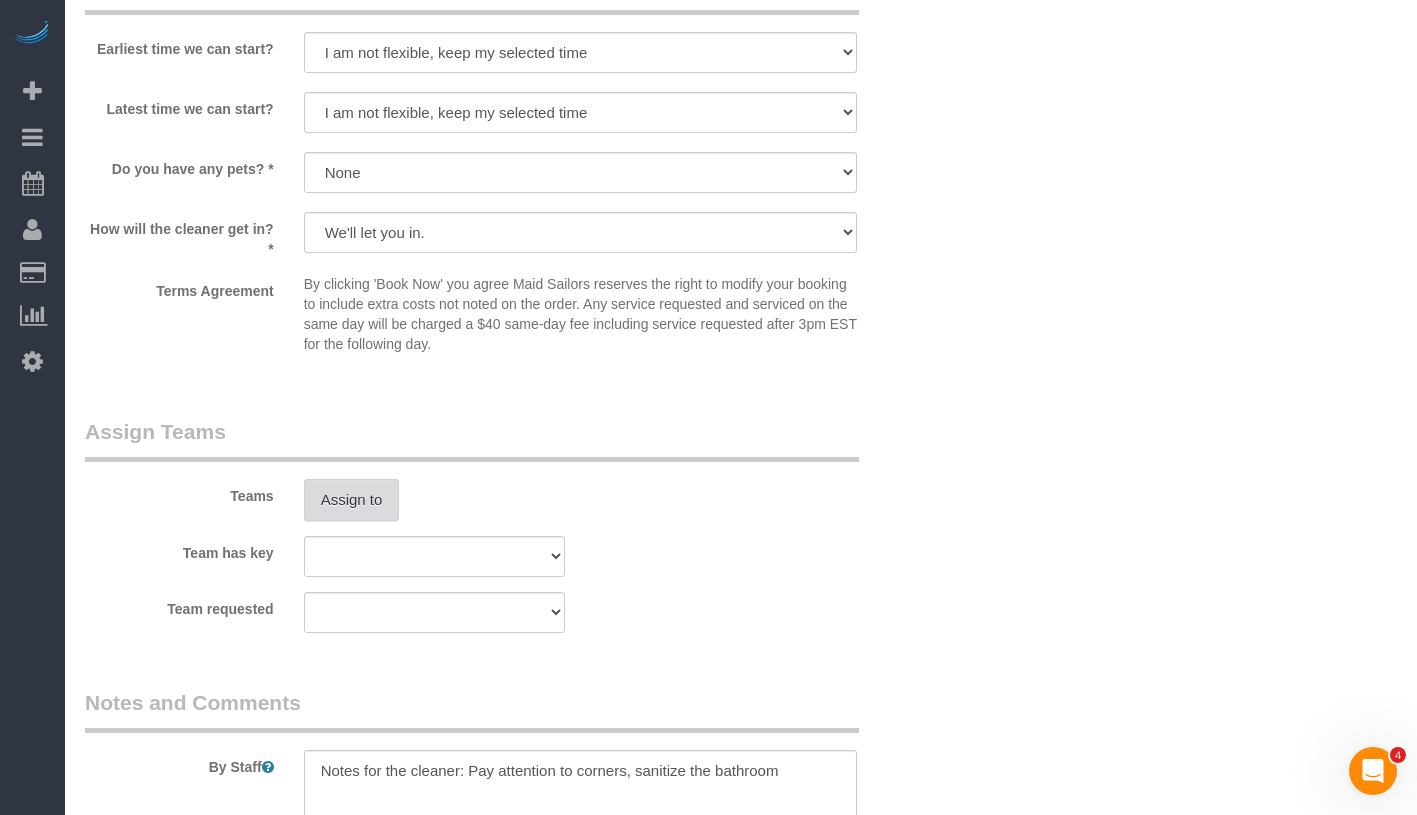 click on "Assign to" at bounding box center [352, 500] 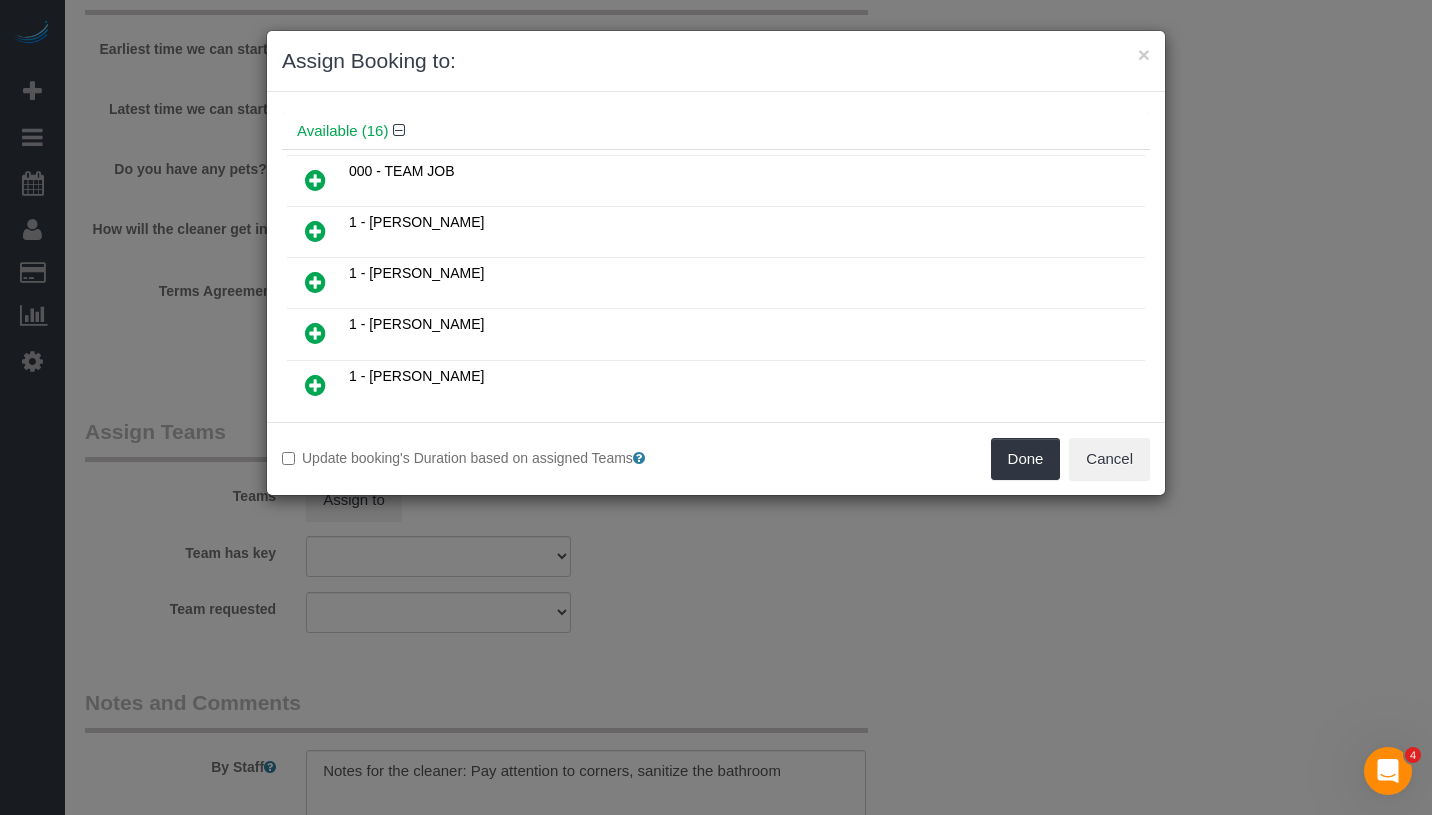 scroll, scrollTop: 77, scrollLeft: 0, axis: vertical 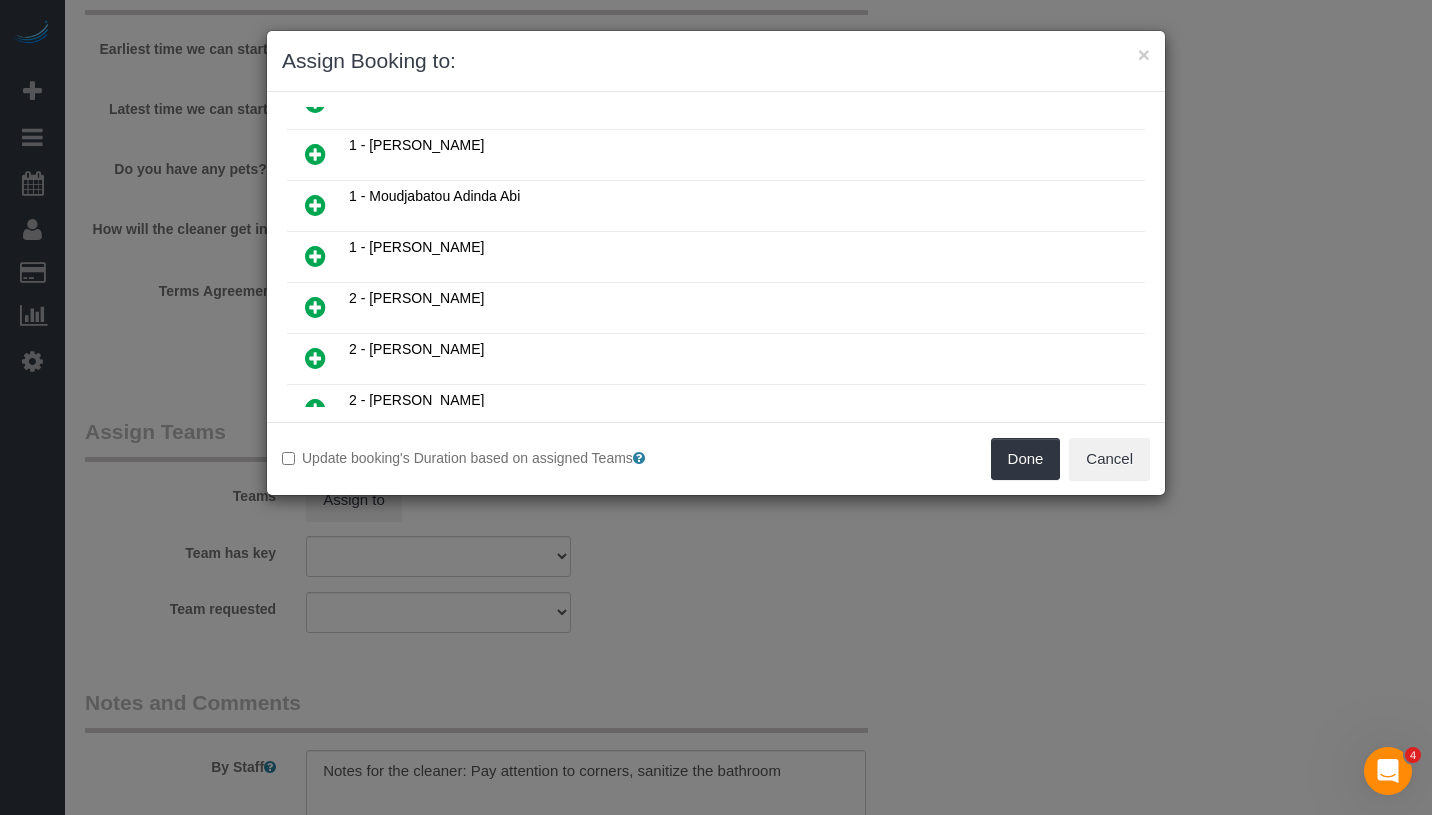 click at bounding box center [315, 307] 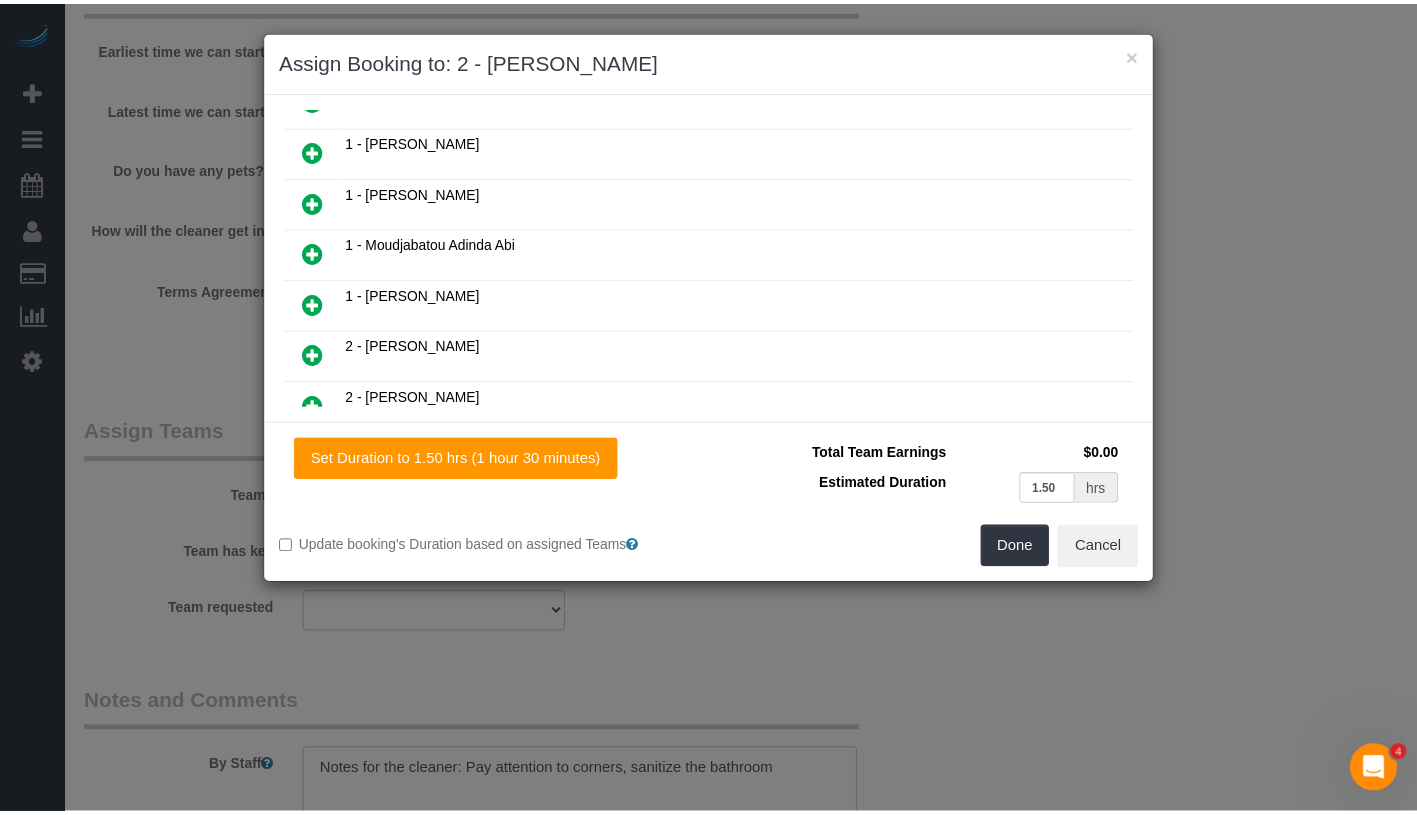 scroll, scrollTop: 340, scrollLeft: 0, axis: vertical 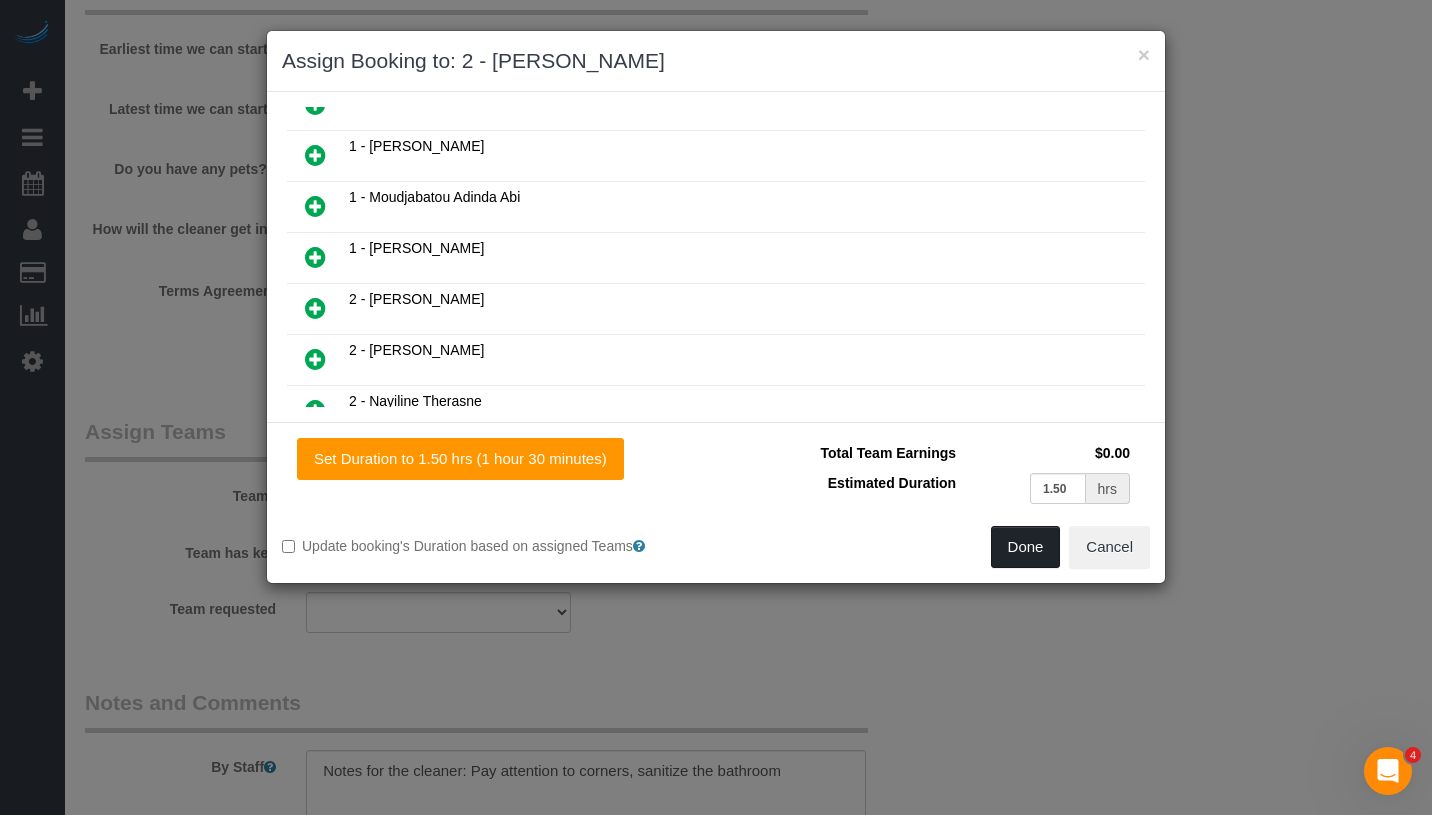click on "Done" at bounding box center (1026, 547) 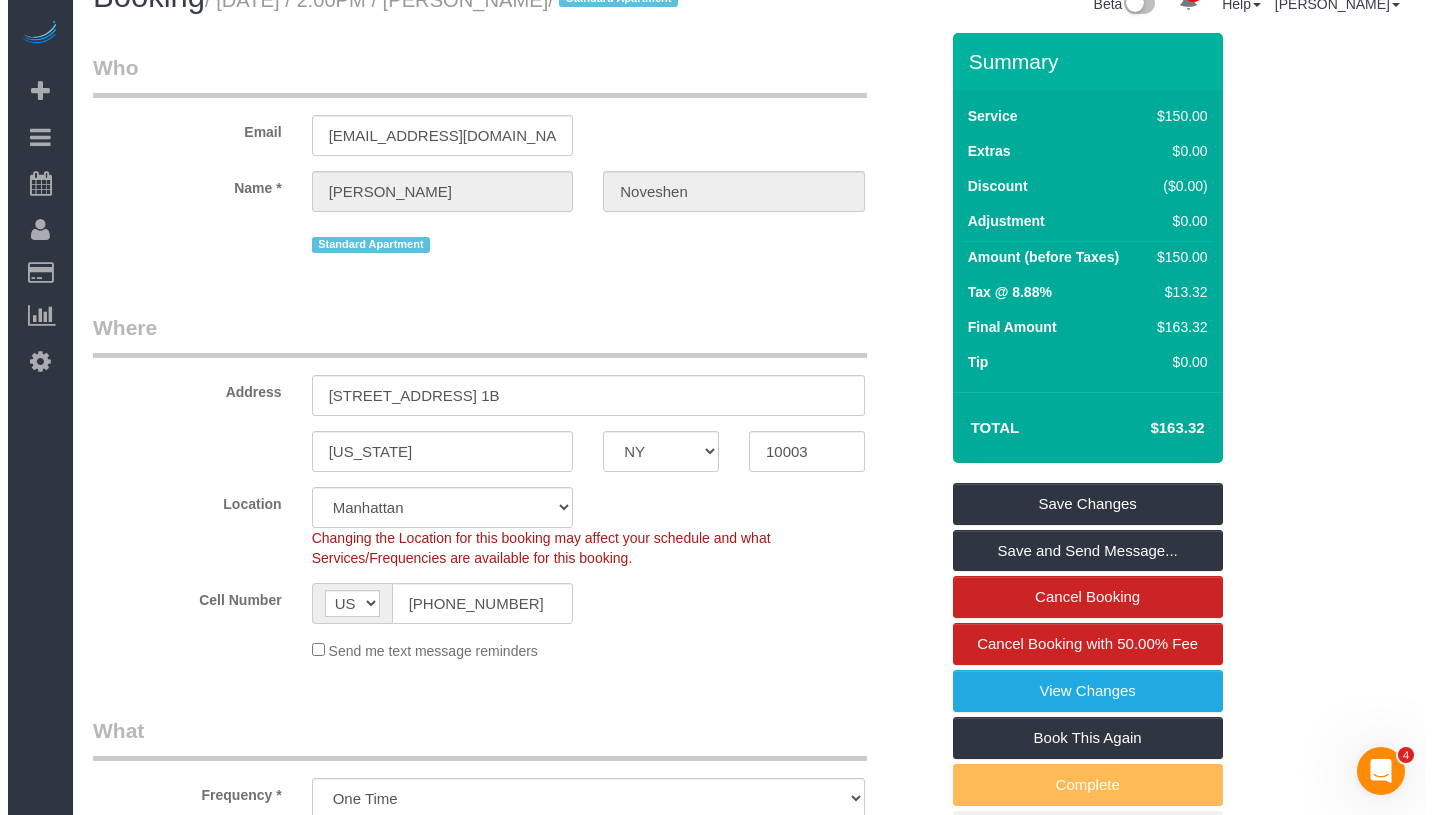 scroll, scrollTop: 0, scrollLeft: 0, axis: both 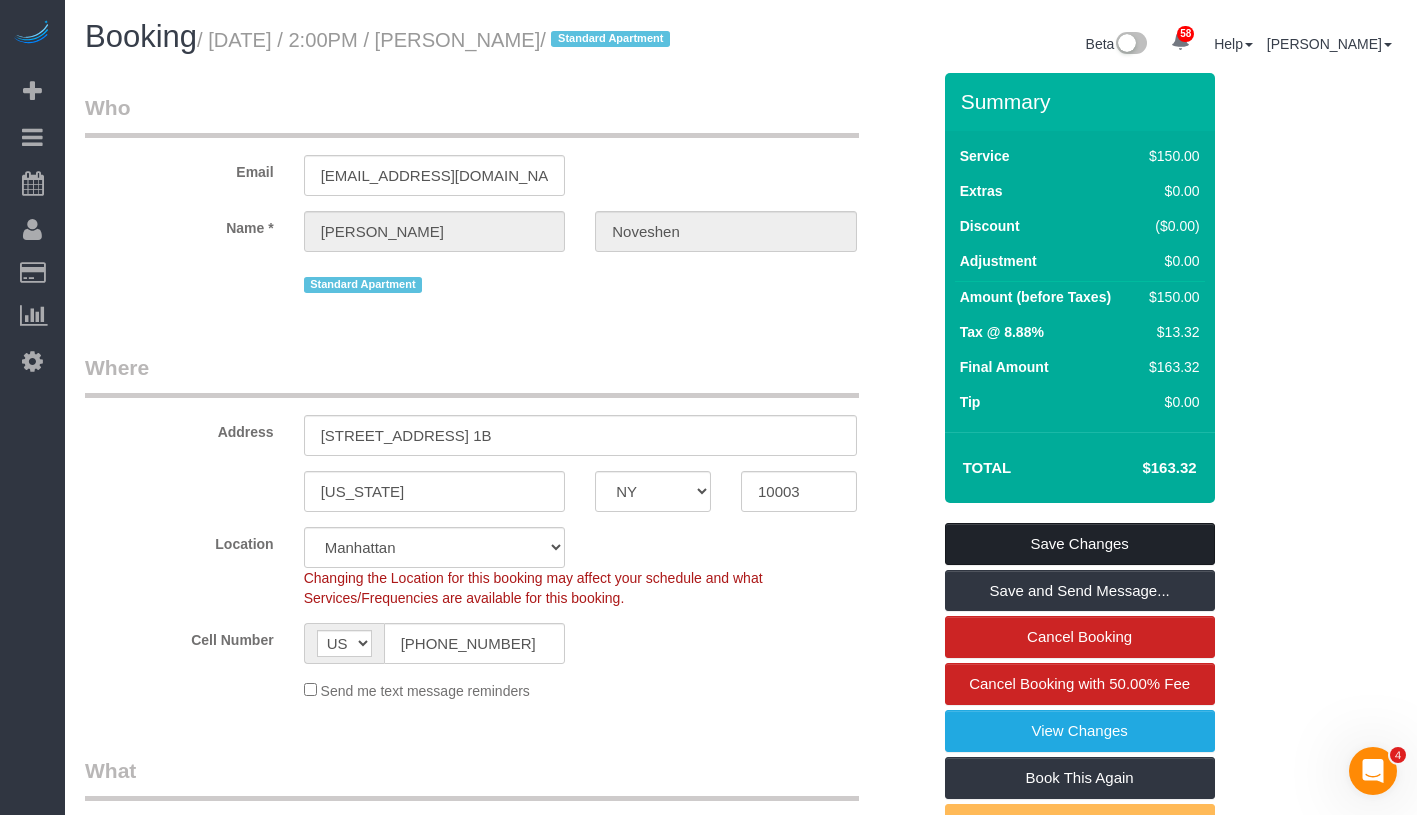 click on "Save Changes" at bounding box center [1080, 544] 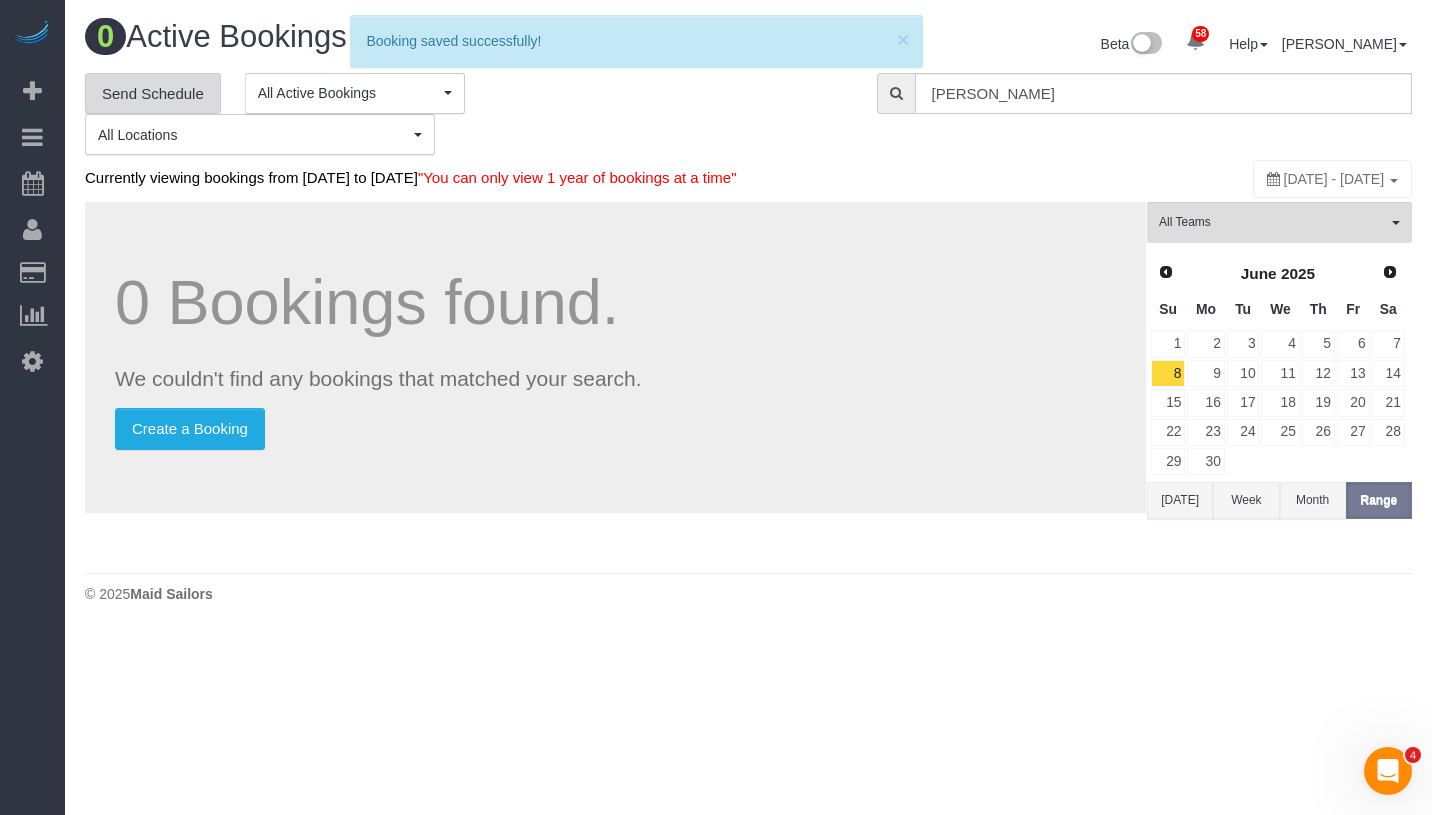 click on "Send Schedule" at bounding box center (153, 94) 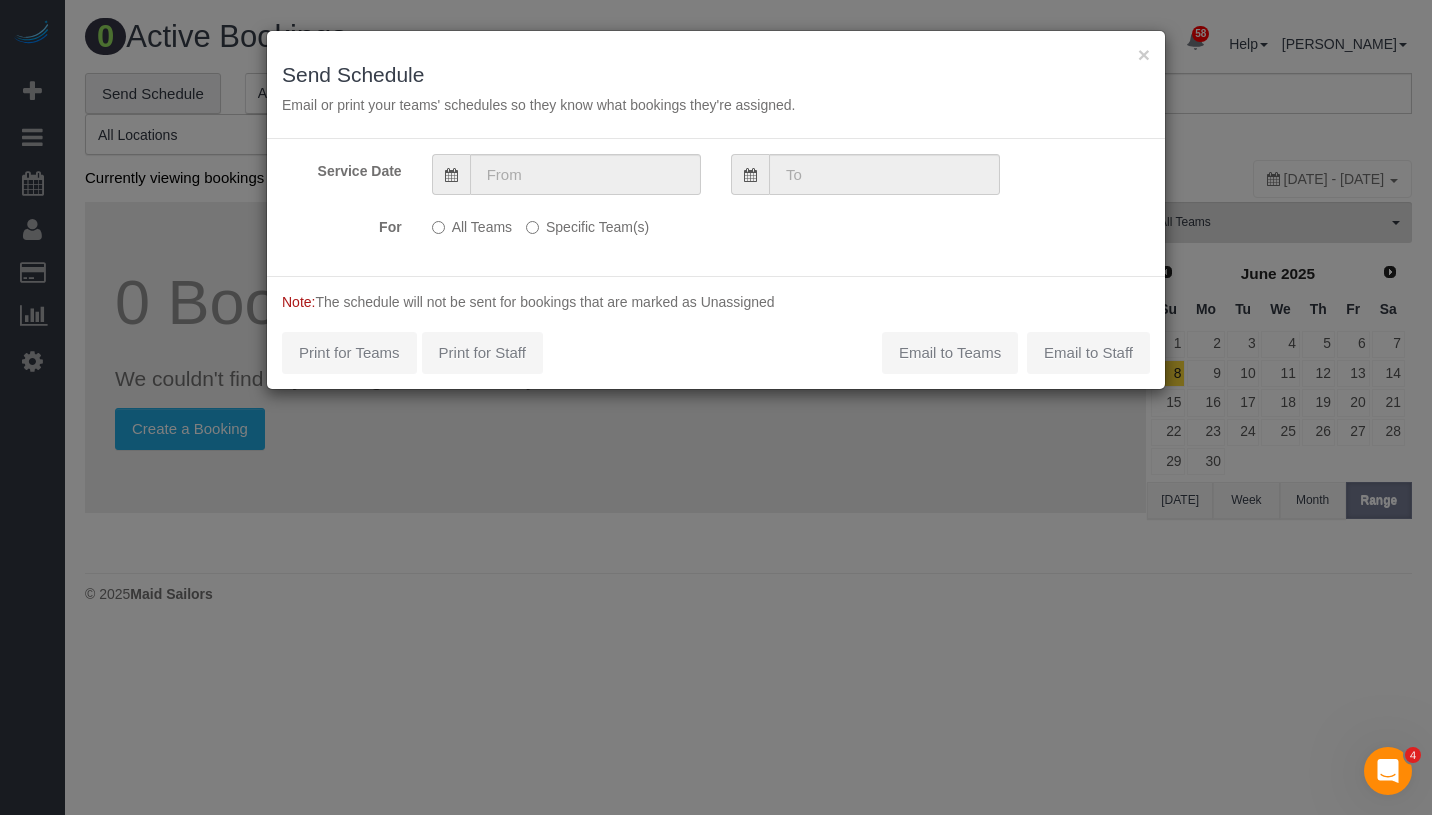 click on "Specific Team(s)" at bounding box center (587, 223) 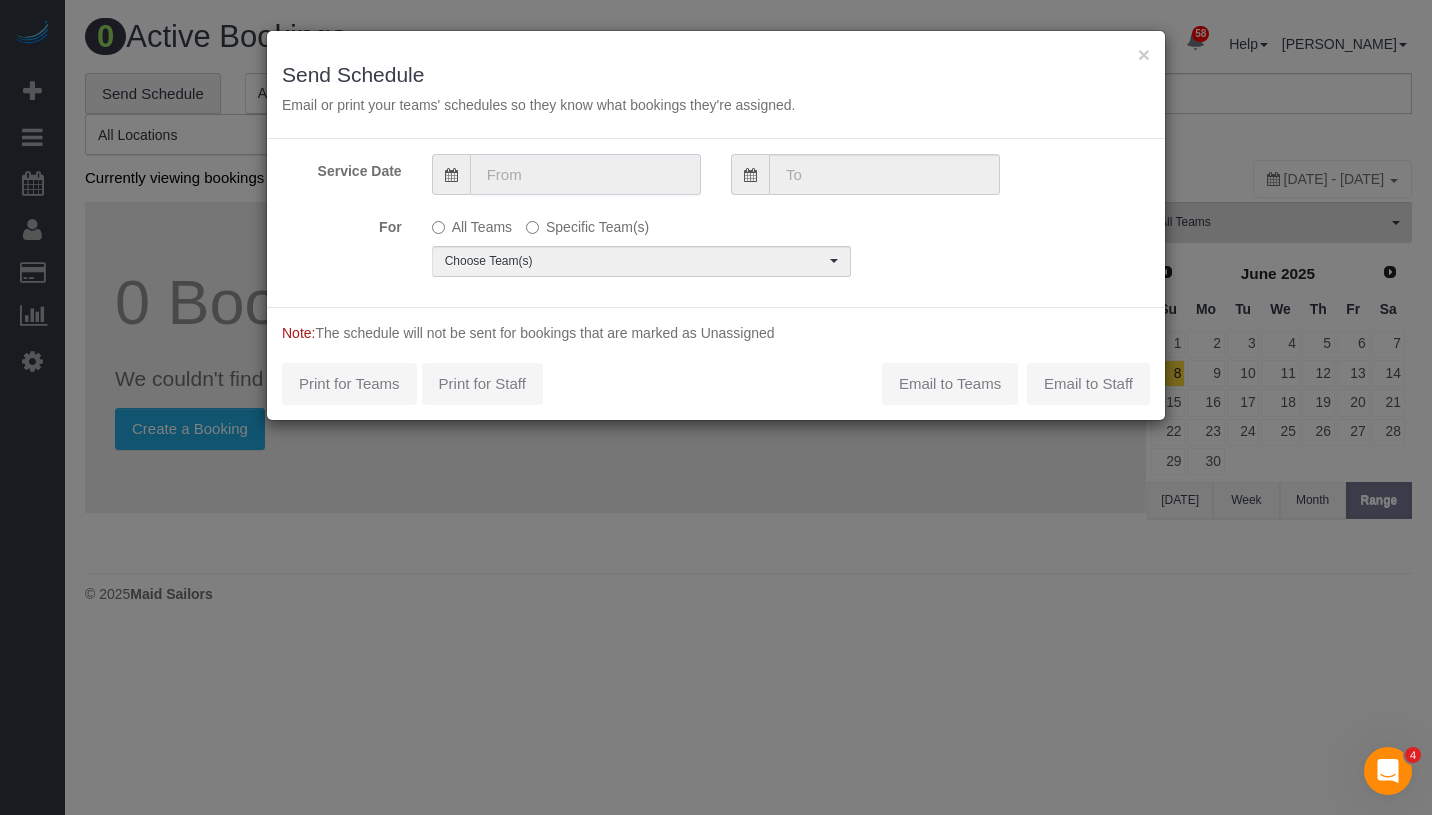 click at bounding box center [585, 174] 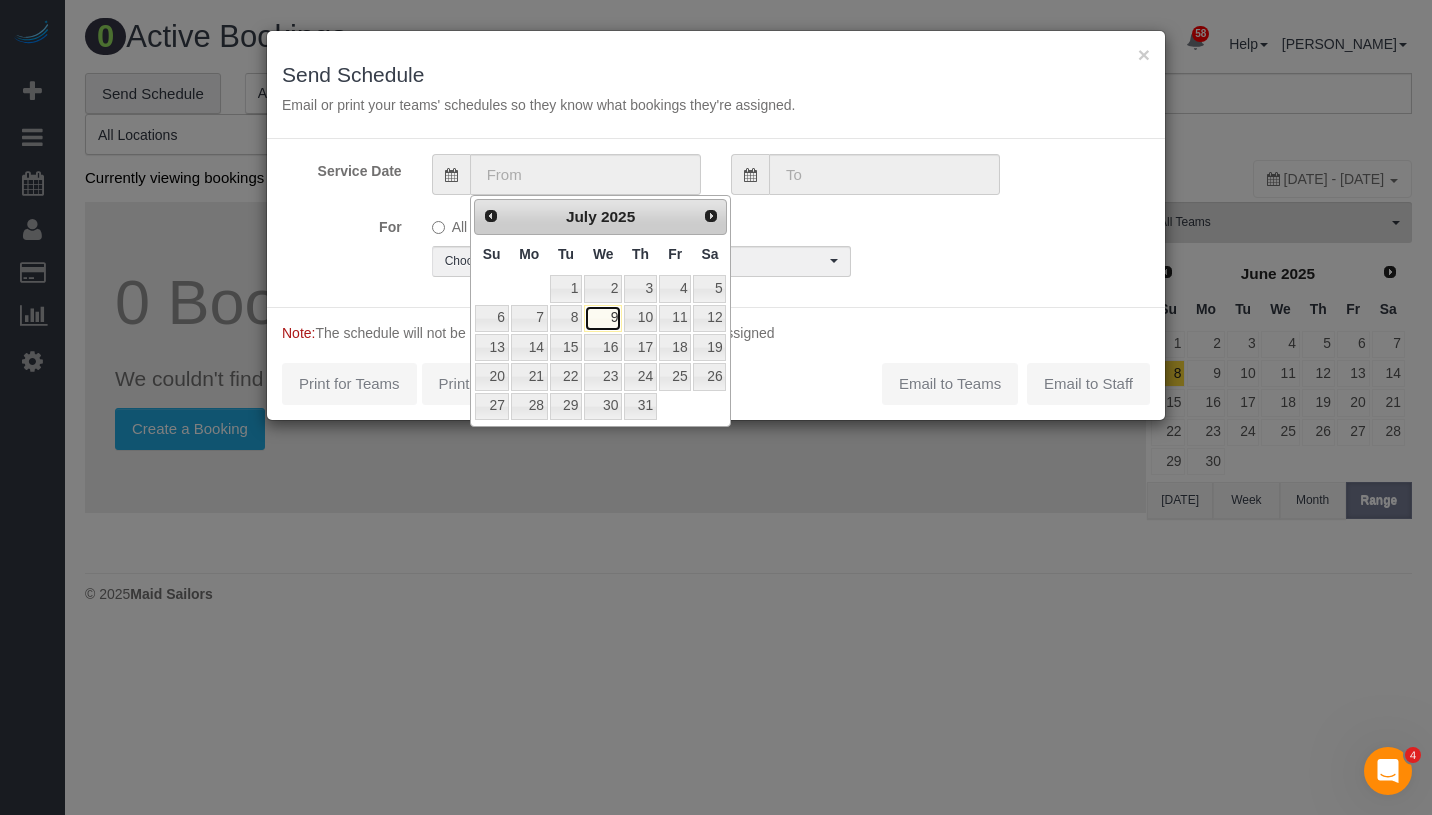 click on "9" at bounding box center [603, 318] 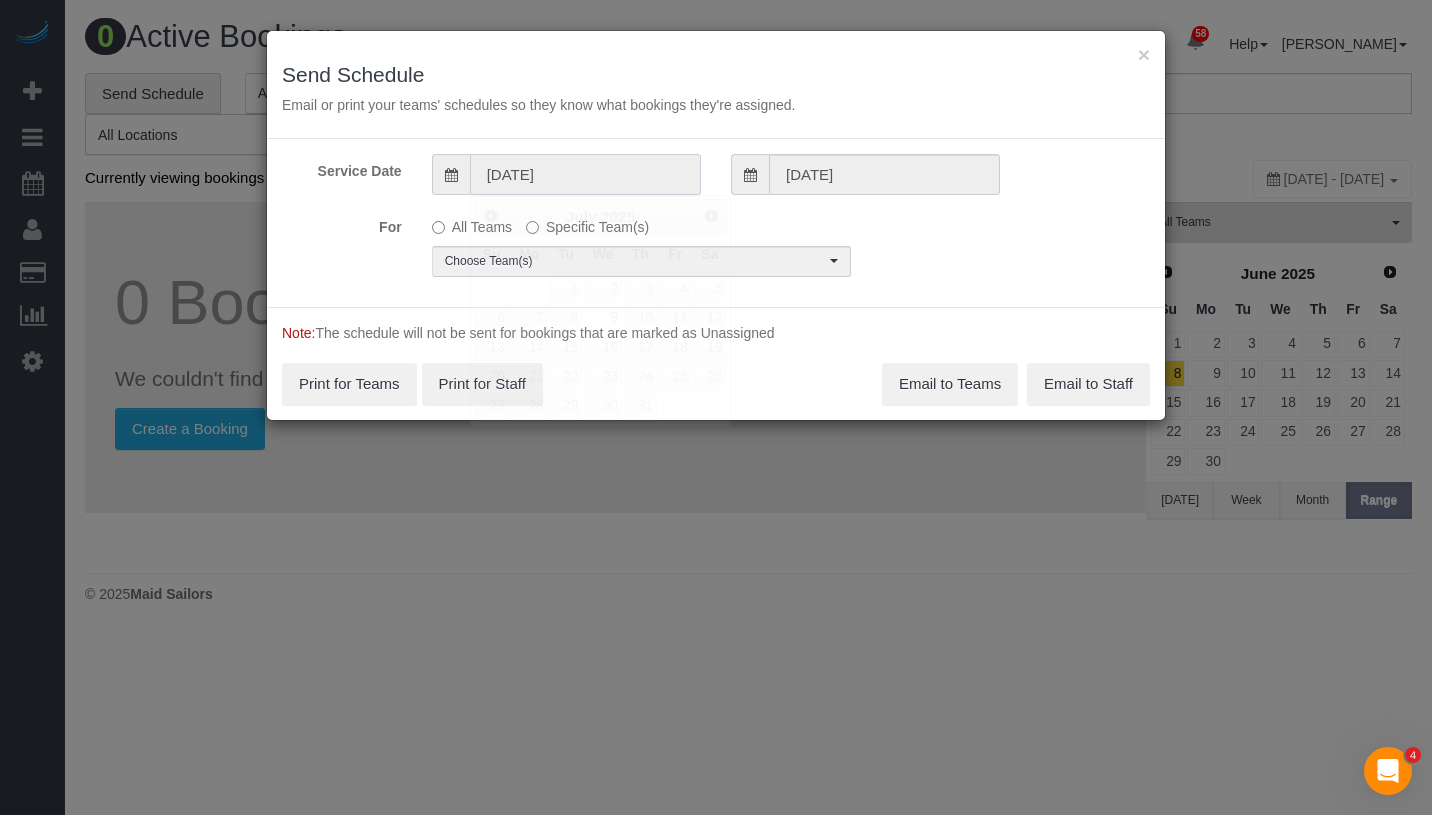 click on "[DATE]" at bounding box center [585, 174] 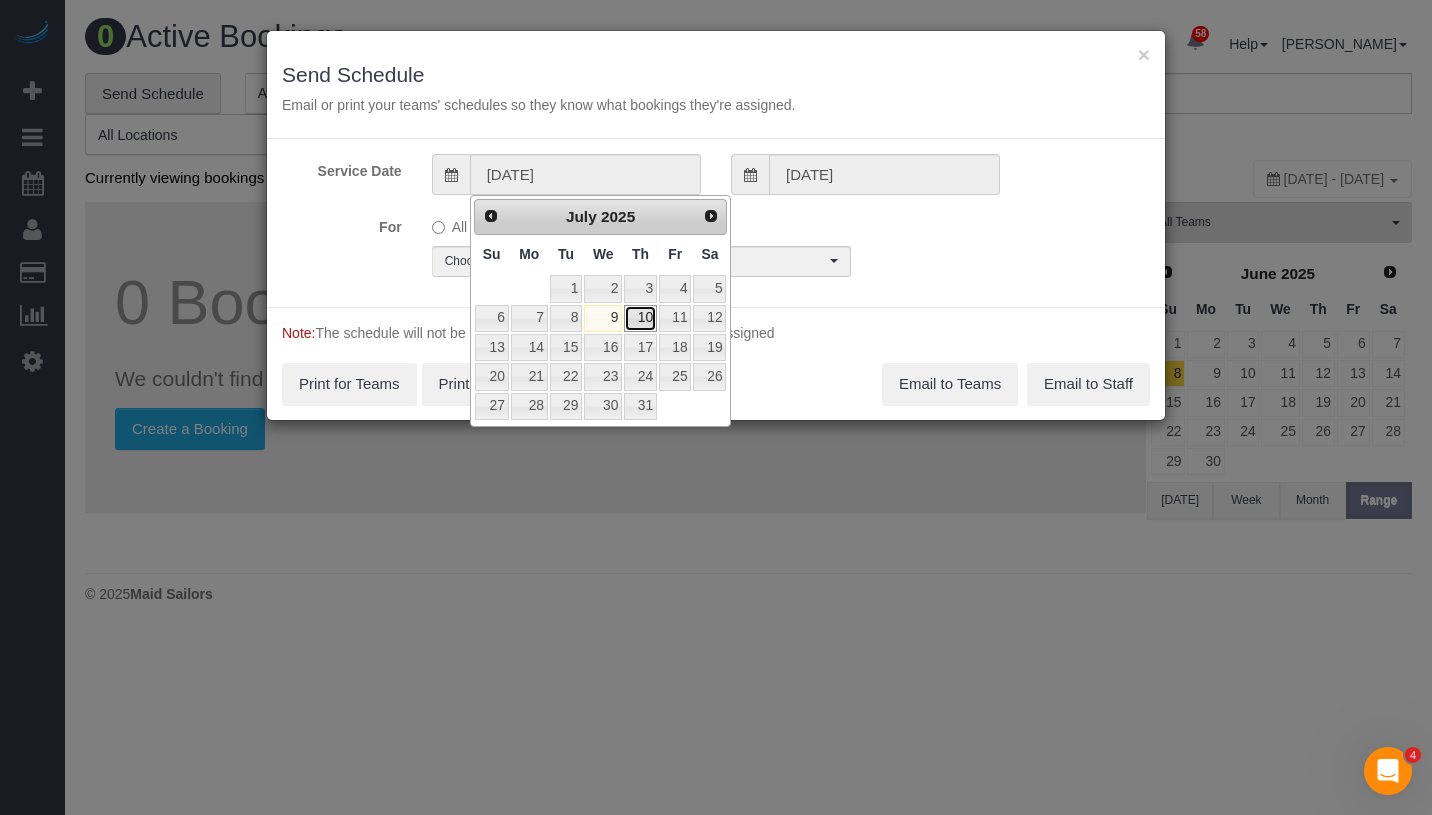 click on "10" at bounding box center [640, 318] 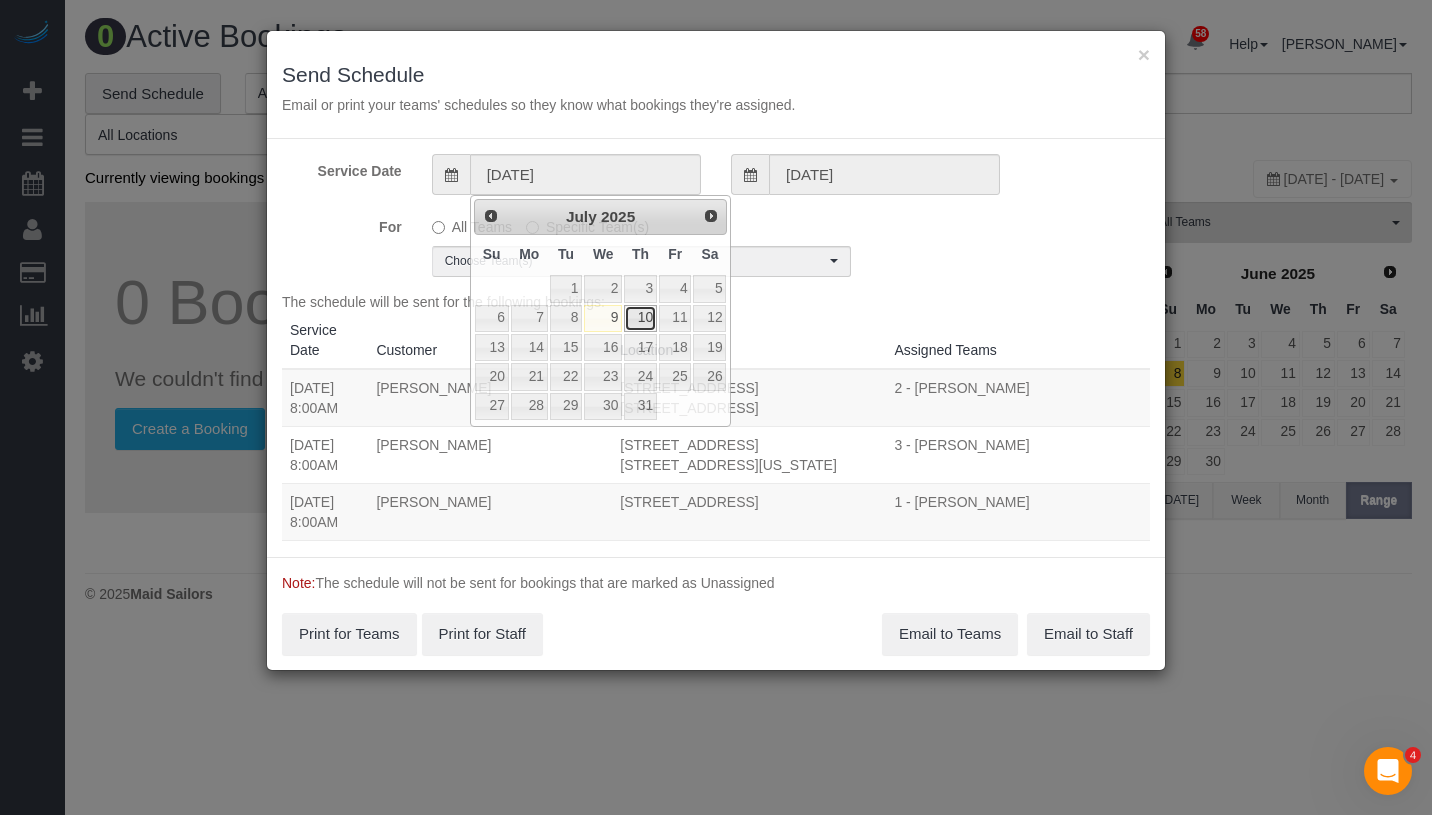 click on "10" at bounding box center (640, 318) 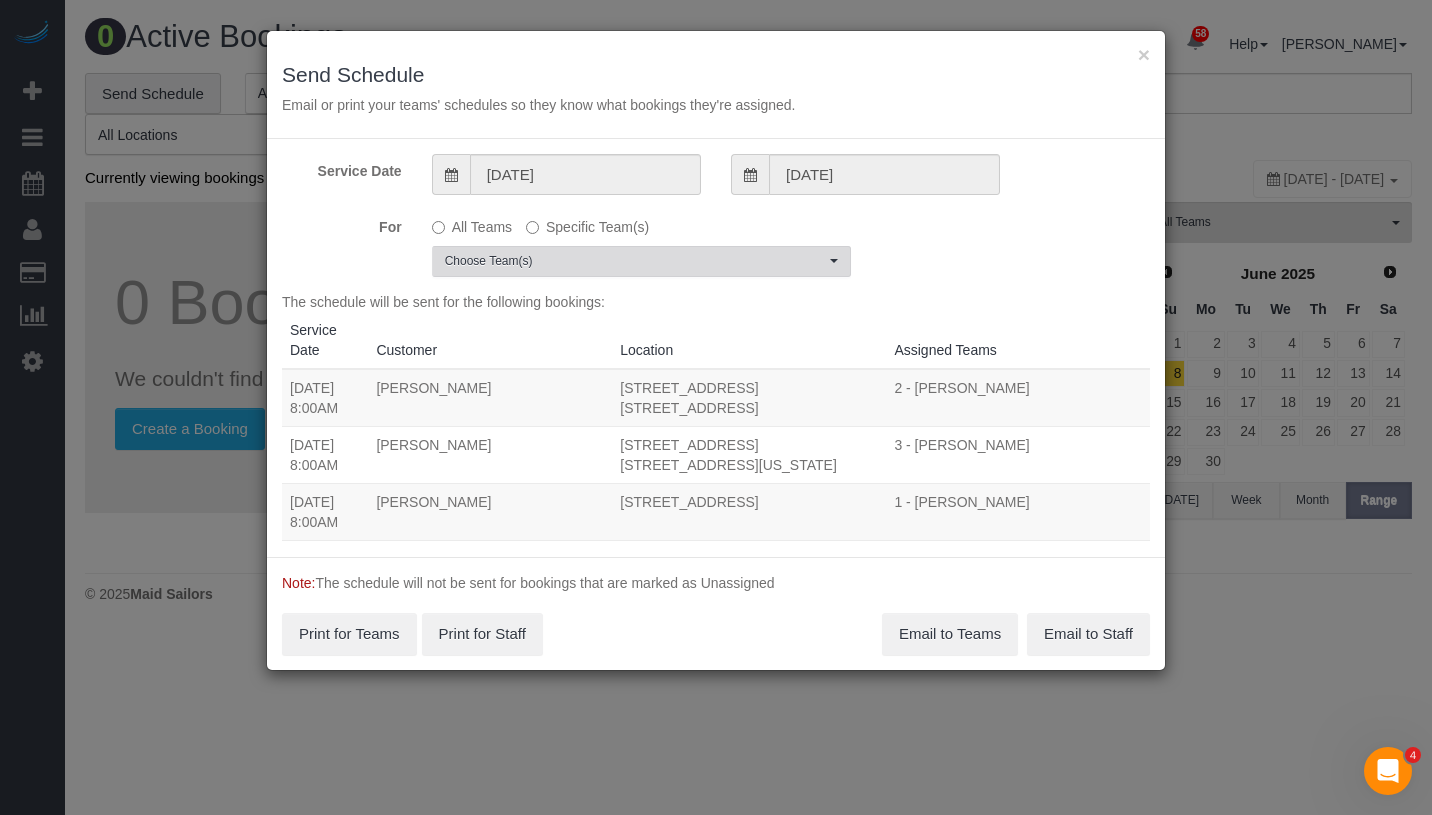click on "Choose Team(s)" at bounding box center [635, 261] 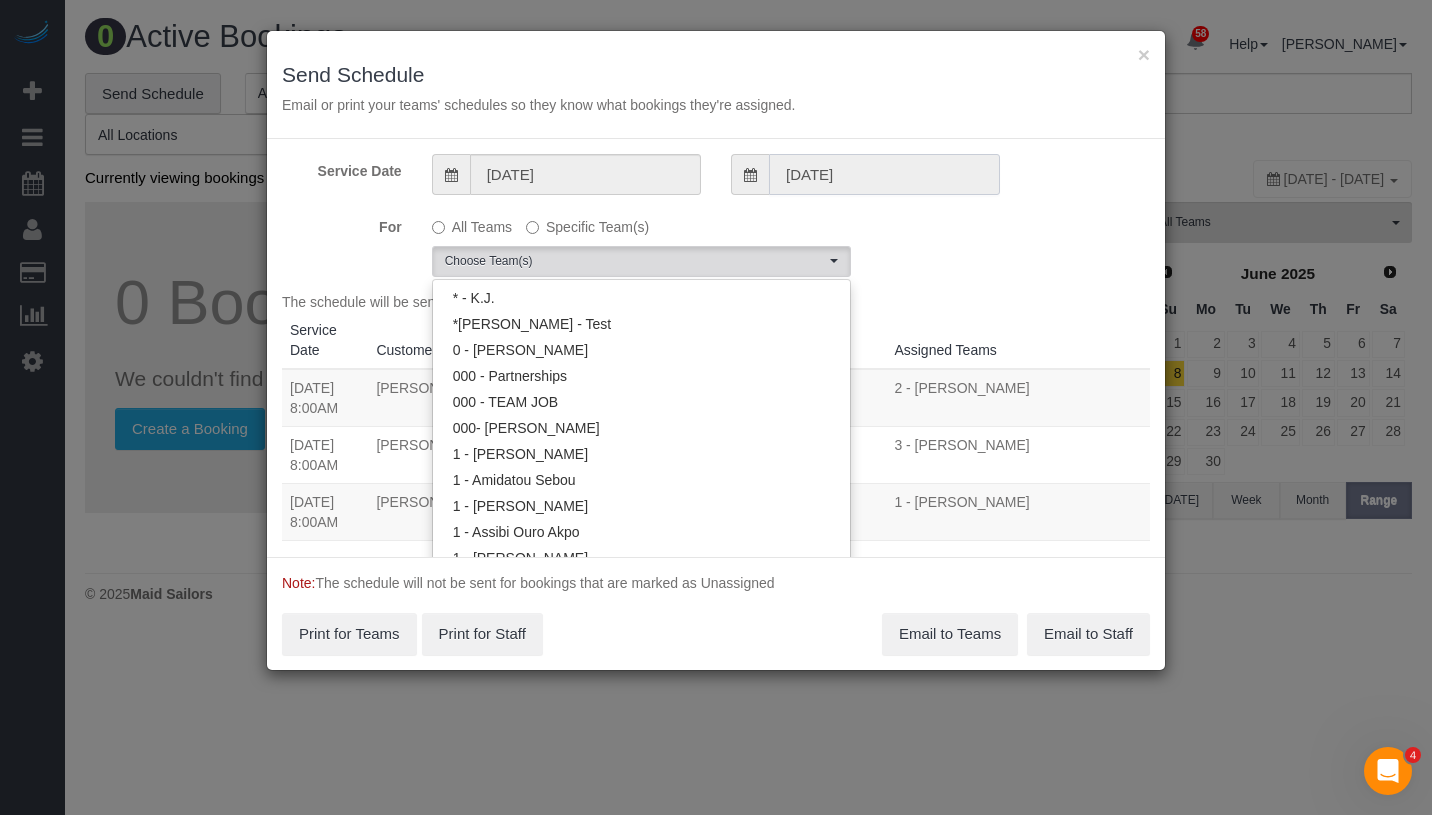 click on "[DATE]" at bounding box center (884, 174) 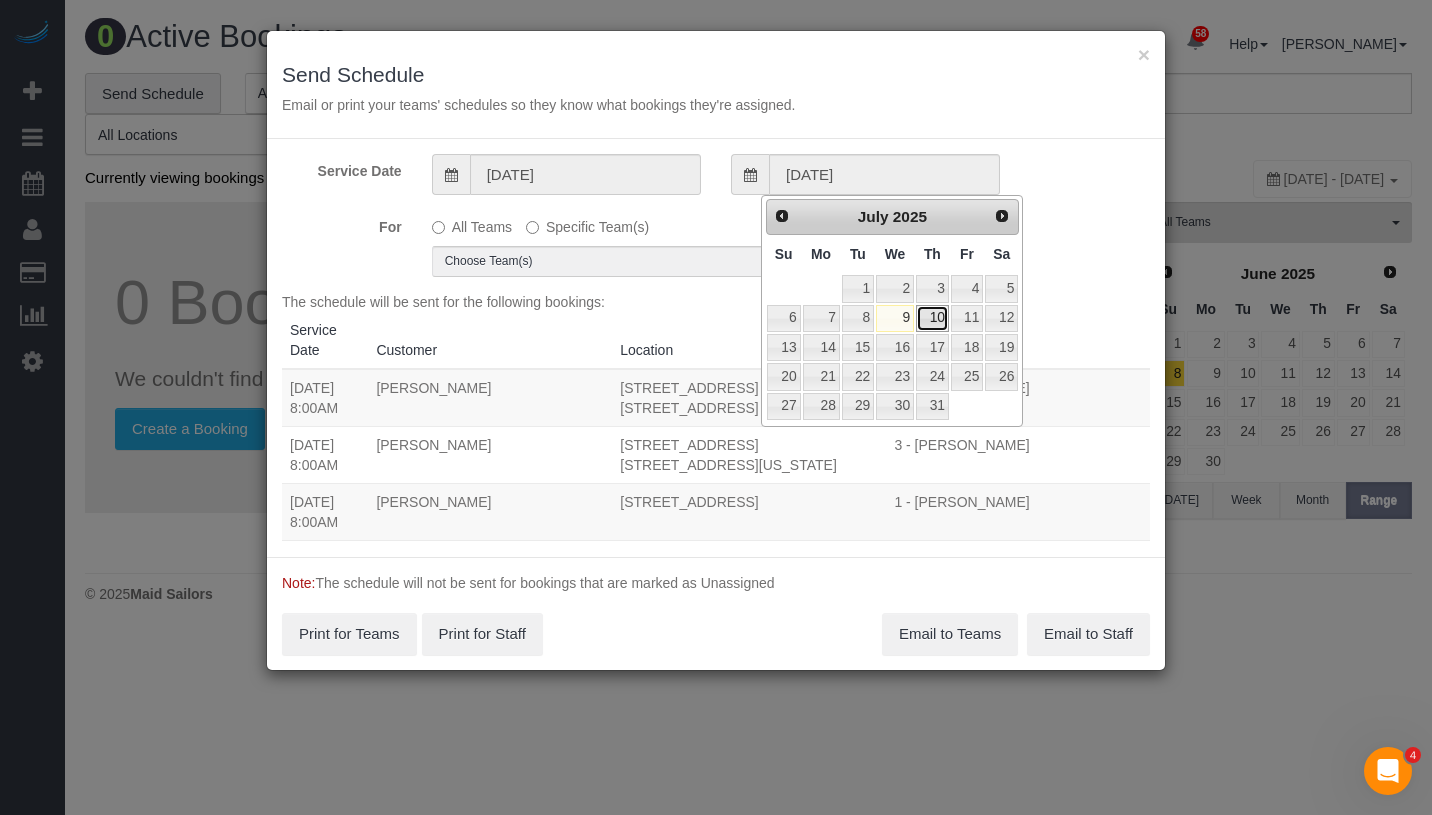 click on "10" at bounding box center [932, 318] 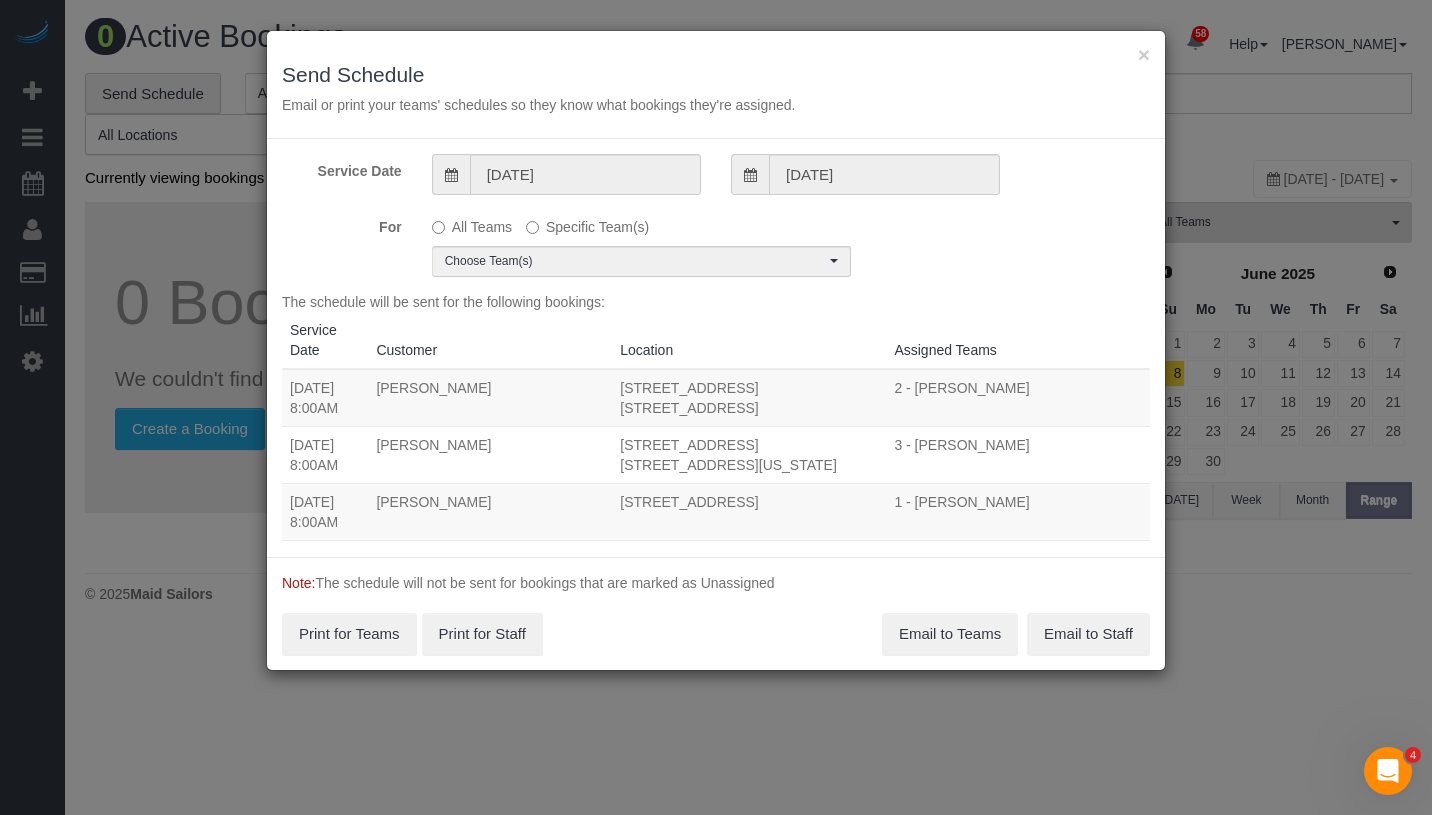click on "Service Date
[DATE]
[DATE]
For
All Teams
Specific Team(s)
Choose Team(s)
* - K.J.
*[PERSON_NAME] - Test
0 - [PERSON_NAME]
000 - Partnerships" at bounding box center [716, 348] 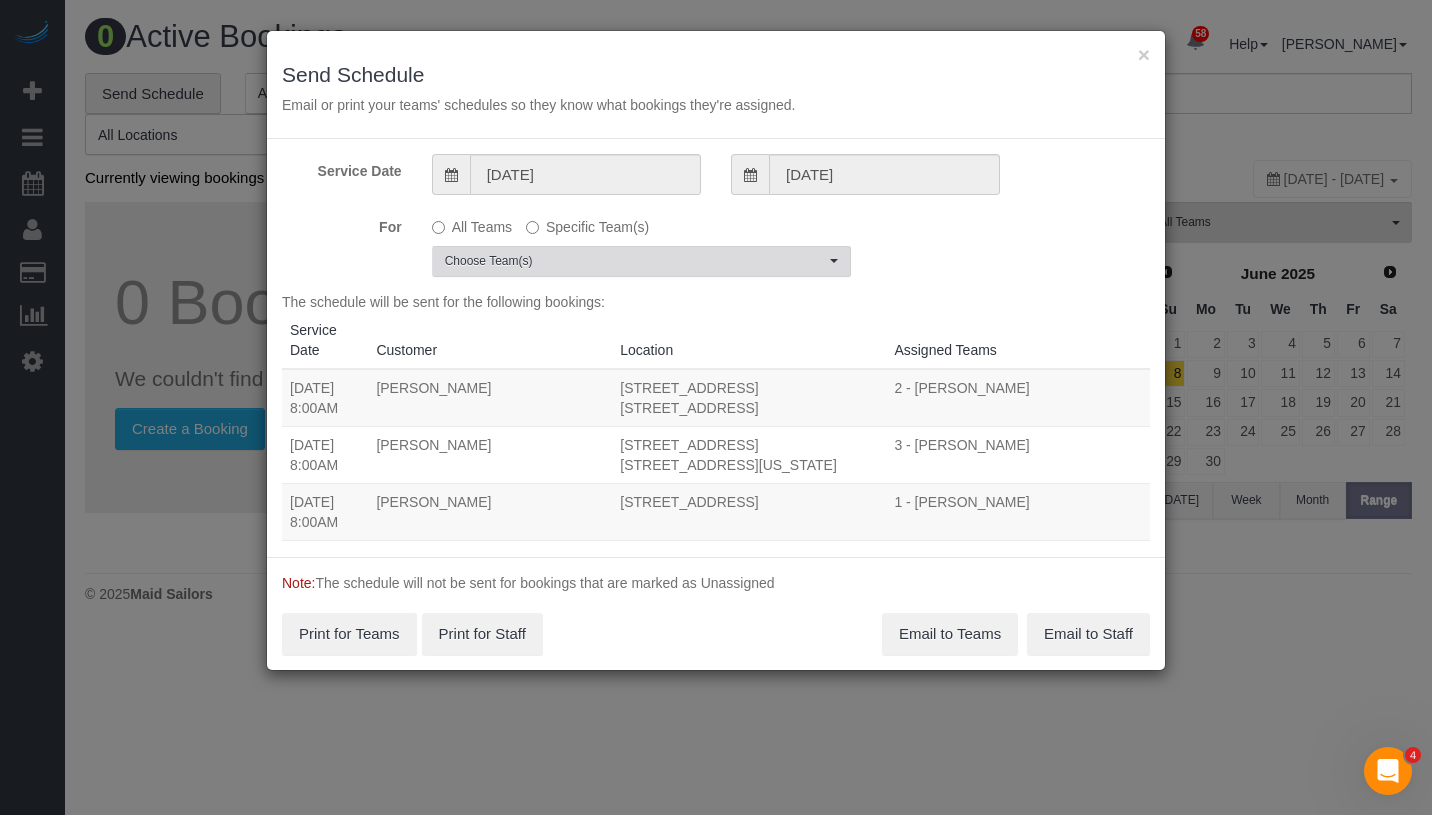 click on "Choose Team(s)" at bounding box center [641, 261] 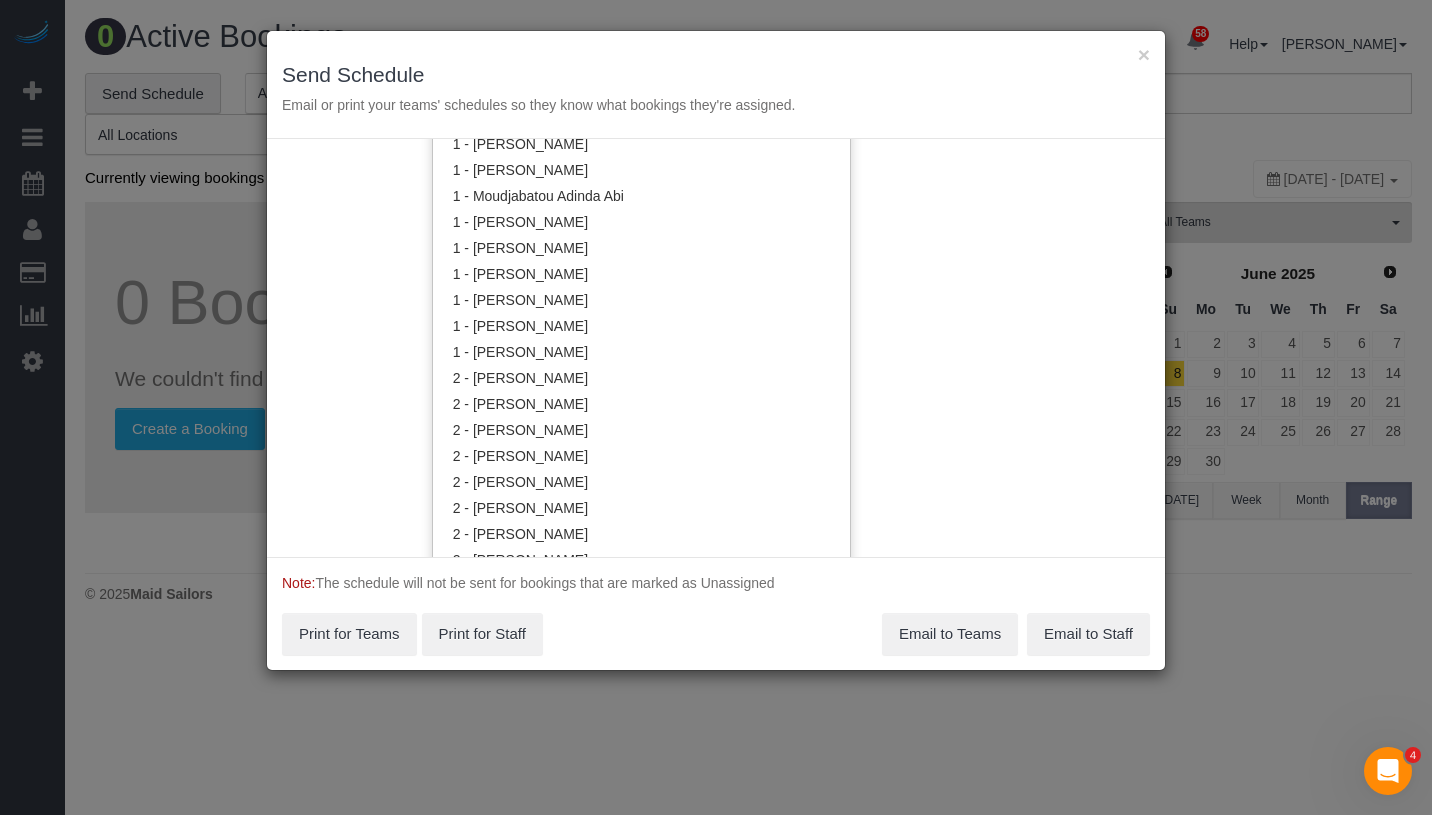 scroll, scrollTop: 990, scrollLeft: 0, axis: vertical 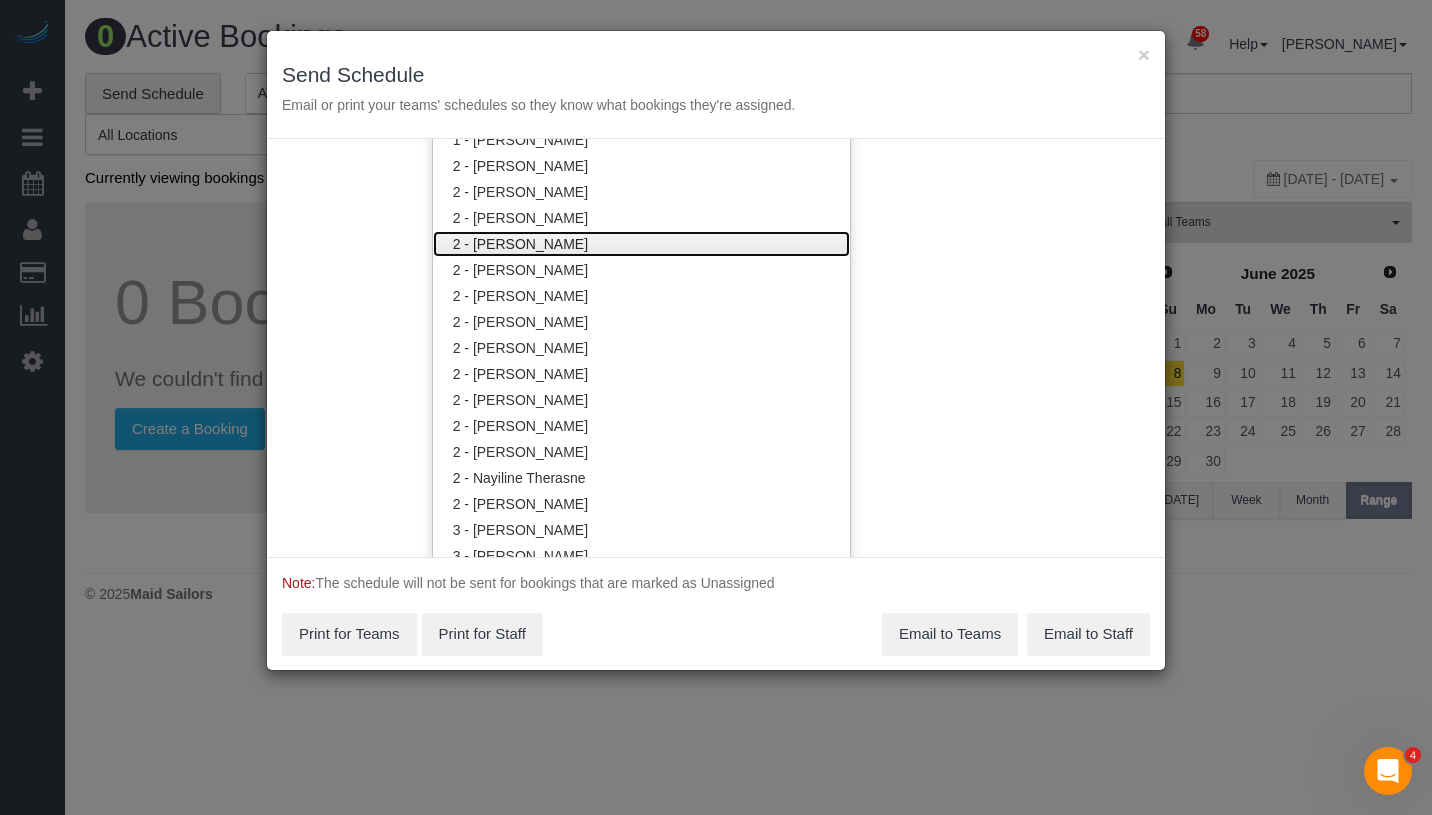 click on "2 - [PERSON_NAME]" at bounding box center (641, 244) 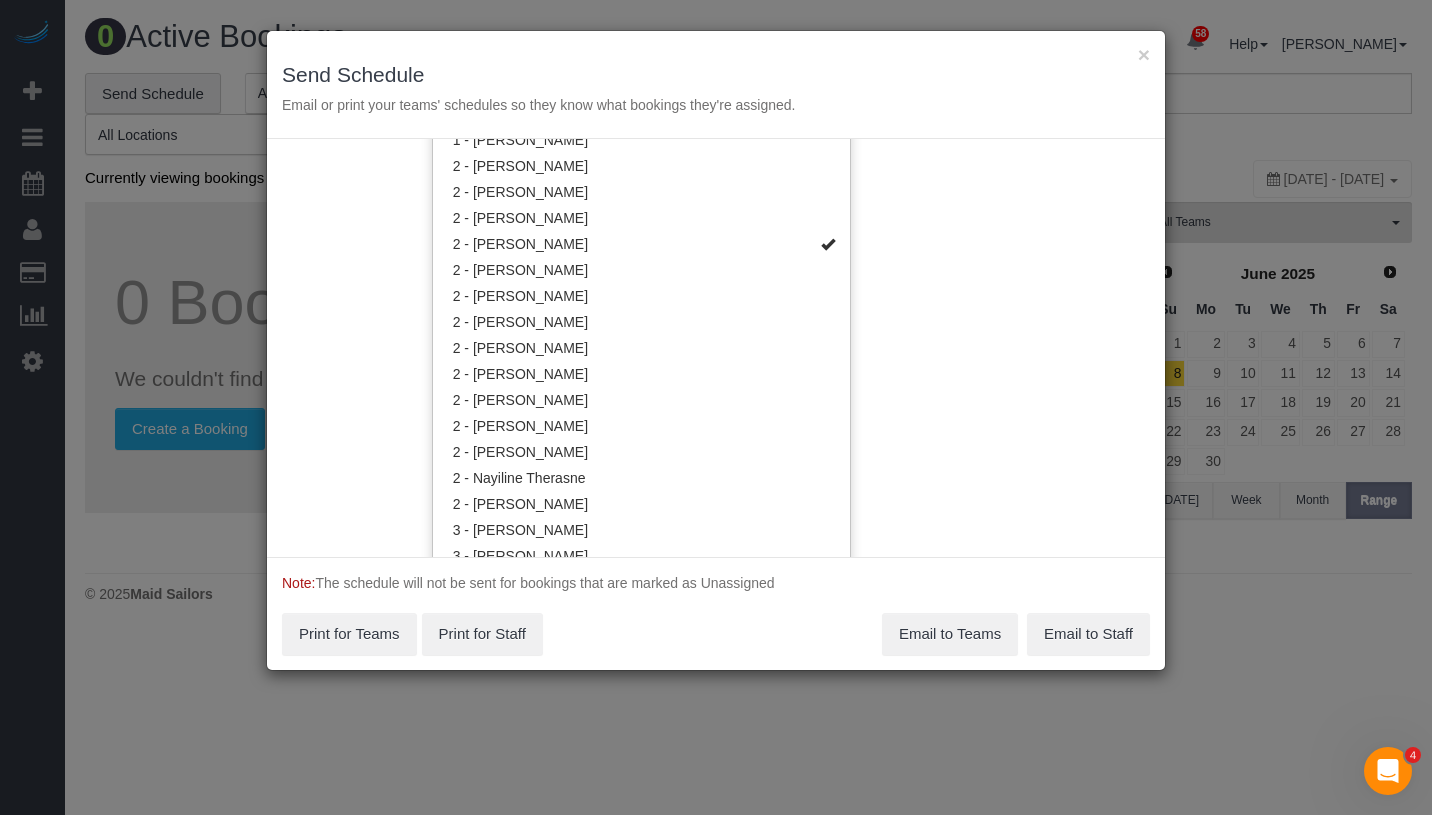 click on "Service Date
[DATE]
[DATE]
For
All Teams
Specific Team(s)
2 - [PERSON_NAME]
Choose Team(s)
* - K.J.
*[PERSON_NAME] - Test
0 - [PERSON_NAME]
000 - Partnerships" at bounding box center [716, 348] 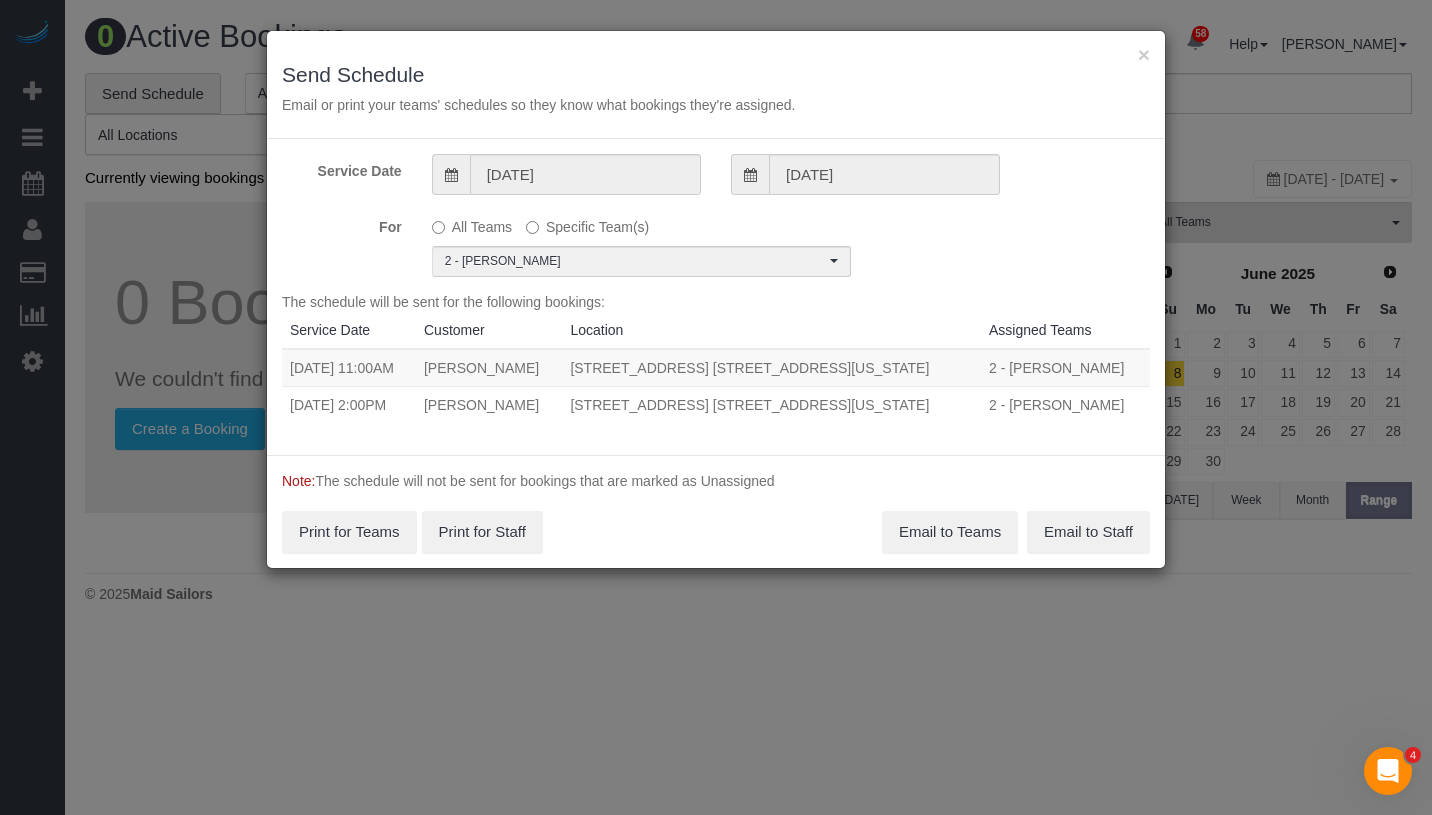 drag, startPoint x: 287, startPoint y: 358, endPoint x: 940, endPoint y: 430, distance: 656.9574 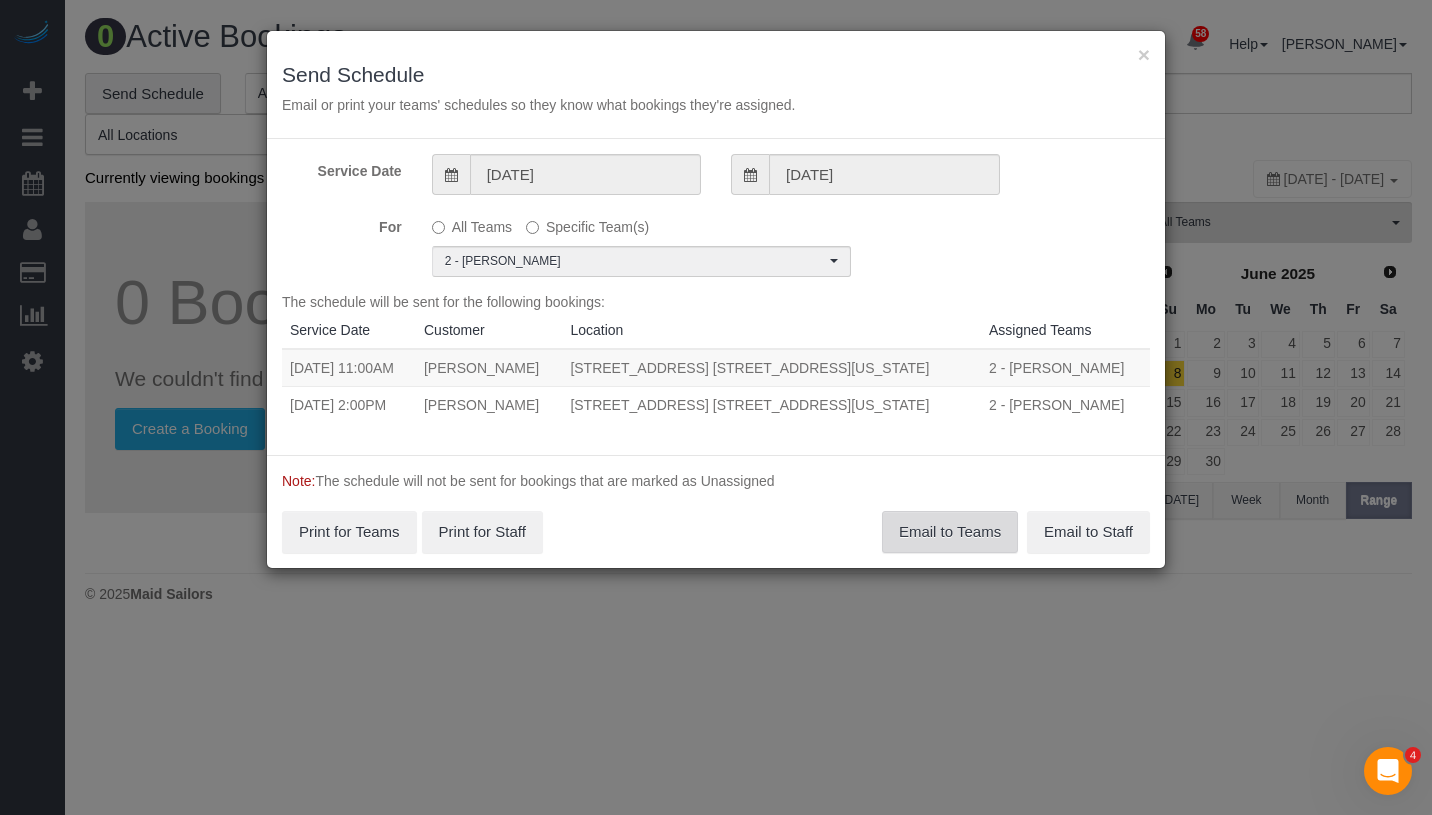 click on "Email to Teams" at bounding box center [950, 532] 